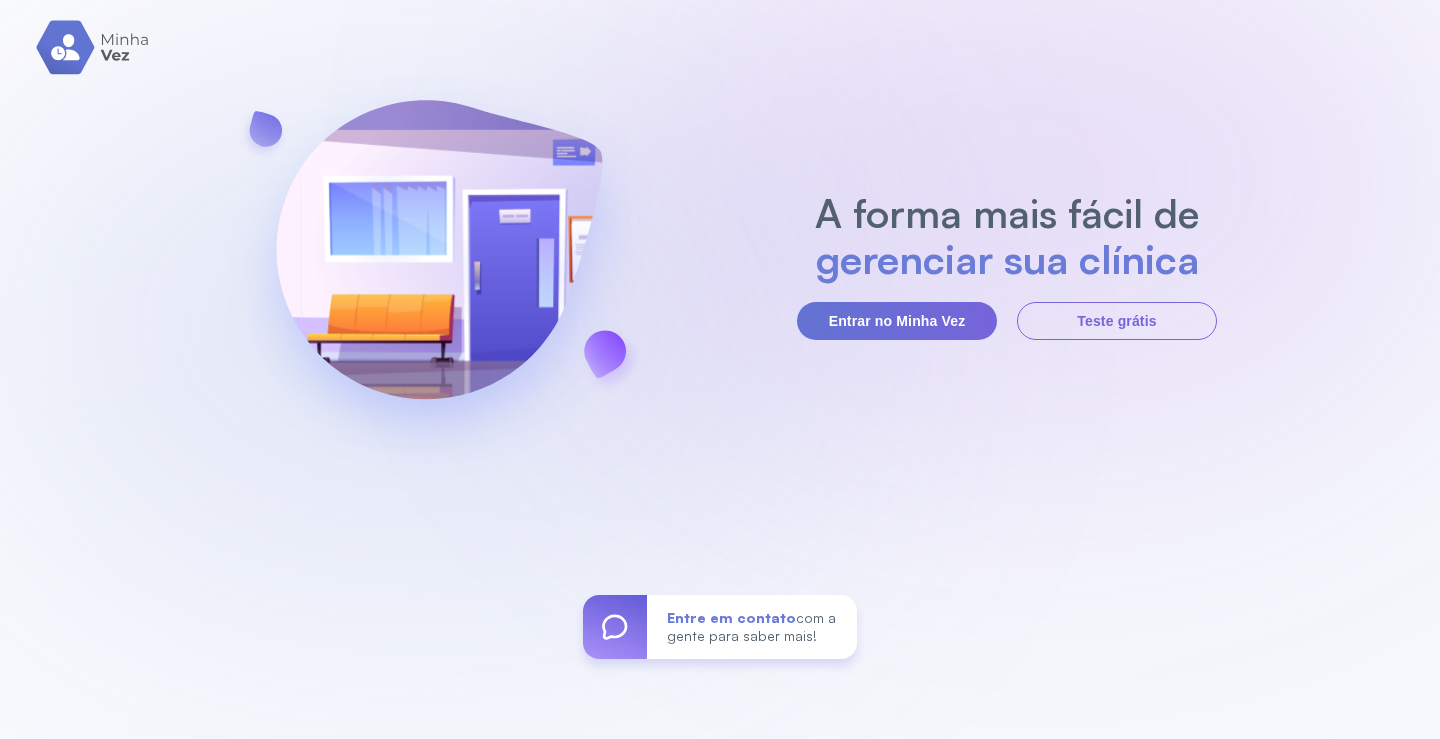 scroll, scrollTop: 0, scrollLeft: 0, axis: both 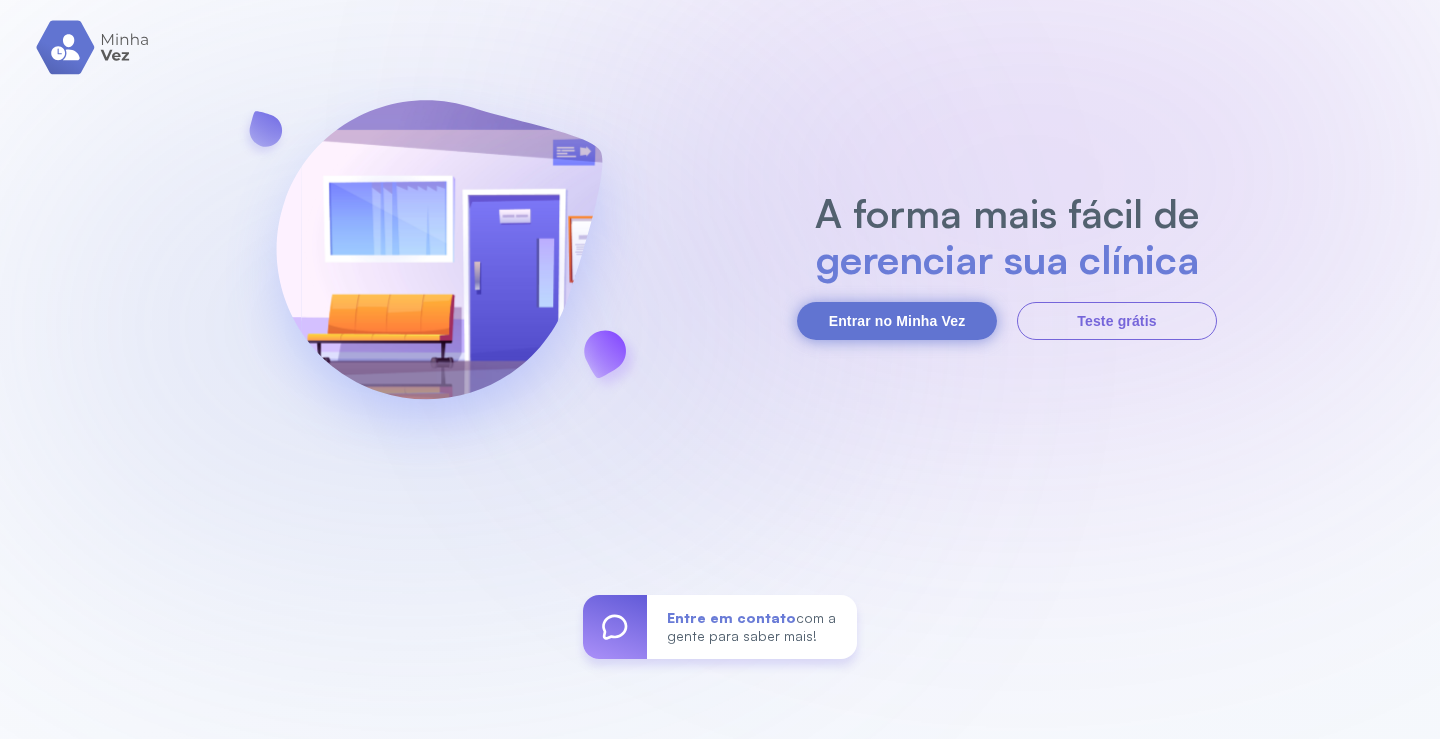 click on "Entrar no Minha Vez" at bounding box center (897, 321) 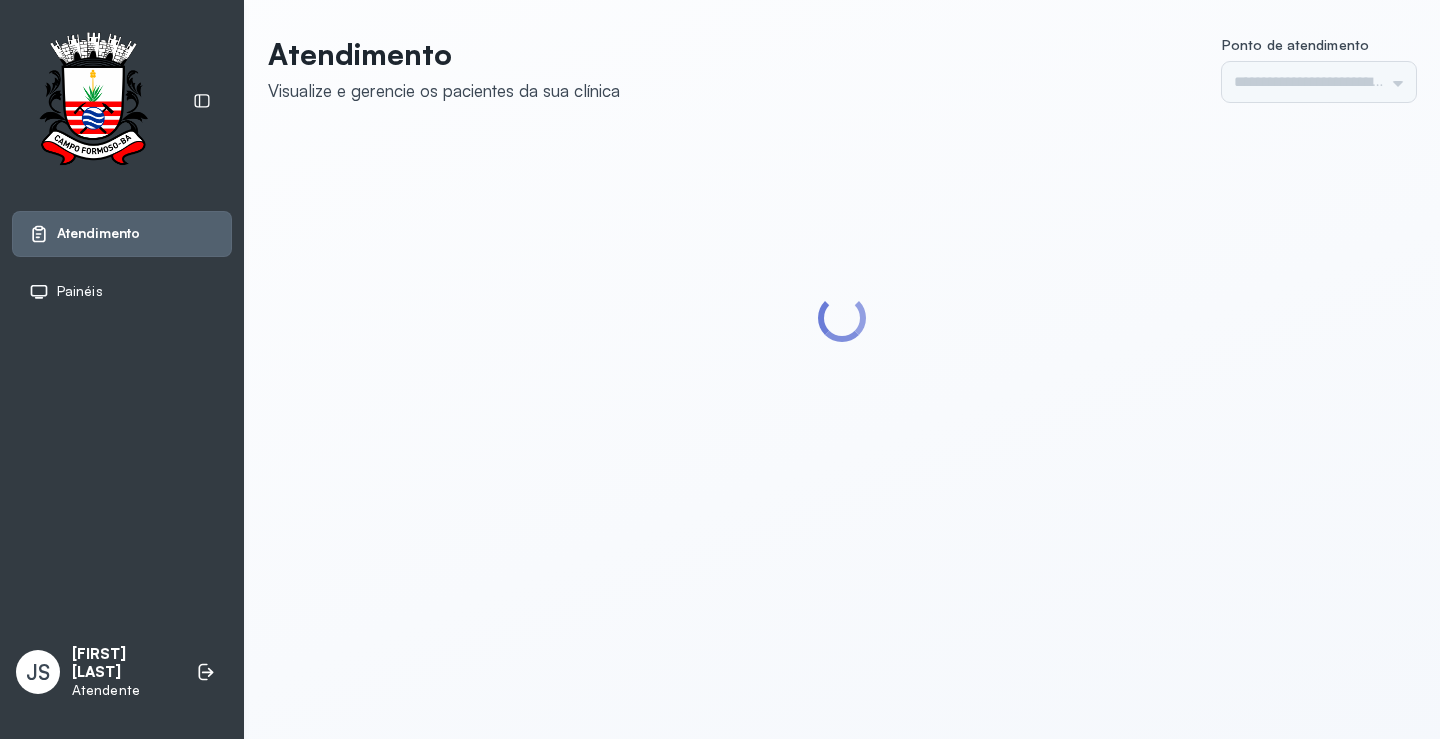 scroll, scrollTop: 0, scrollLeft: 0, axis: both 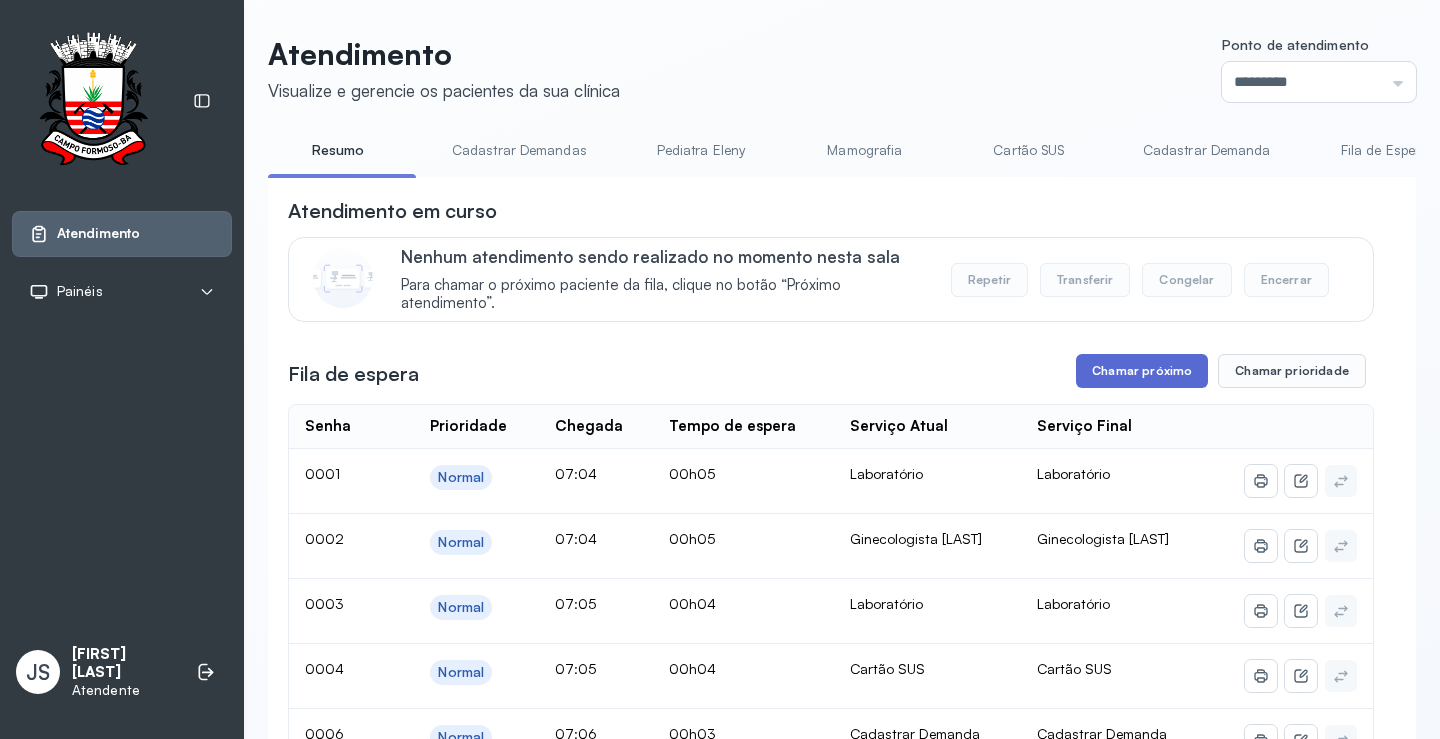 click on "Chamar próximo" at bounding box center (1142, 371) 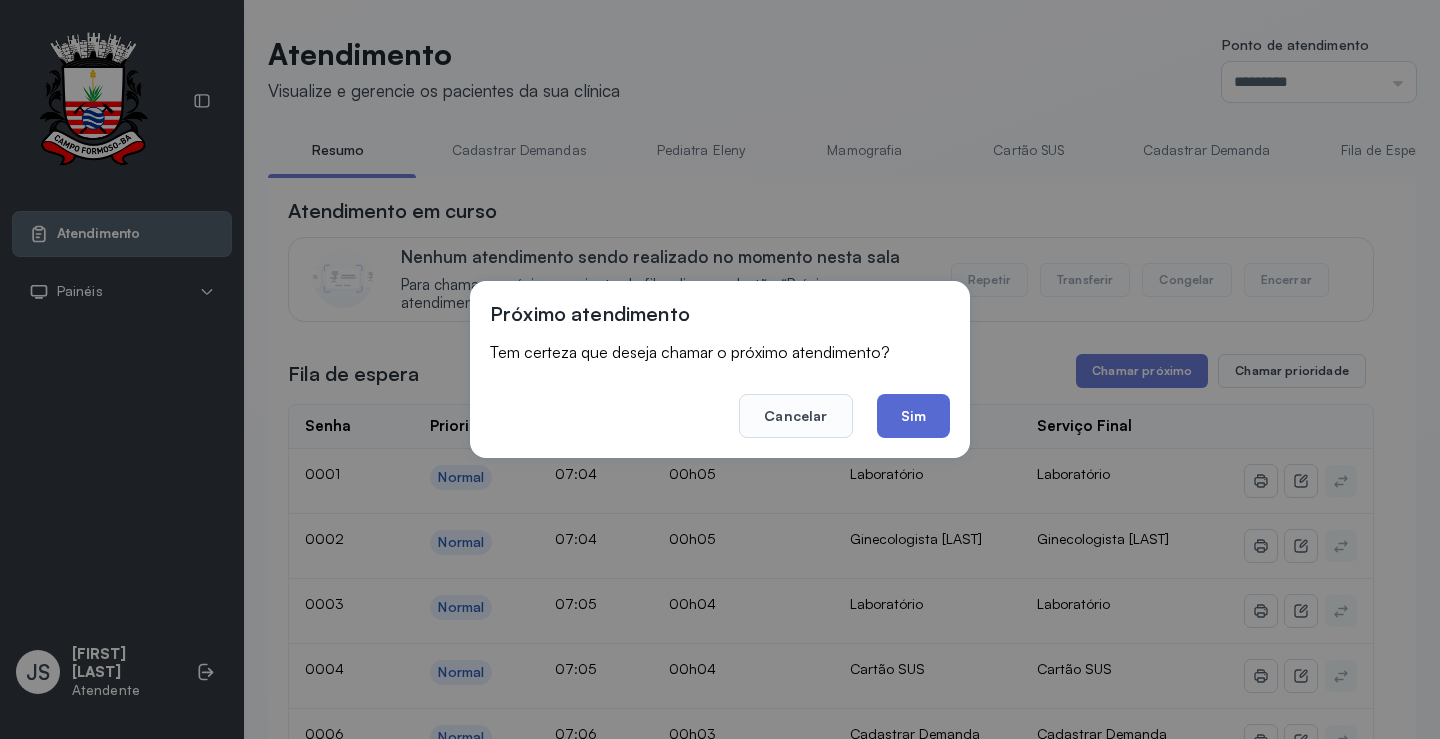 click on "Sim" 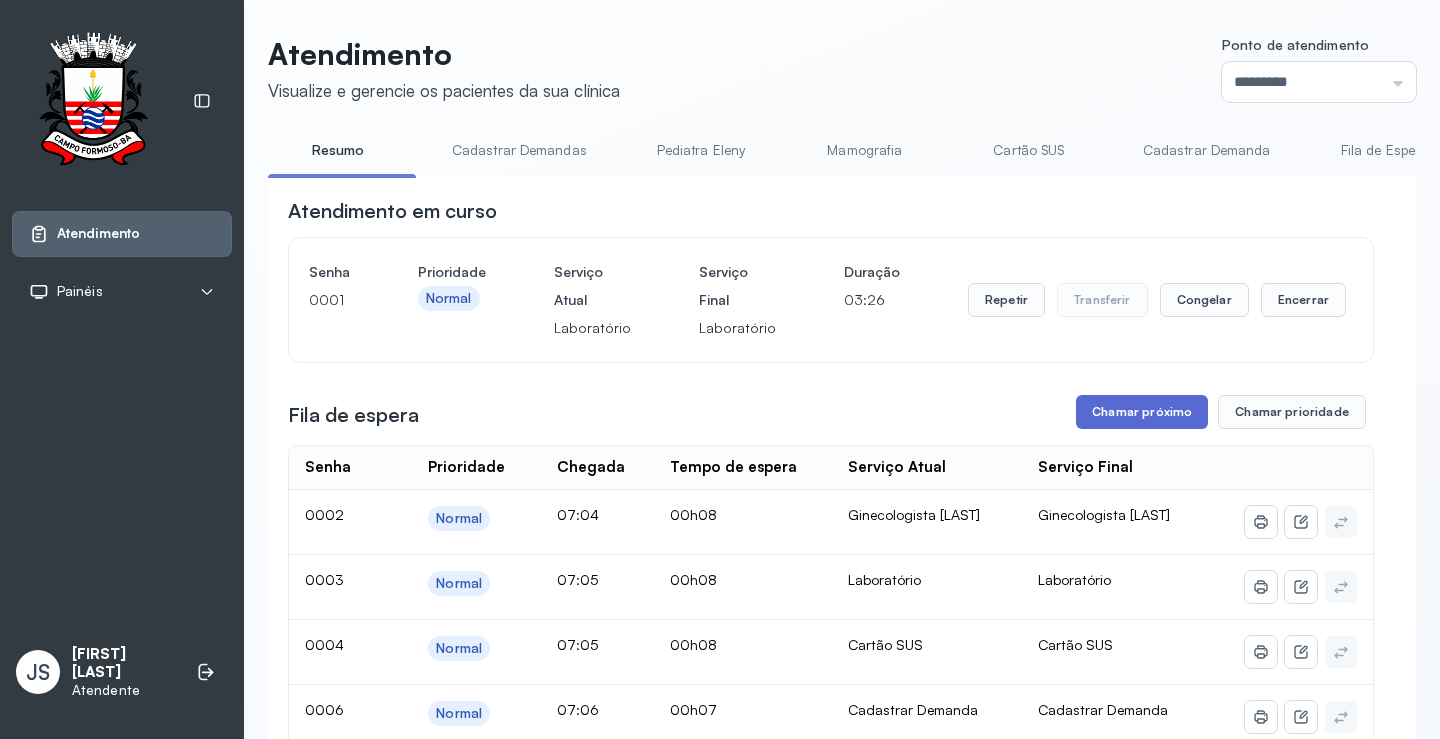 click on "Chamar próximo" at bounding box center [1142, 412] 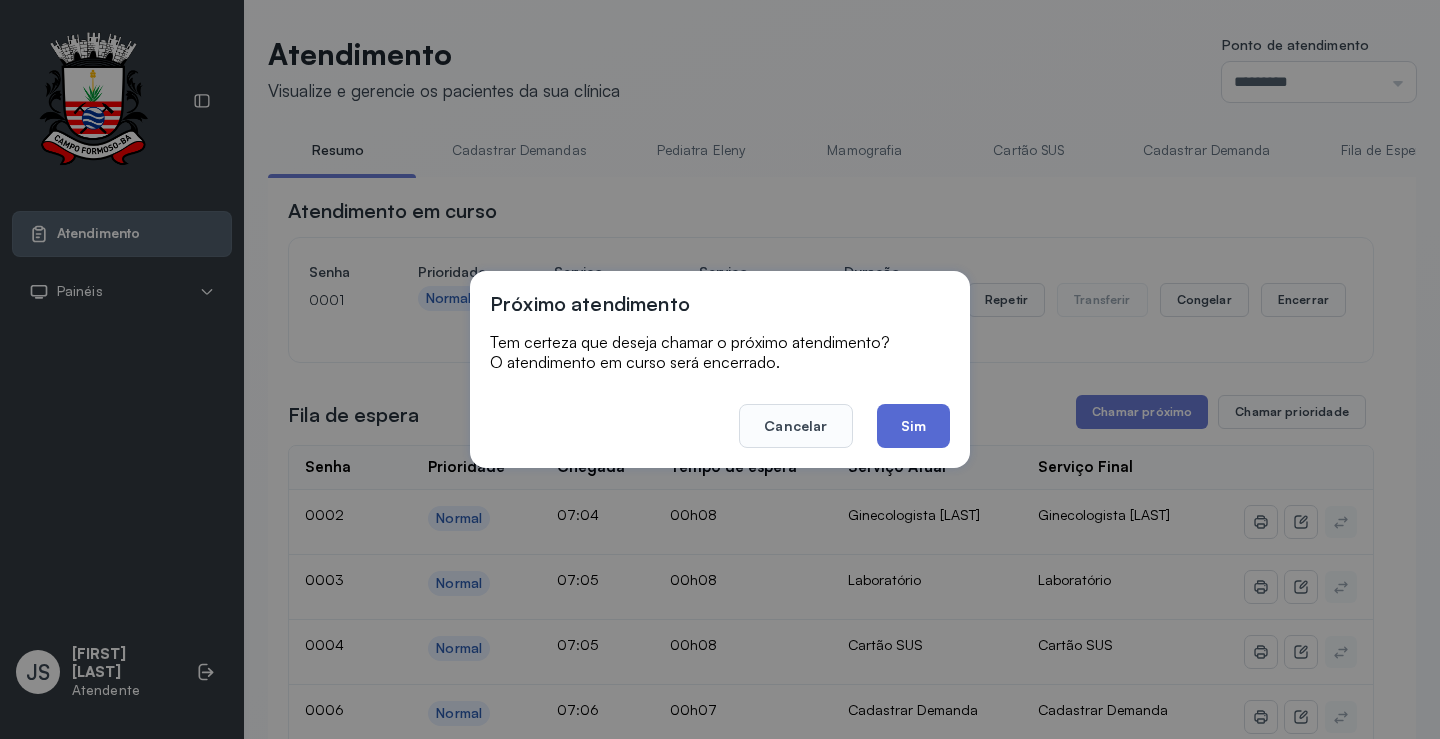 click on "Sim" 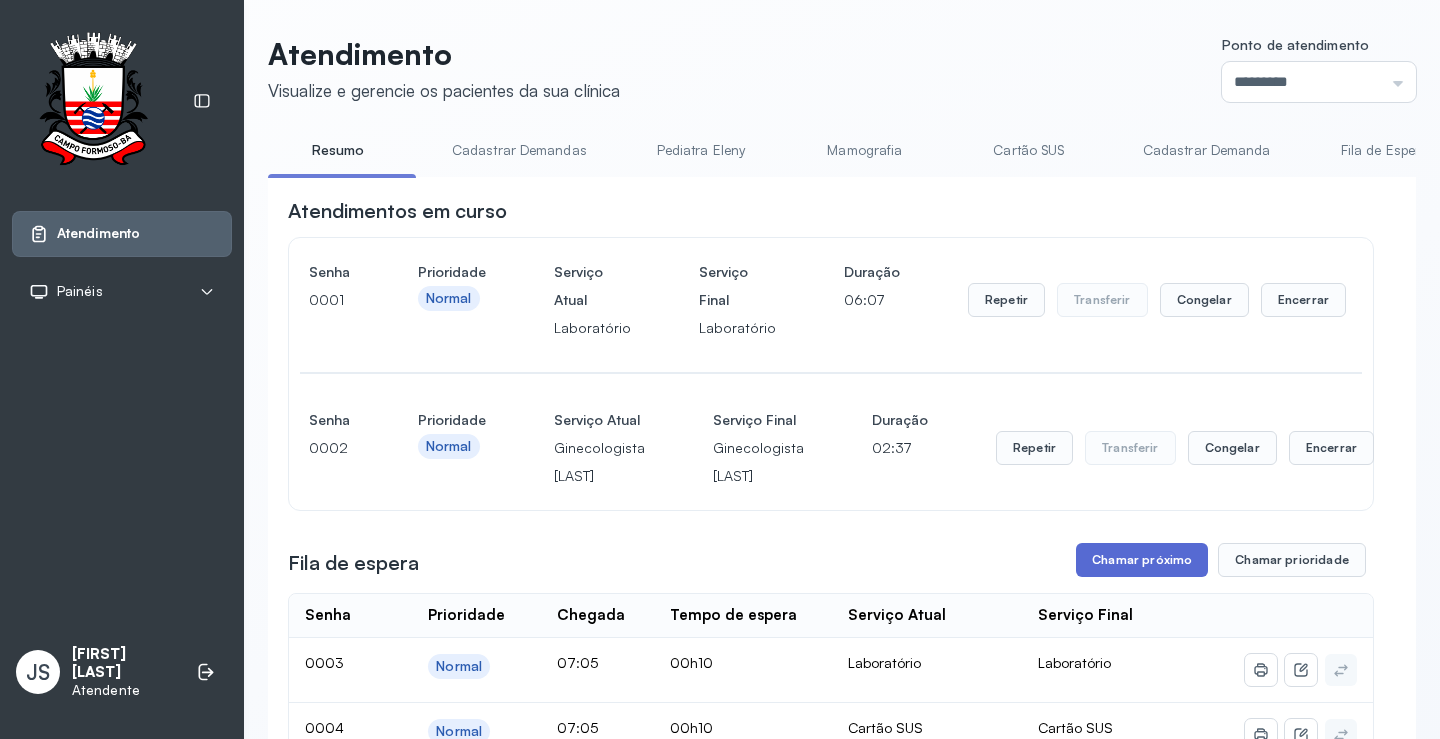 click on "Chamar próximo" at bounding box center (1142, 560) 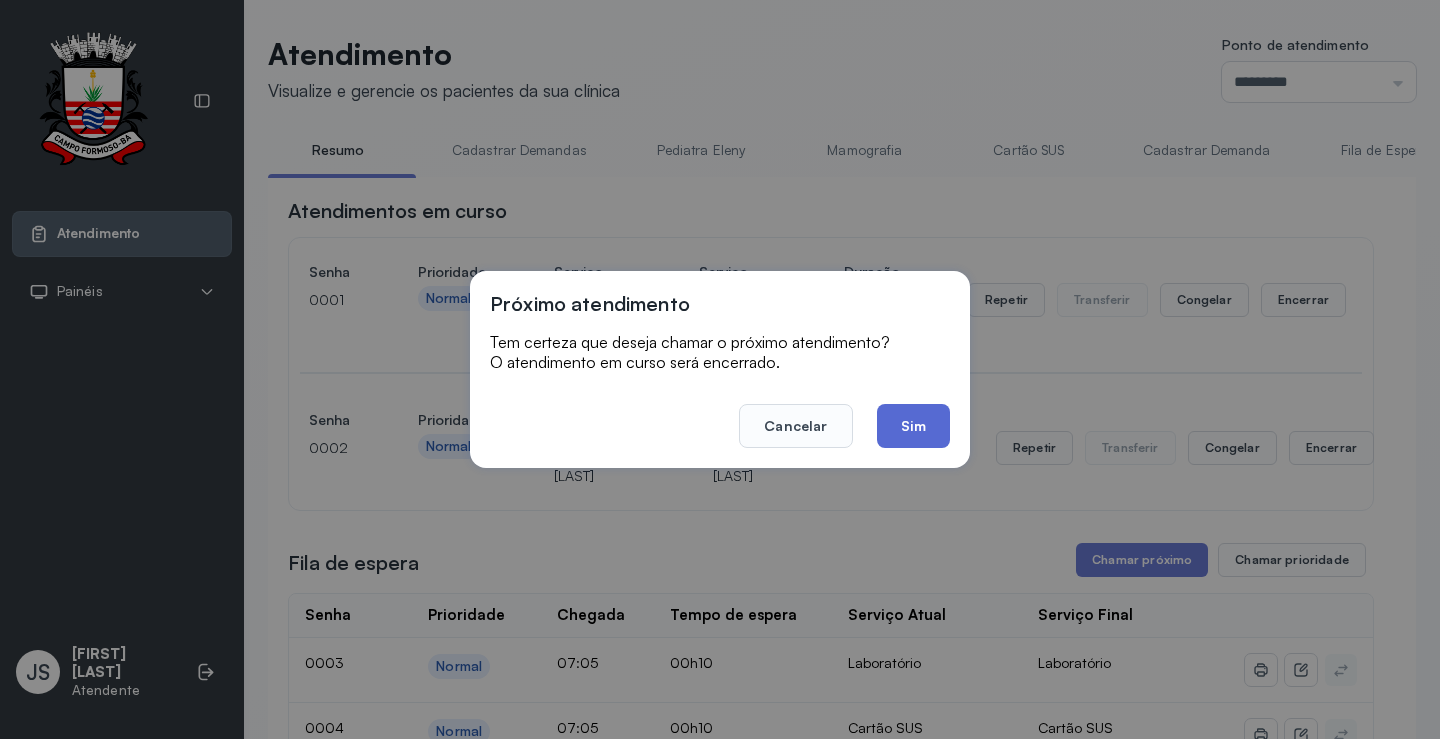 click on "Sim" 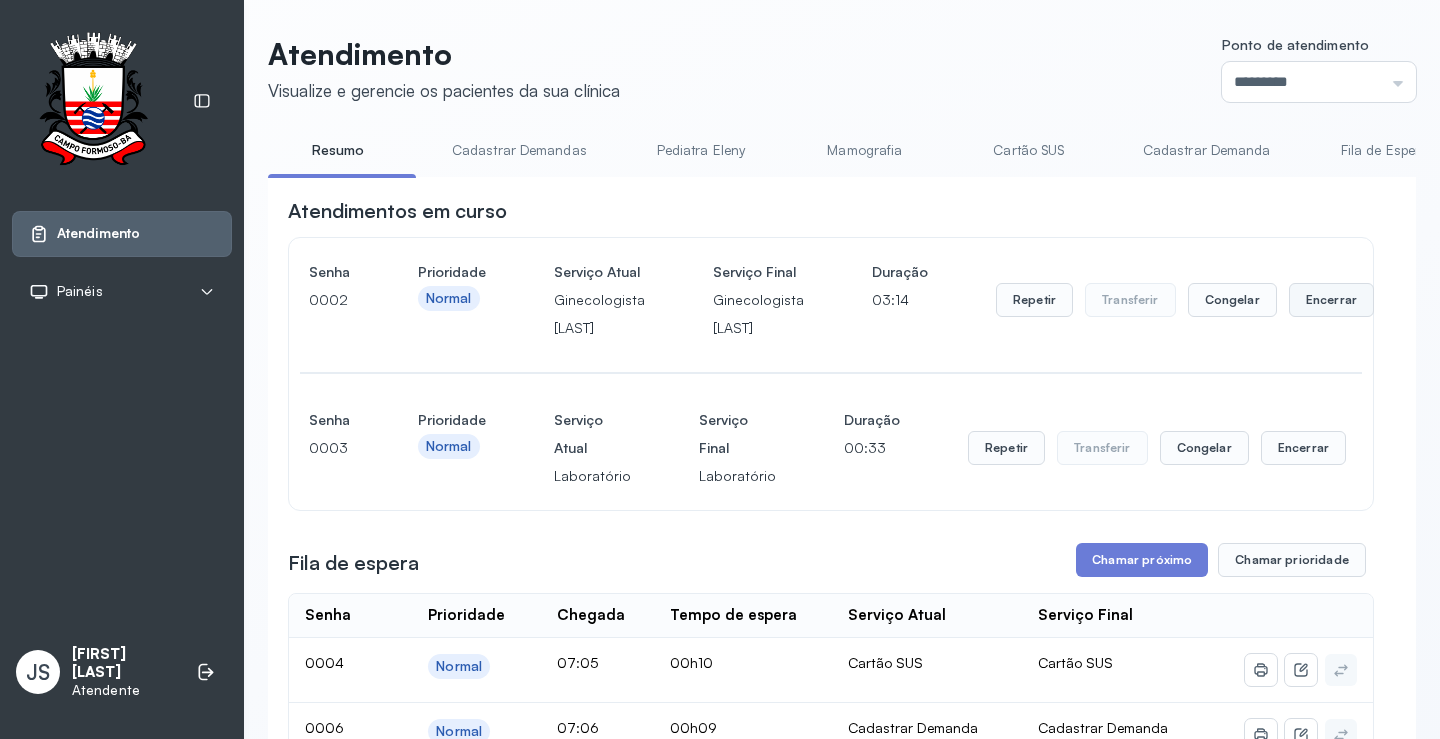 click on "Encerrar" at bounding box center (1331, 300) 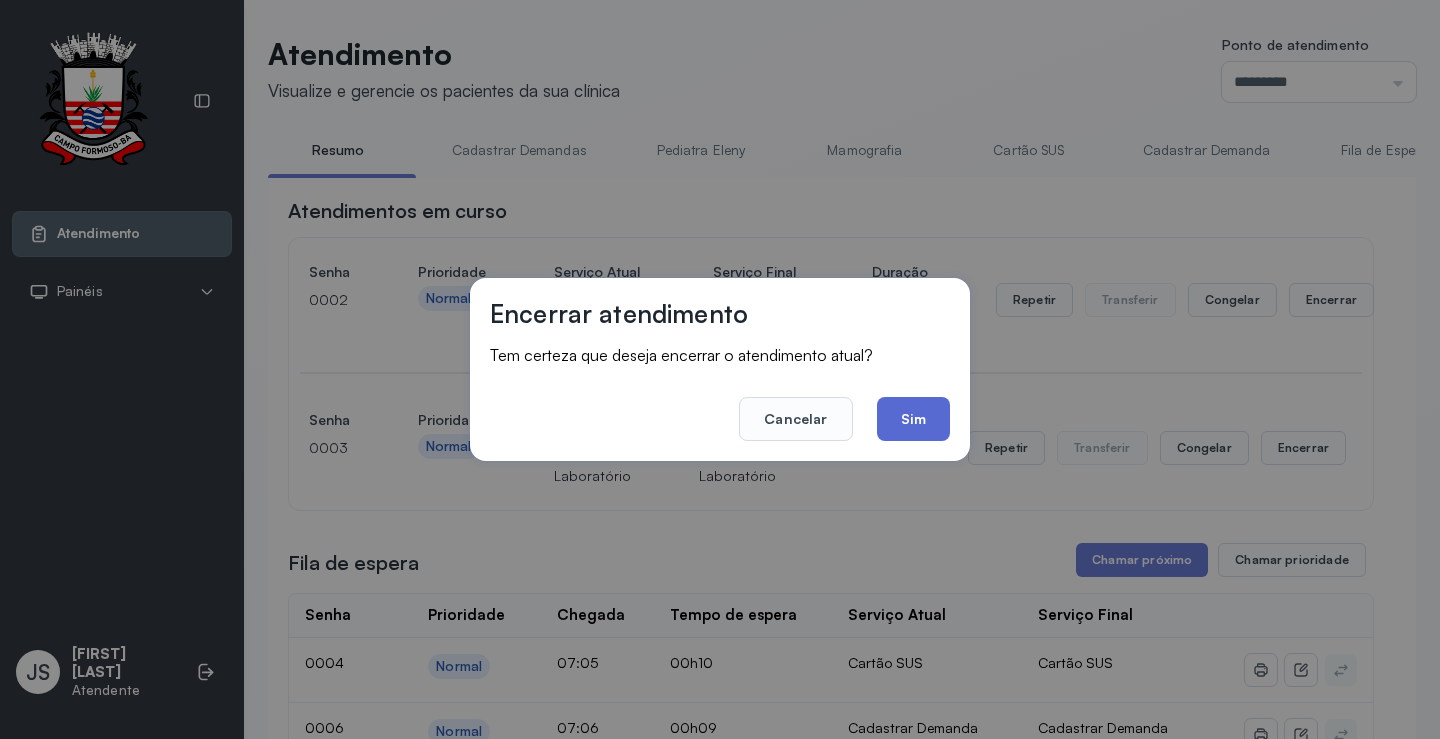 click on "Sim" 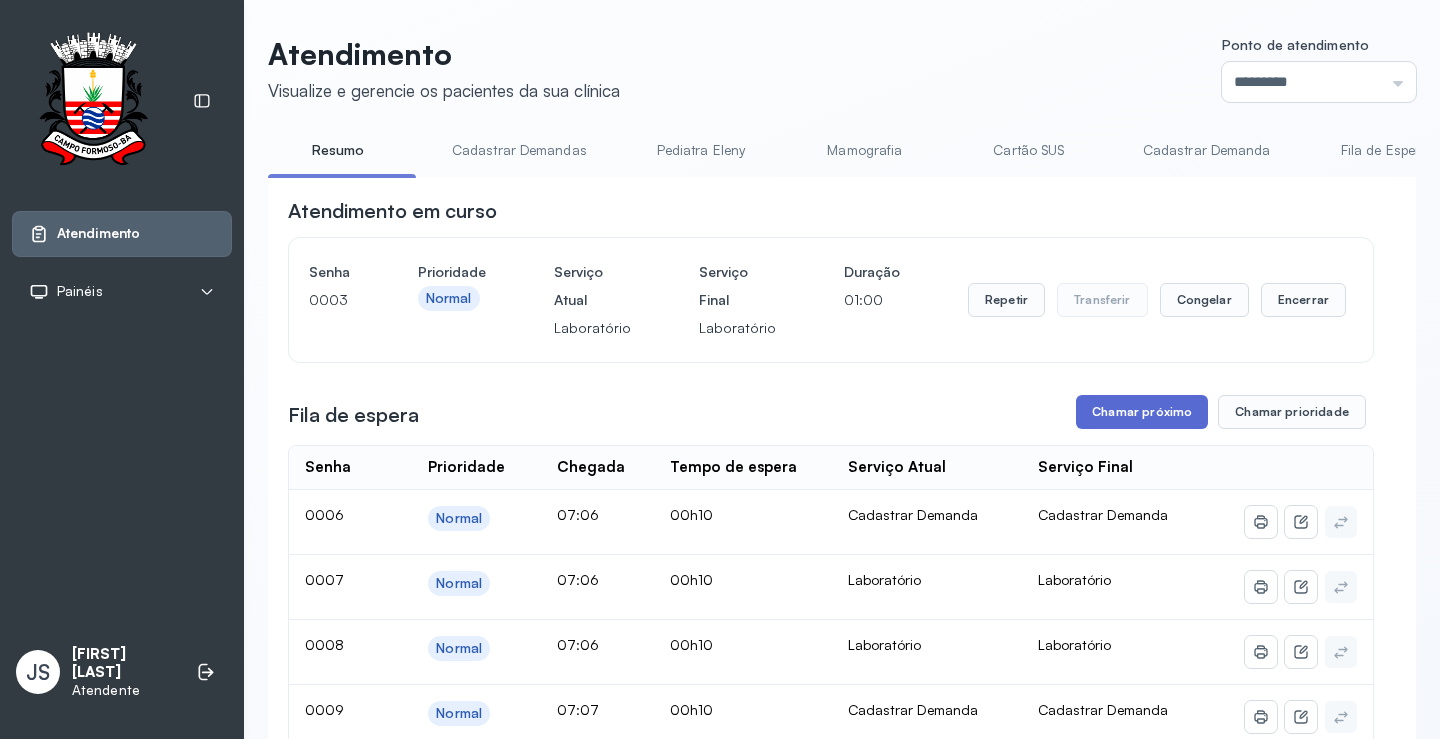 click on "Chamar próximo" at bounding box center [1142, 412] 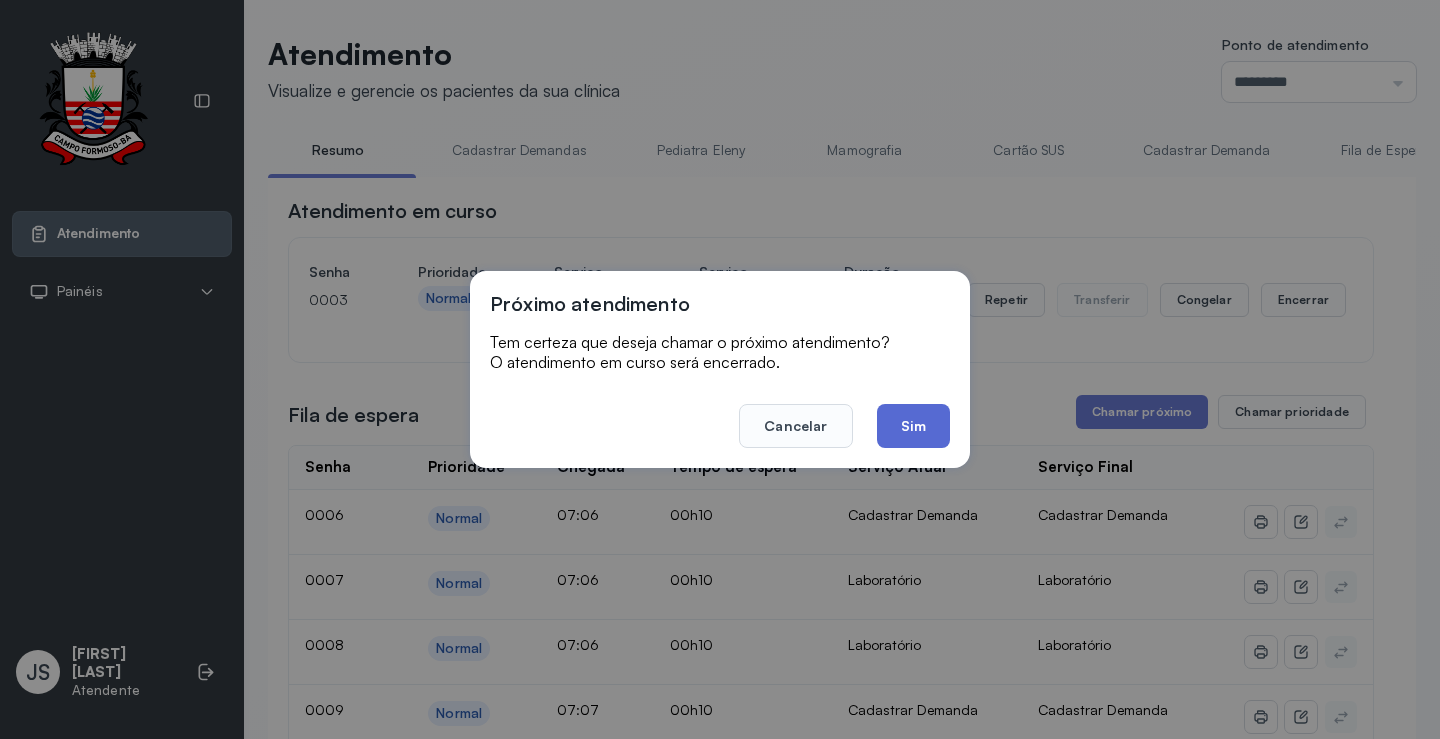 click on "Sim" 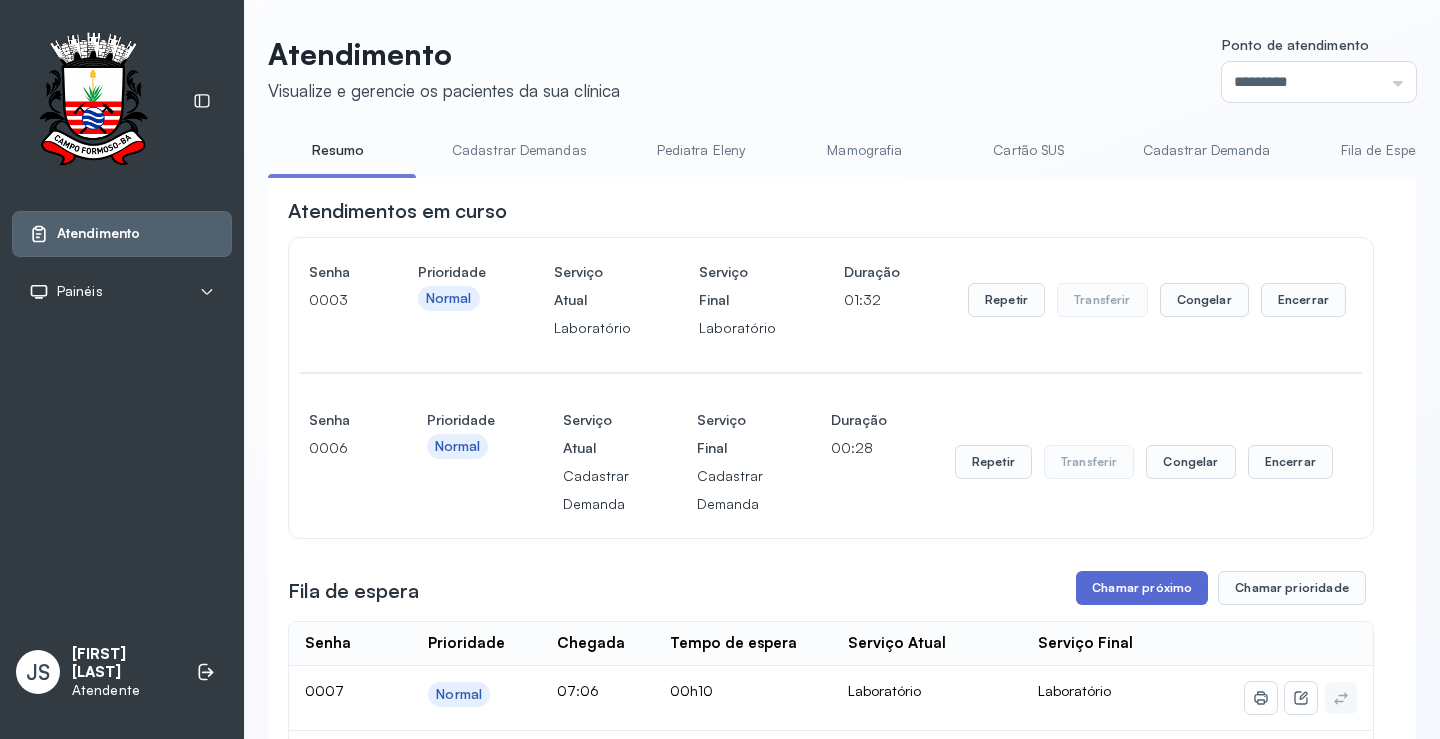 click on "Chamar próximo" at bounding box center (1142, 588) 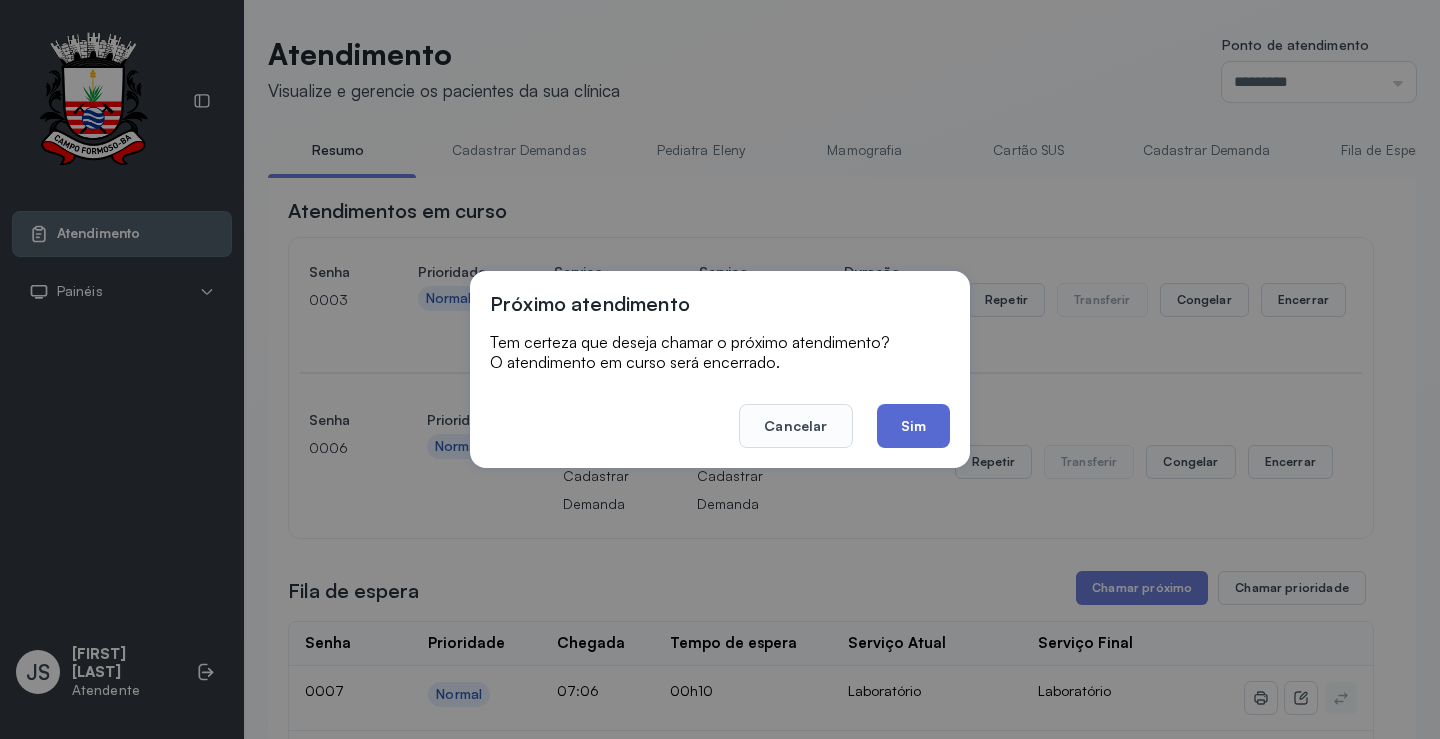 click on "Sim" 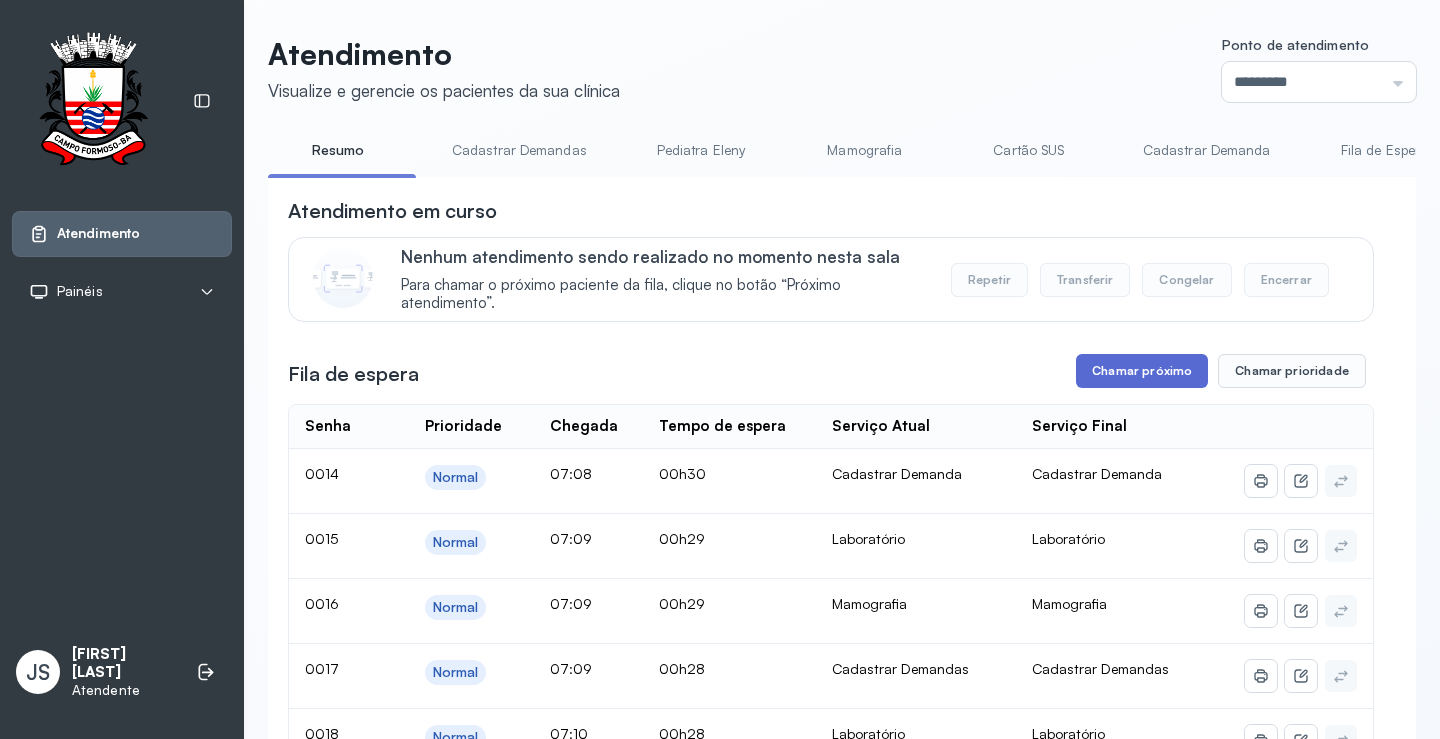 click on "Chamar próximo" at bounding box center (1142, 371) 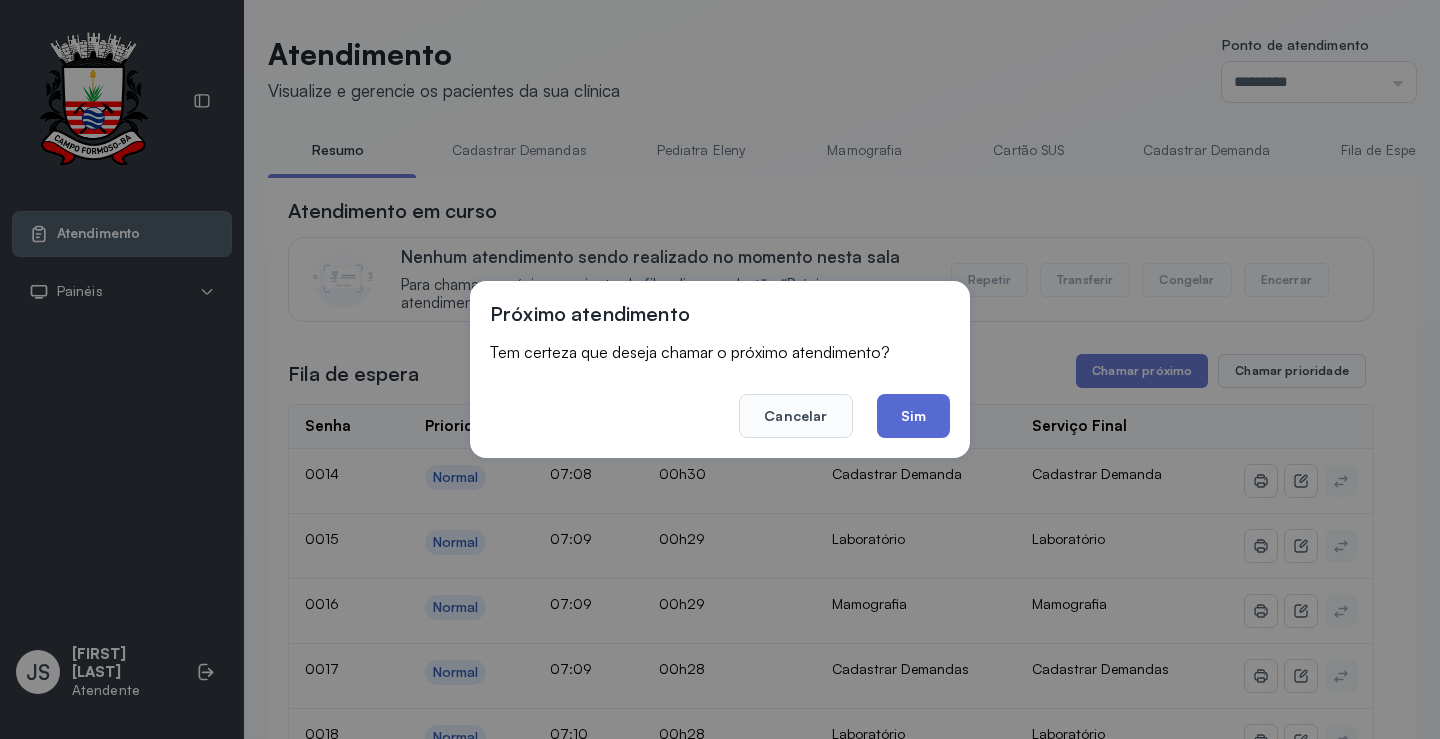 click on "Sim" 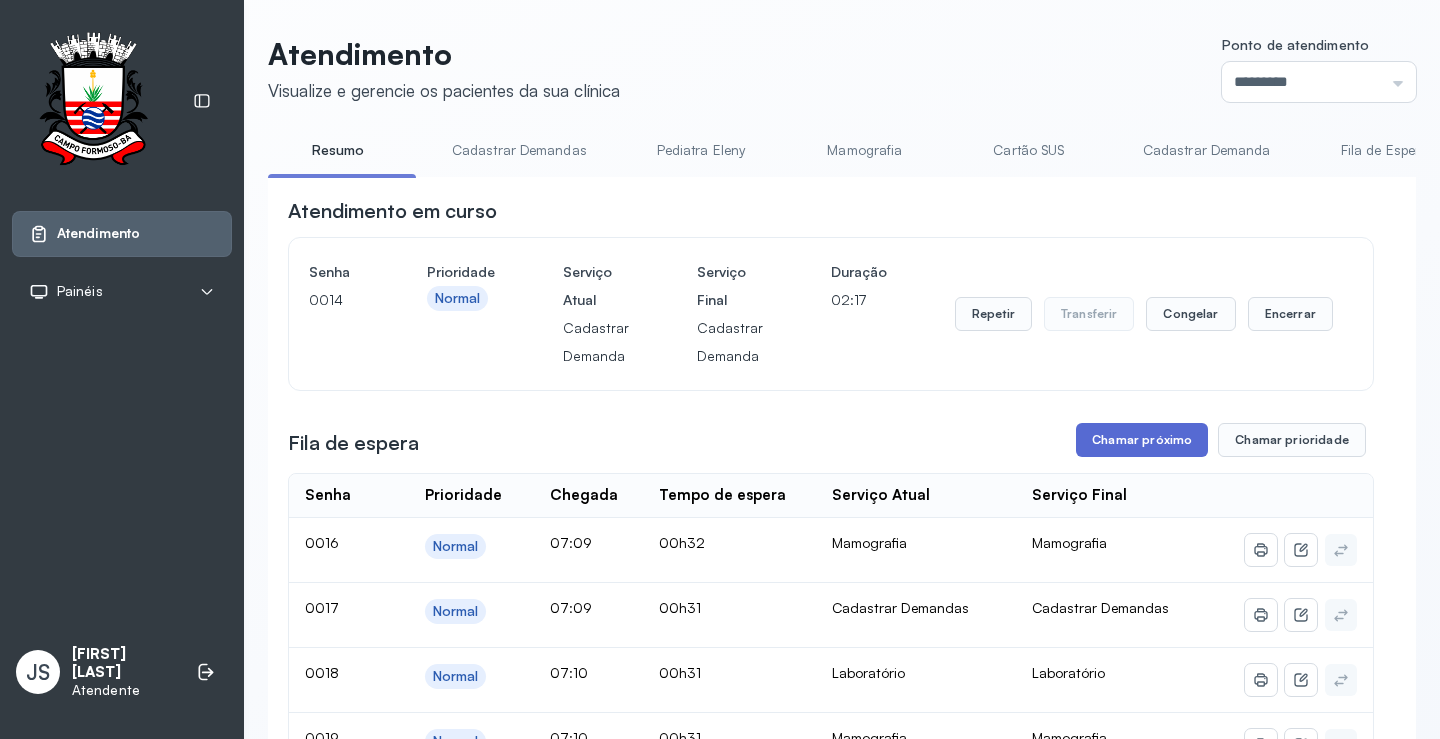 click on "Chamar próximo" at bounding box center [1142, 440] 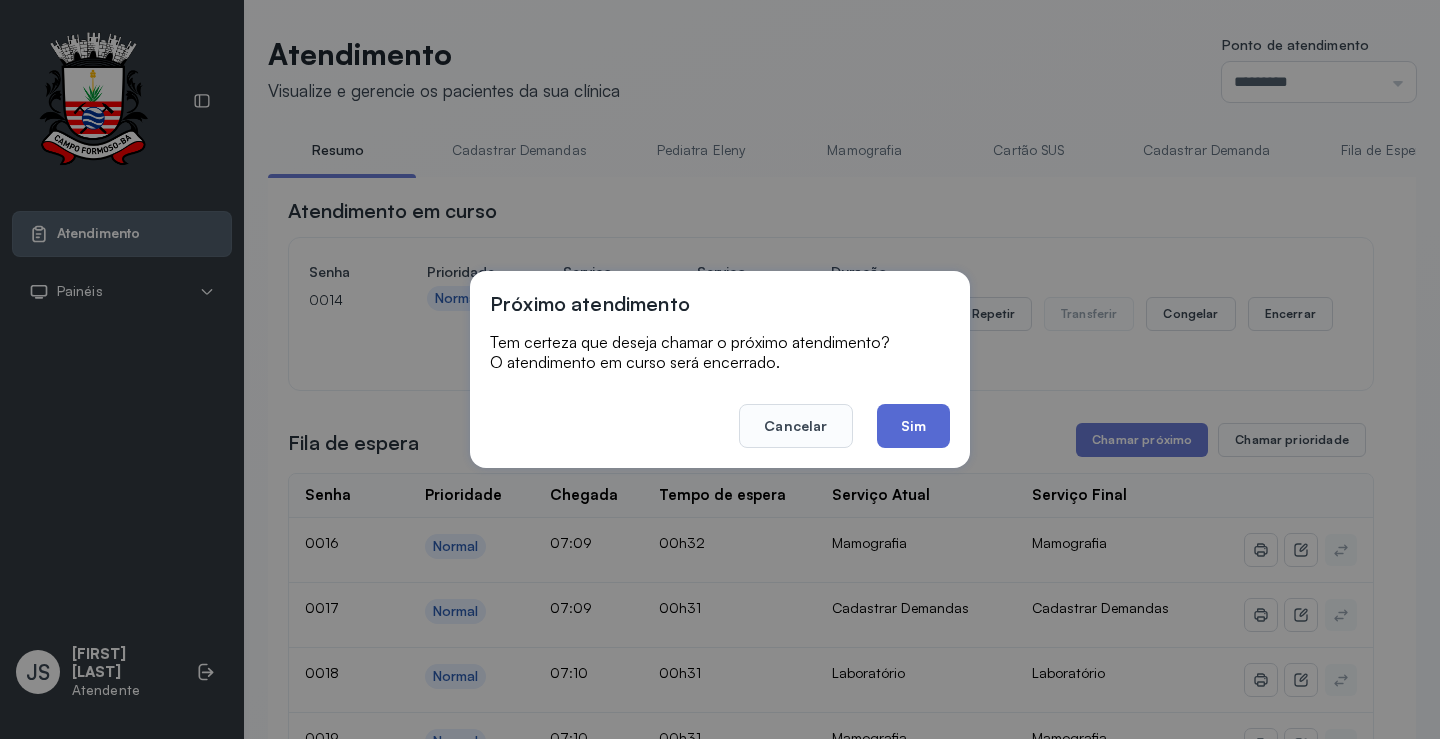 click on "Sim" 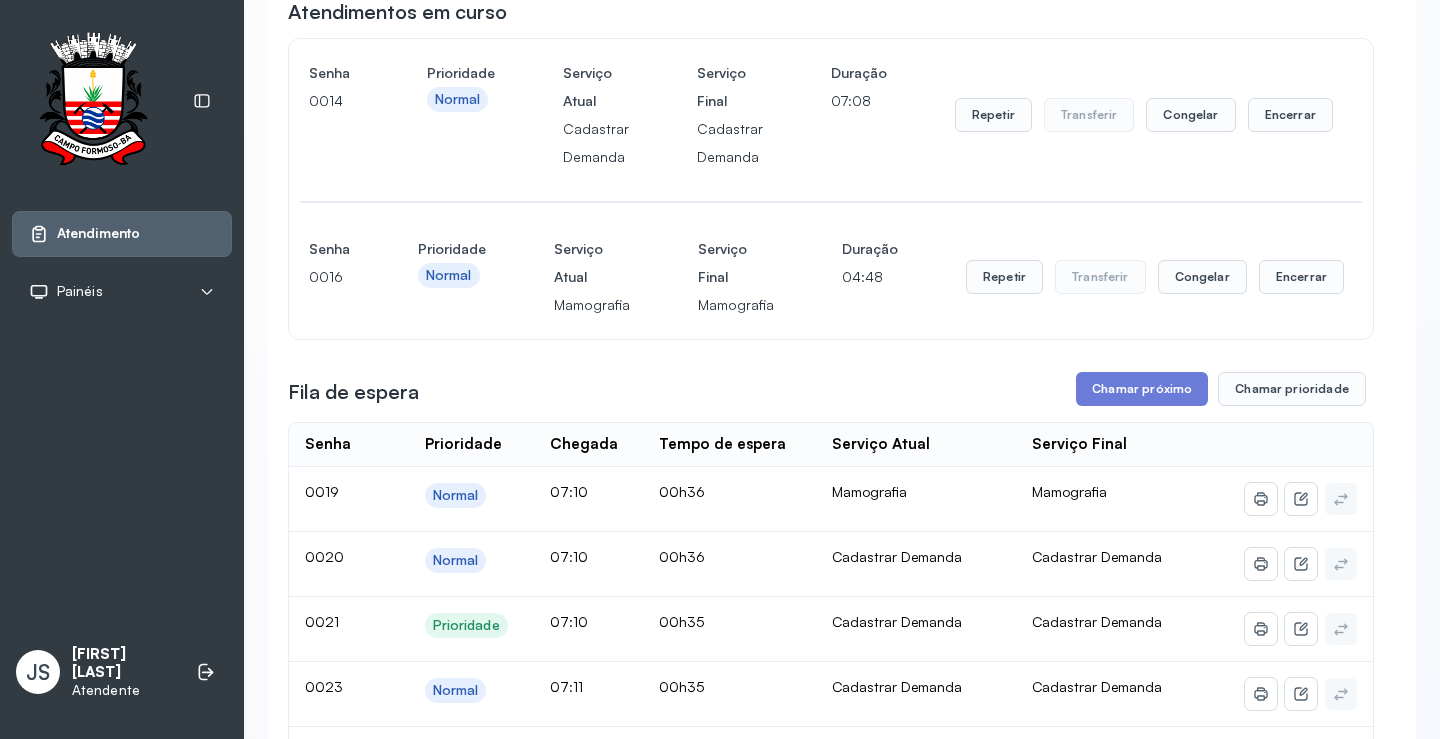scroll, scrollTop: 200, scrollLeft: 0, axis: vertical 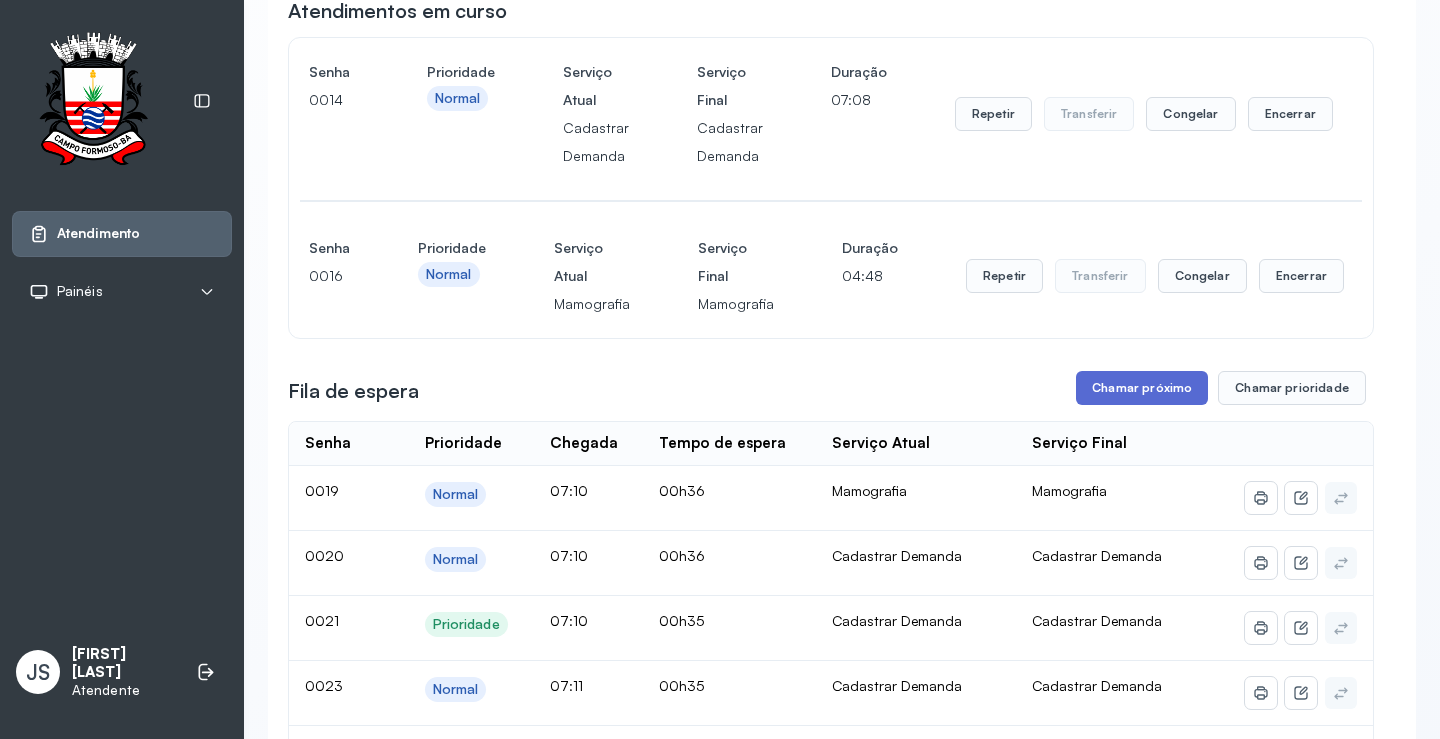 click on "Chamar próximo" at bounding box center [1142, 388] 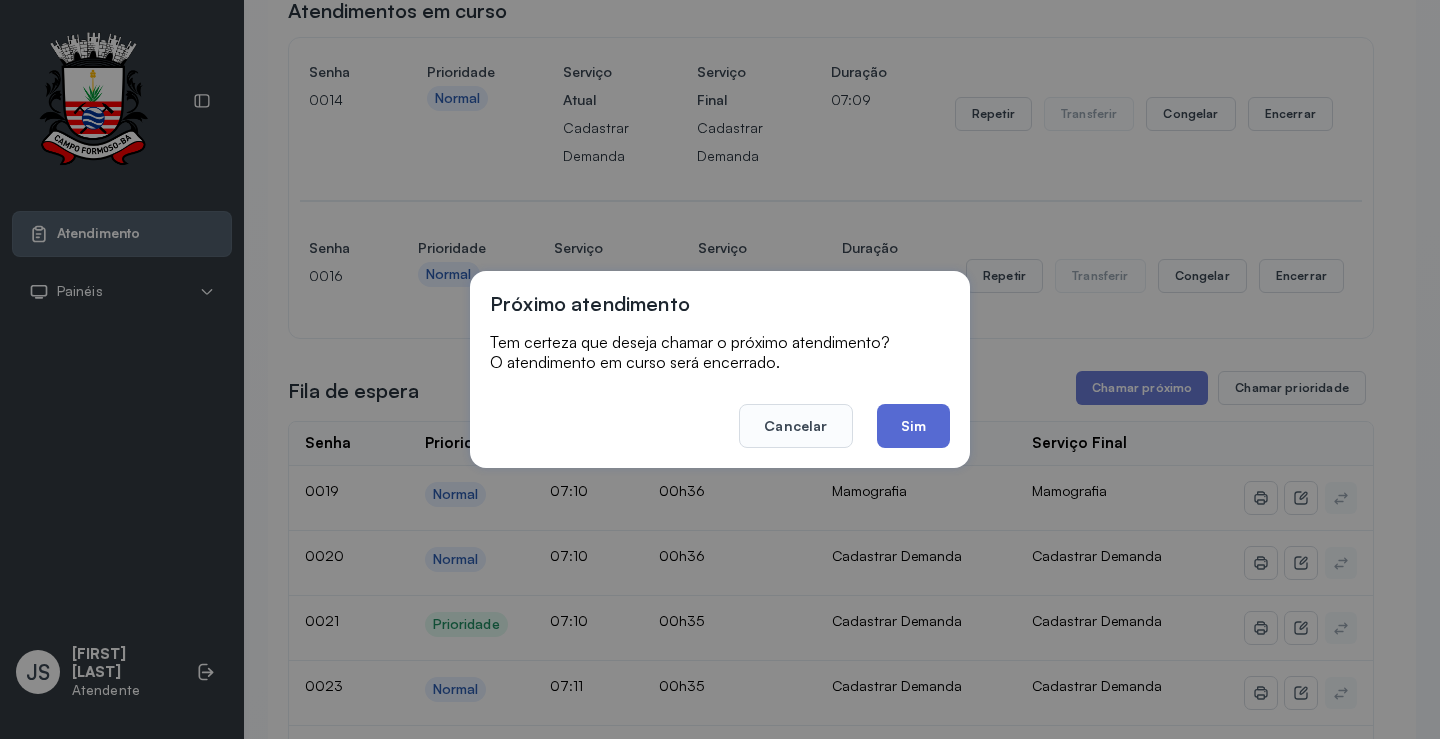 click on "Sim" 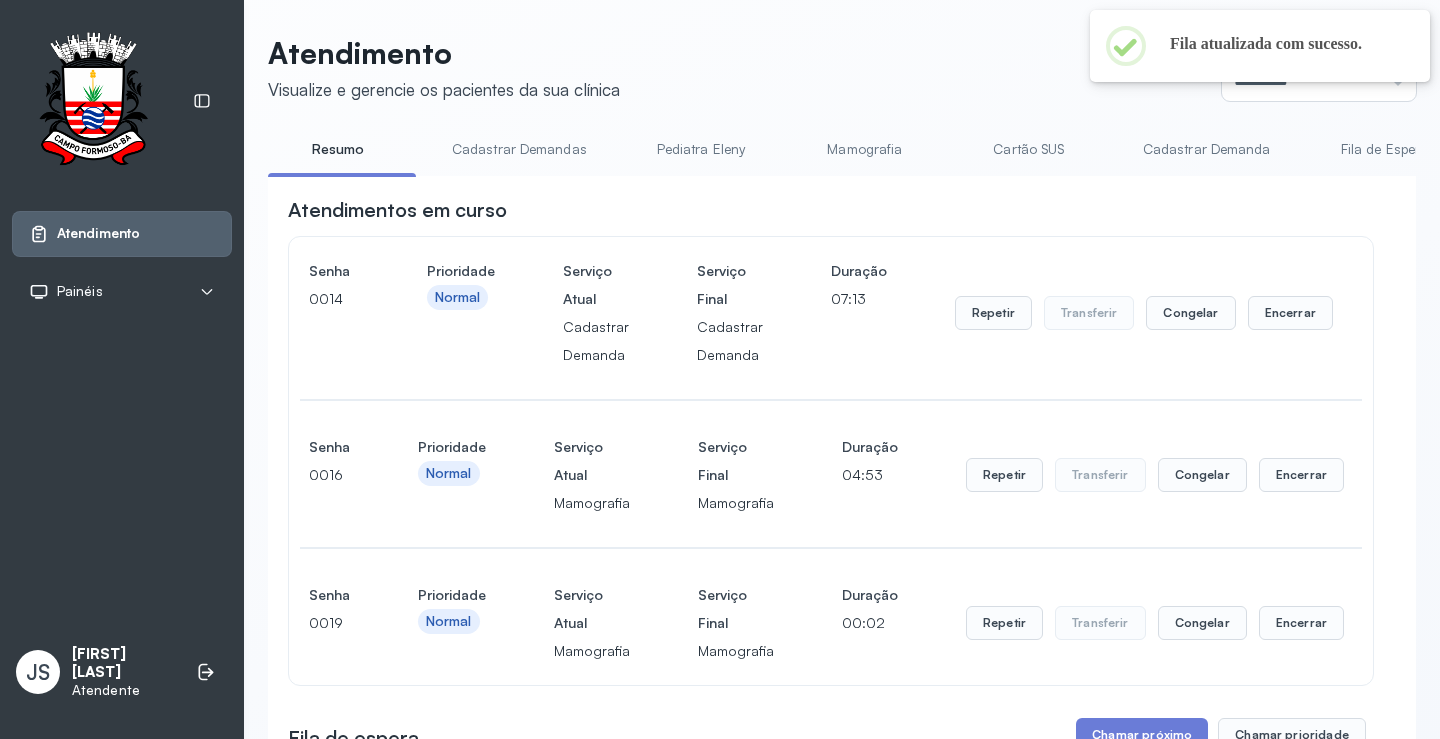 scroll, scrollTop: 200, scrollLeft: 0, axis: vertical 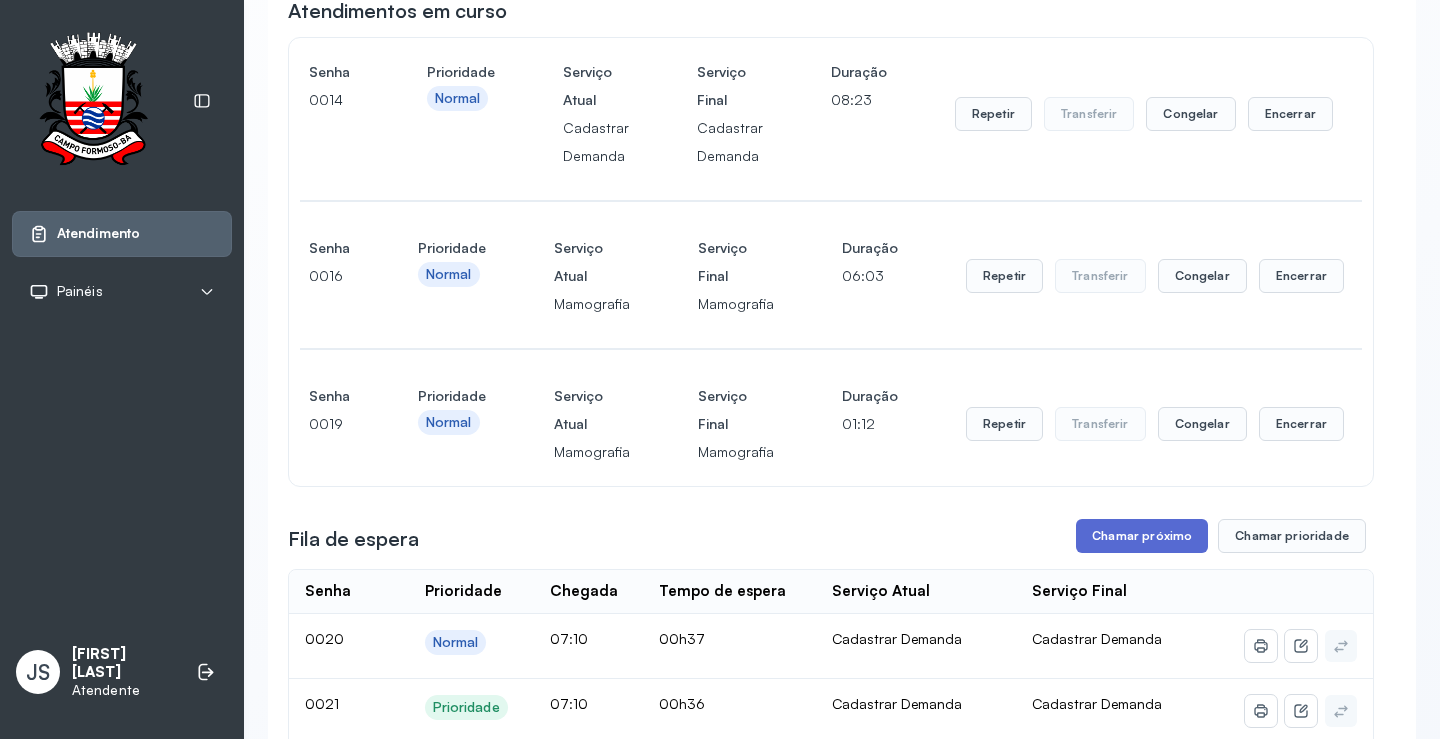 click on "Chamar próximo" at bounding box center [1142, 536] 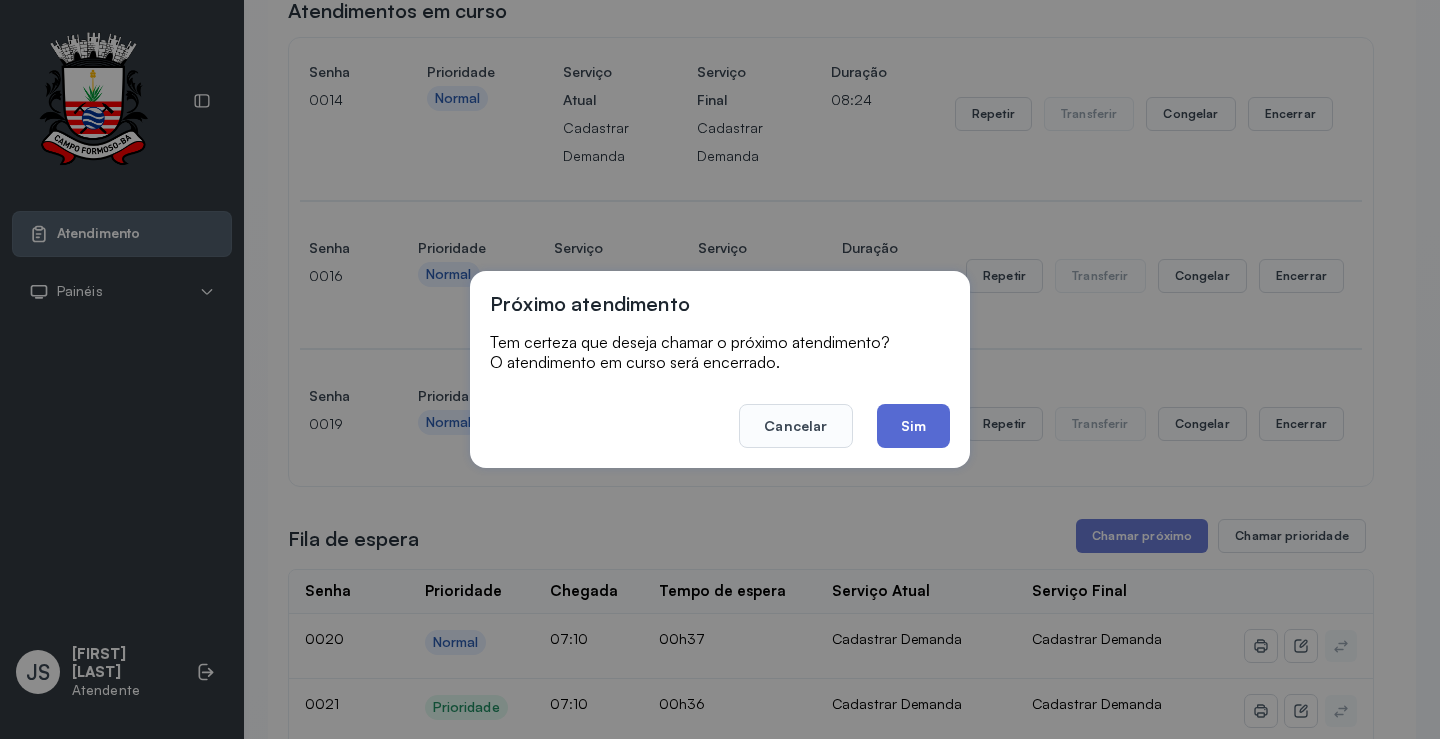 click on "Sim" 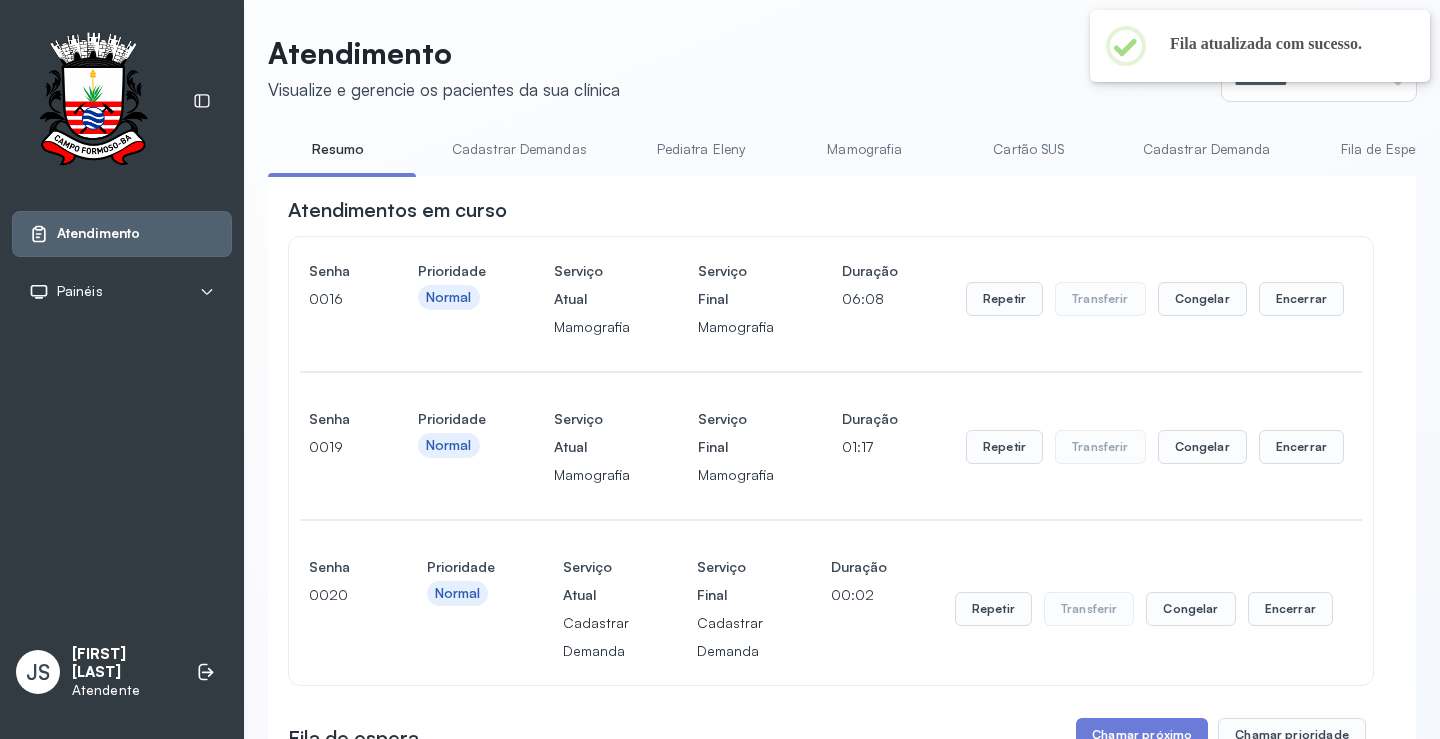 scroll, scrollTop: 200, scrollLeft: 0, axis: vertical 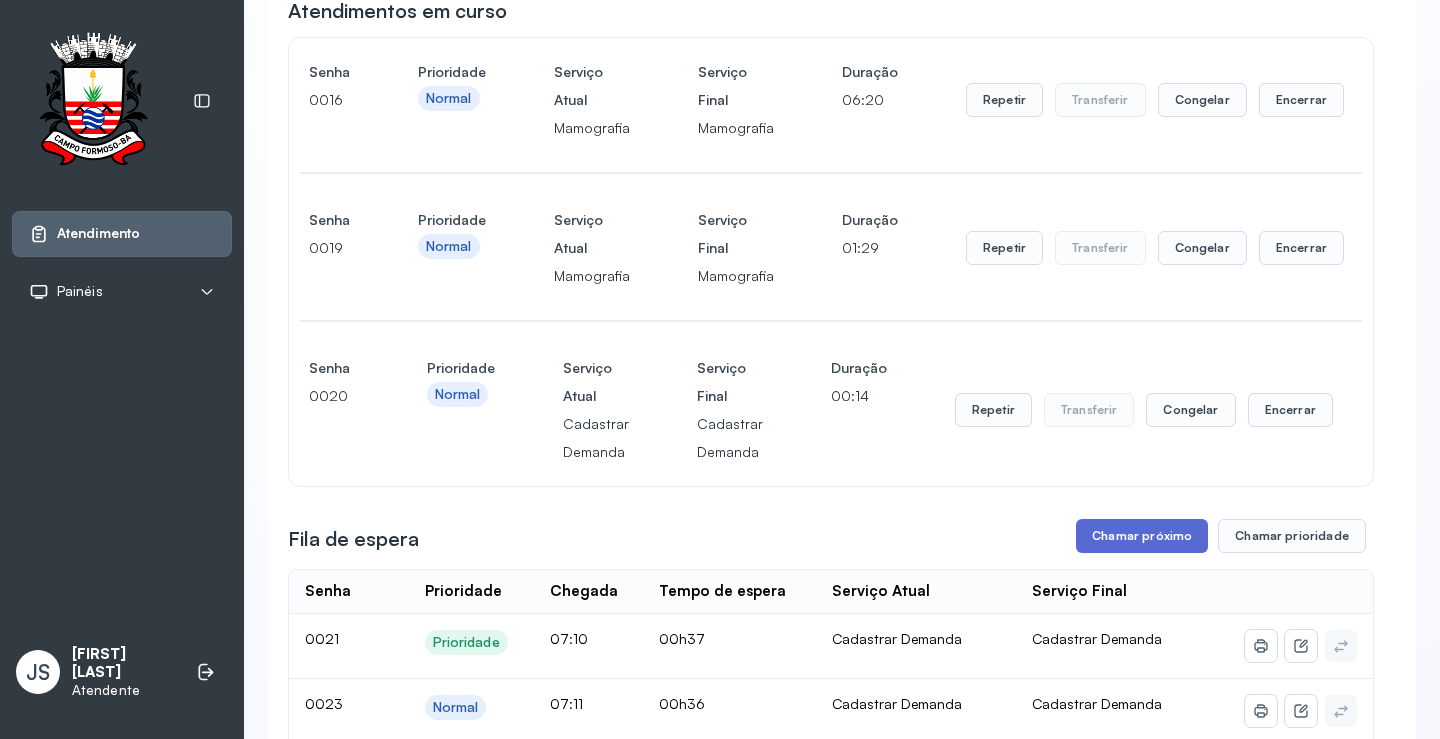 click on "Chamar próximo" at bounding box center [1142, 536] 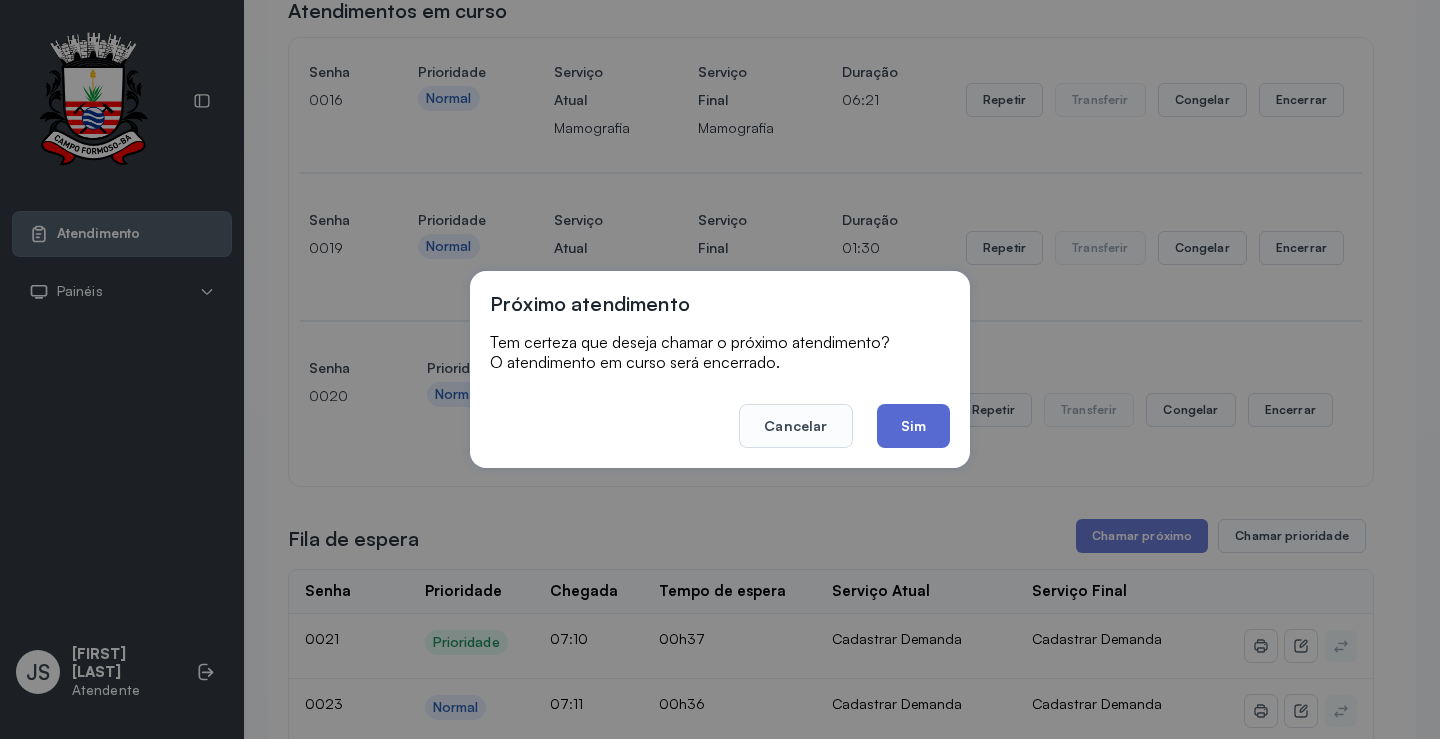click on "Sim" 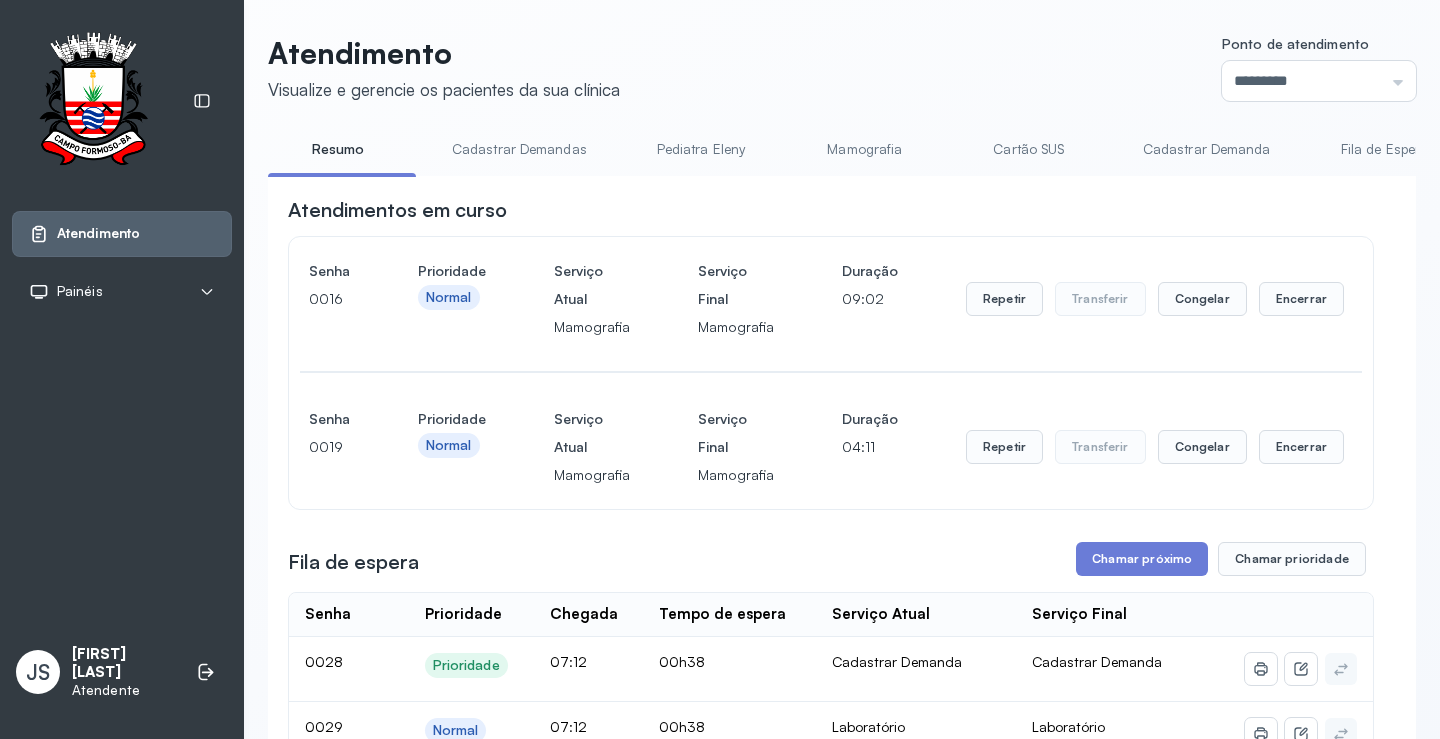 scroll, scrollTop: 200, scrollLeft: 0, axis: vertical 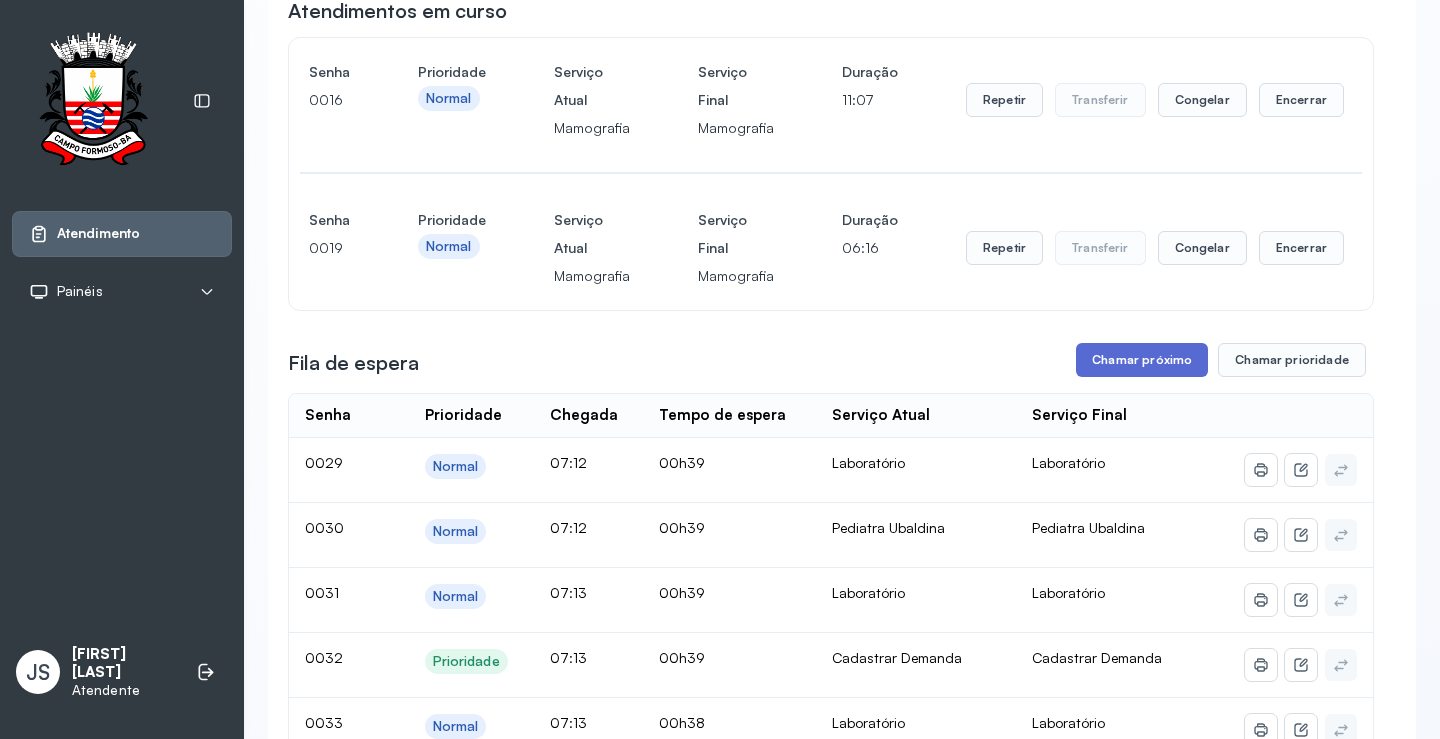 click on "Chamar próximo" at bounding box center [1142, 360] 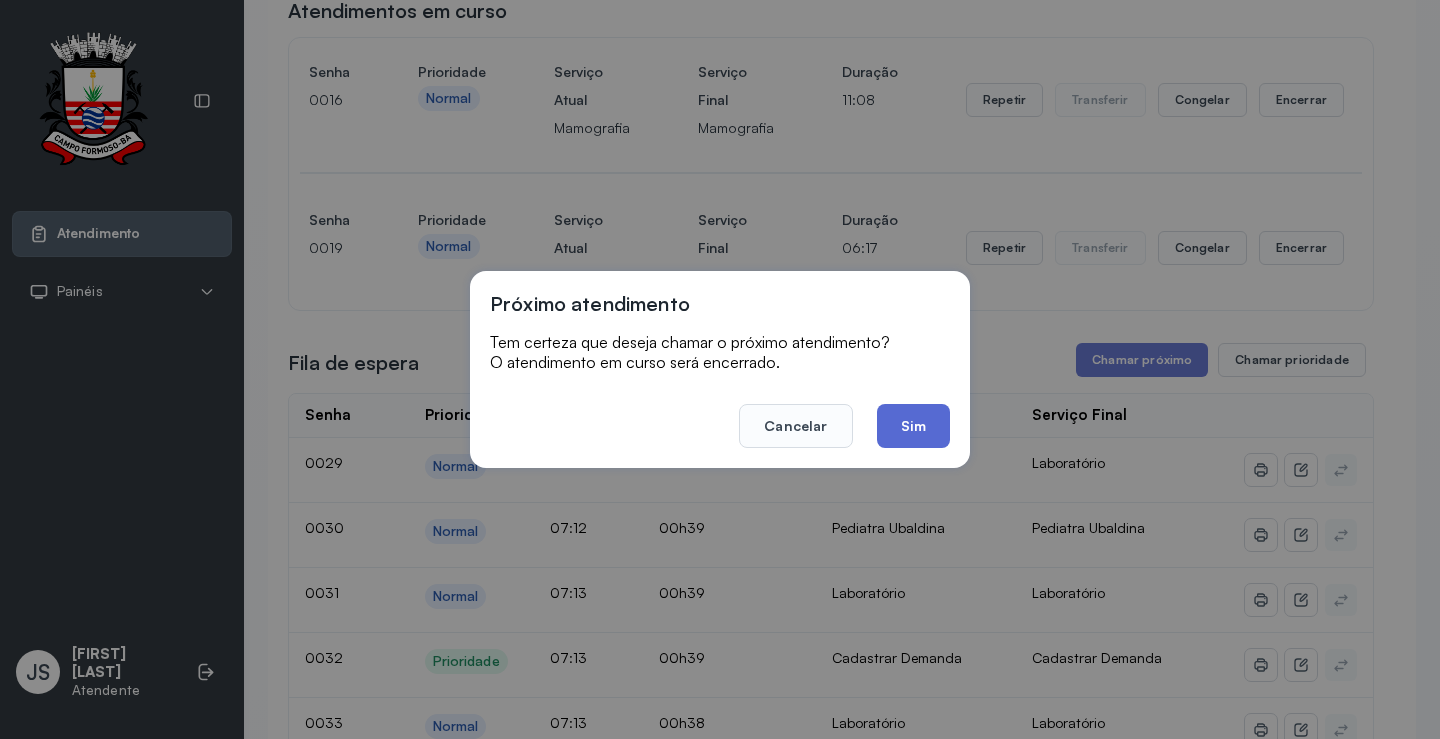 click on "Sim" 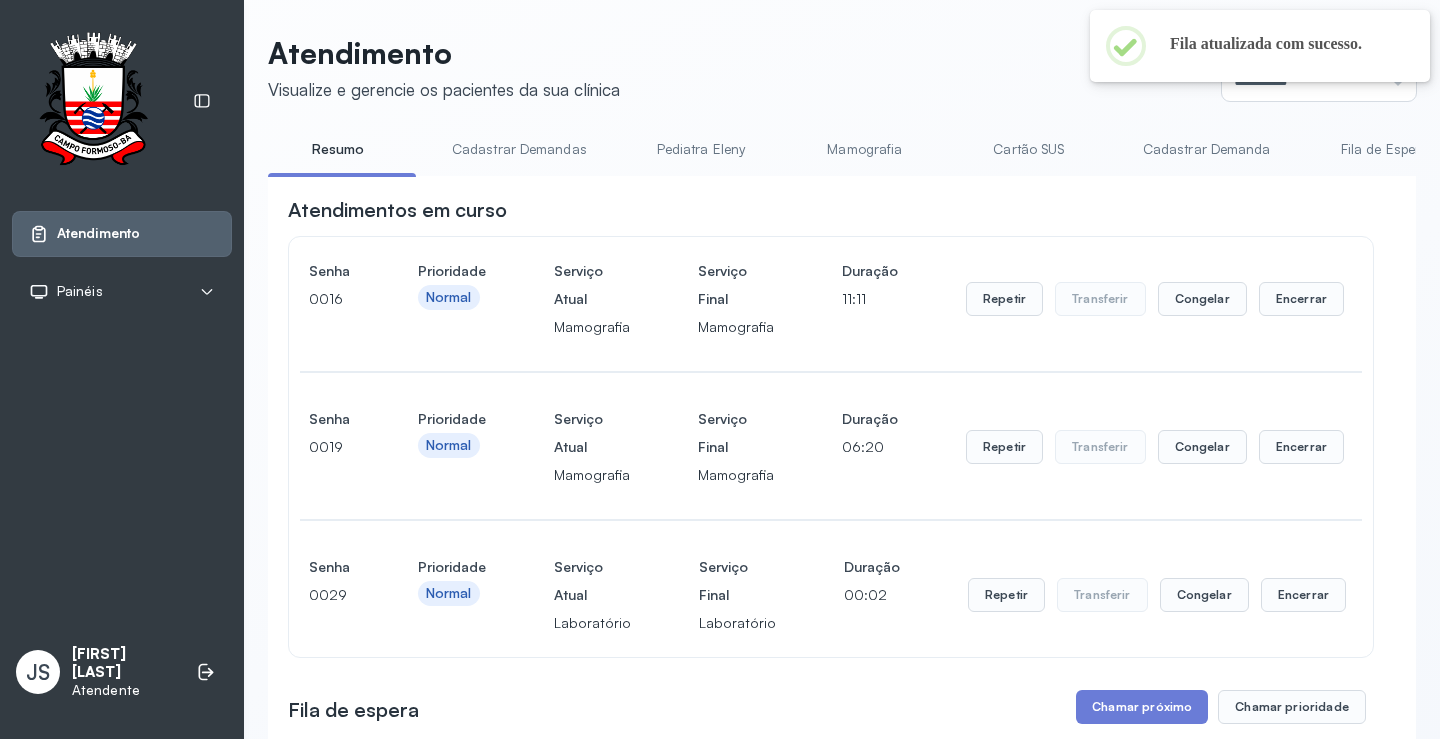 scroll, scrollTop: 200, scrollLeft: 0, axis: vertical 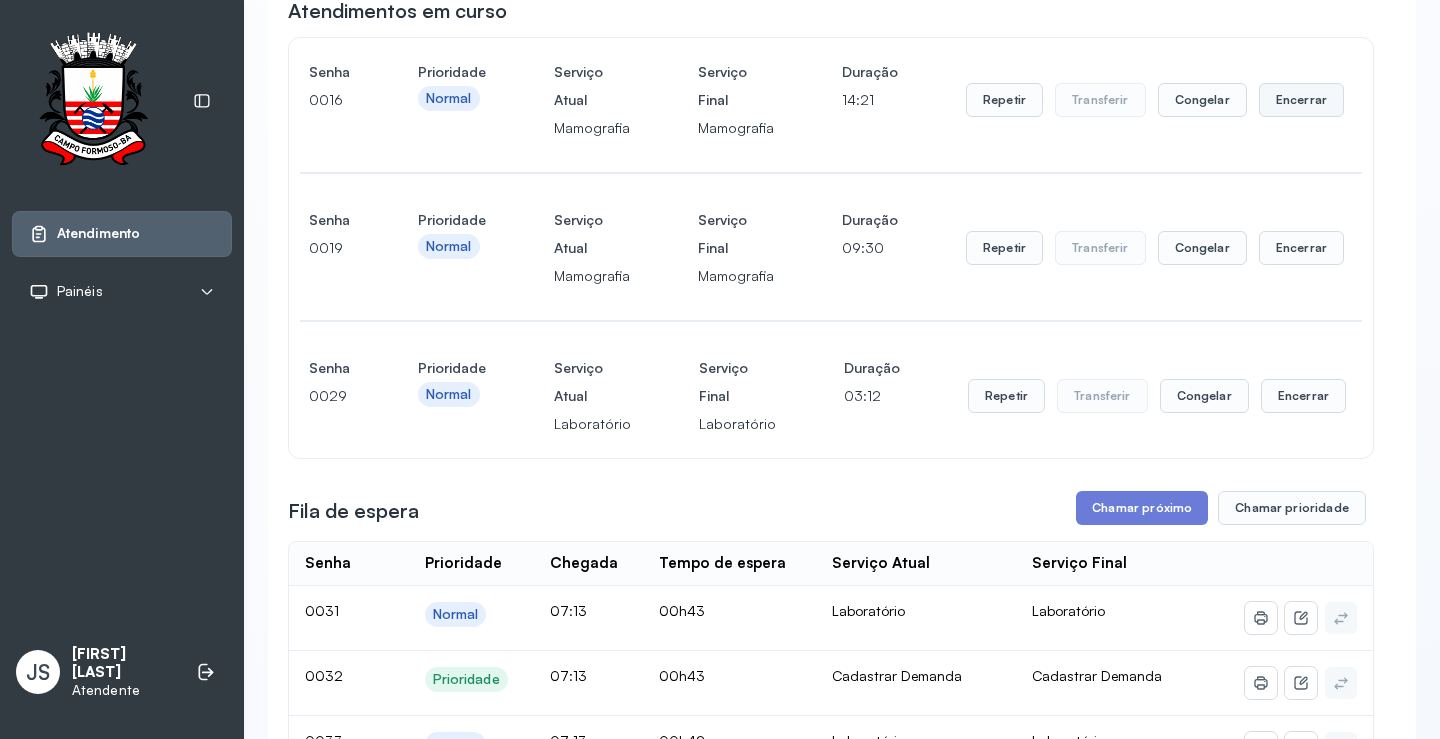 click on "Encerrar" at bounding box center [1301, 100] 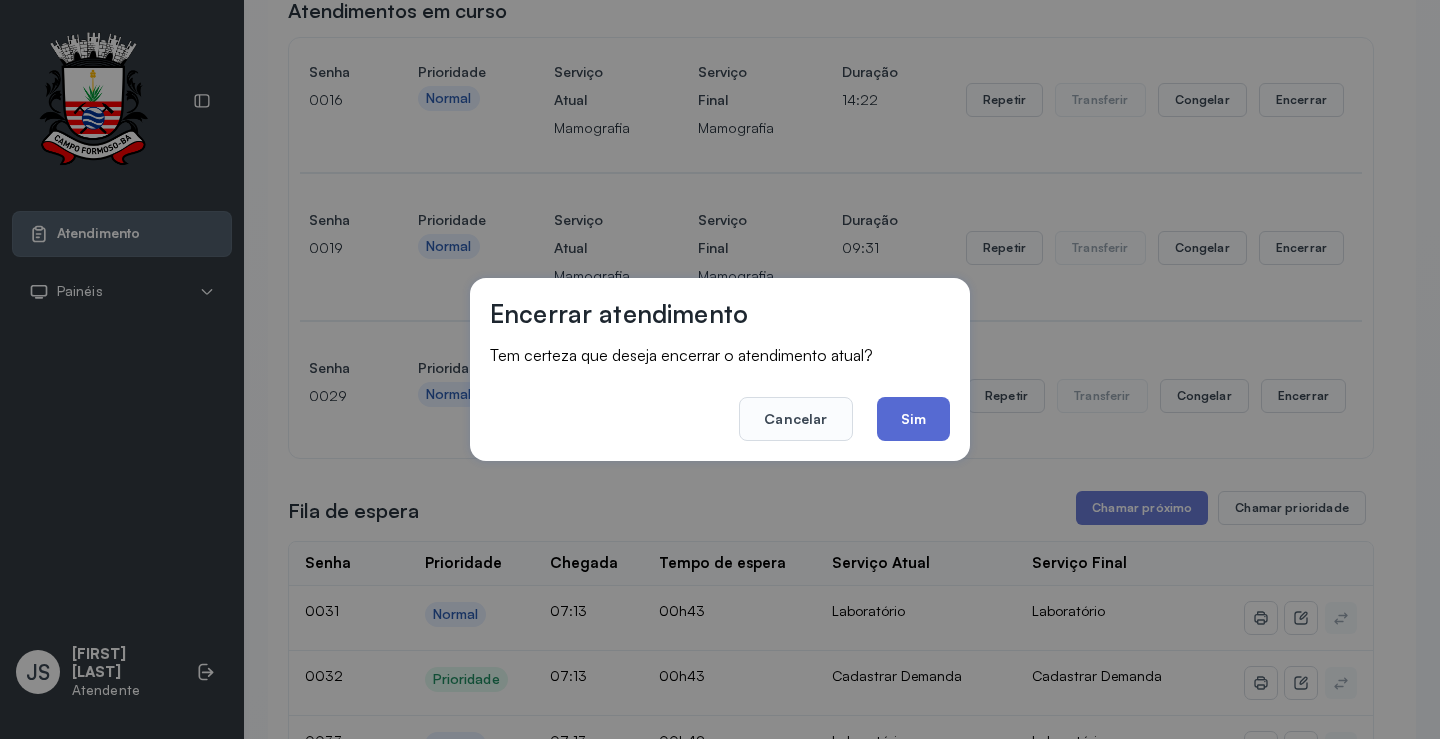click on "Sim" 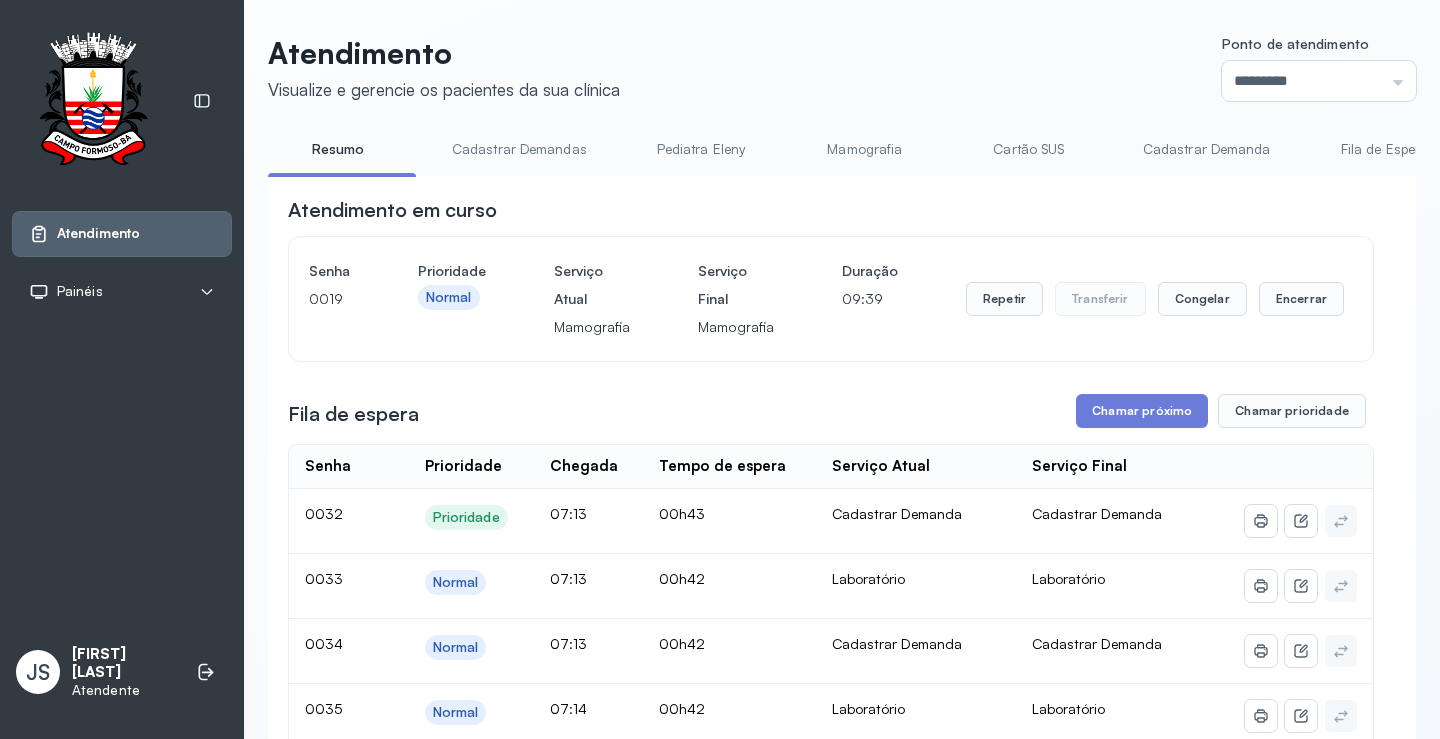 scroll, scrollTop: 0, scrollLeft: 0, axis: both 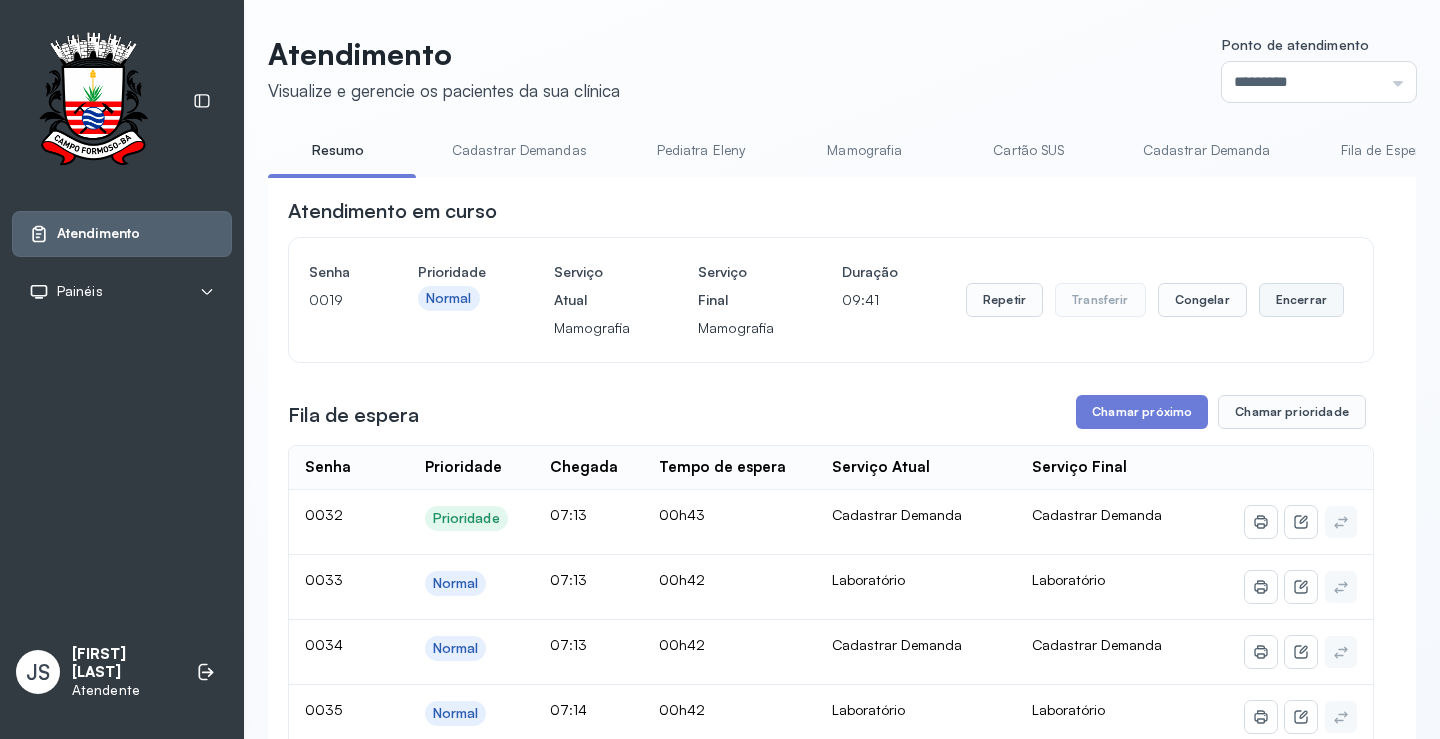 click on "Encerrar" at bounding box center (1301, 300) 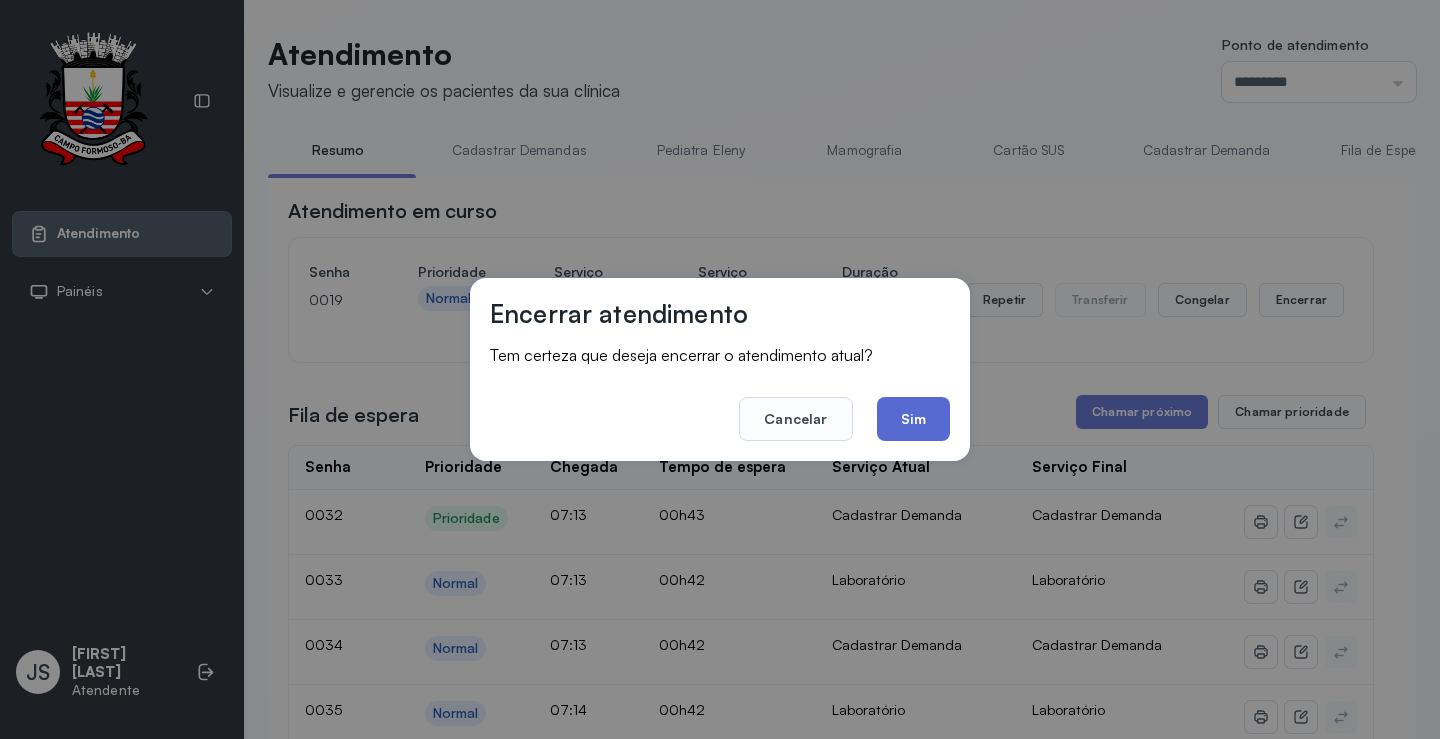 click on "Sim" 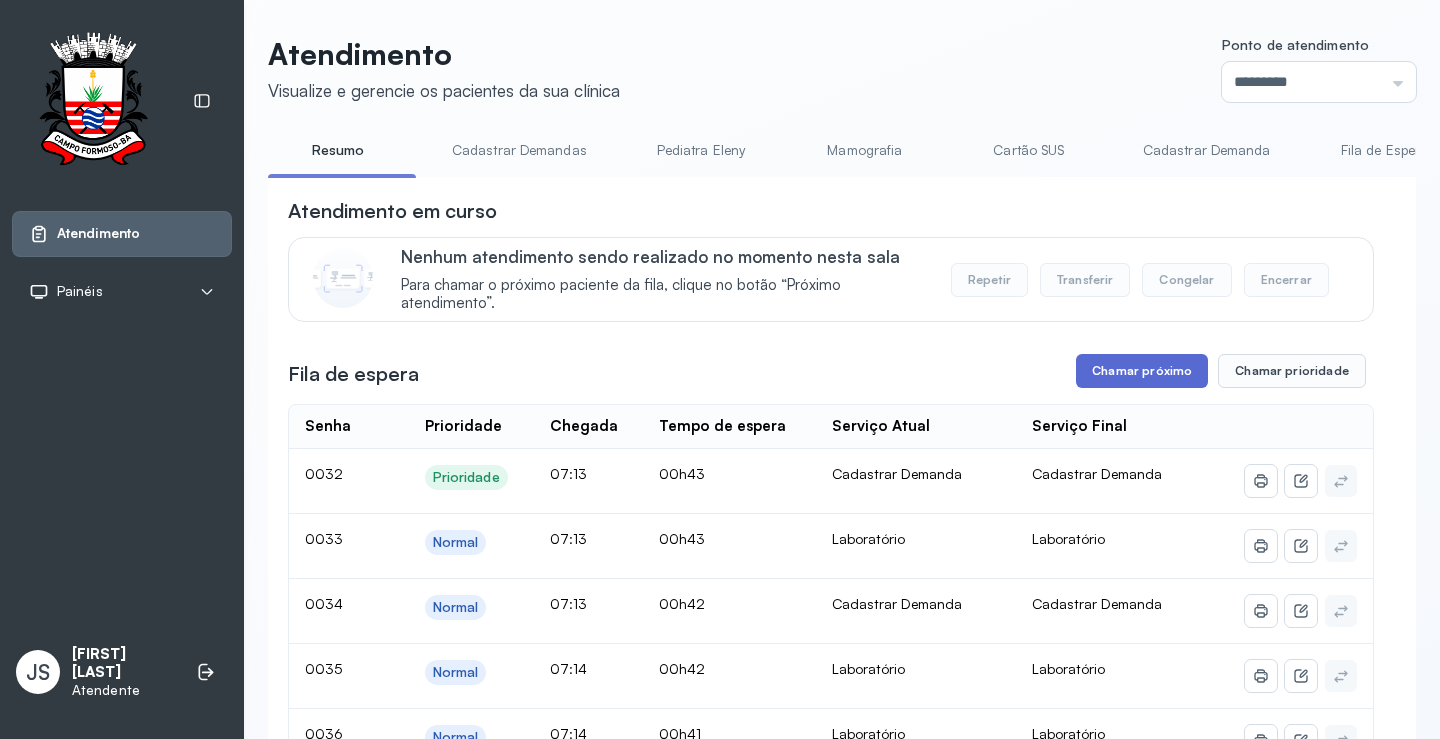 click on "Chamar próximo" at bounding box center (1142, 371) 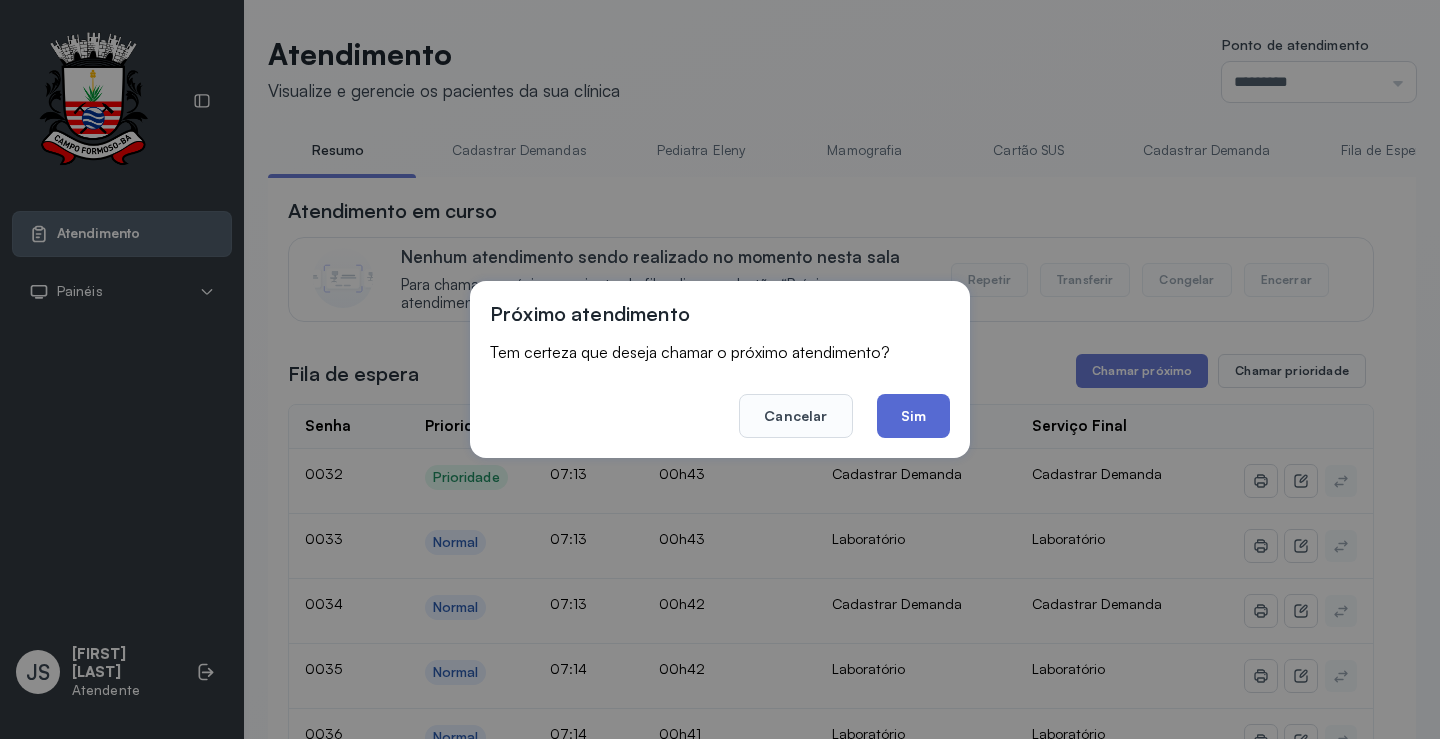 click on "Sim" 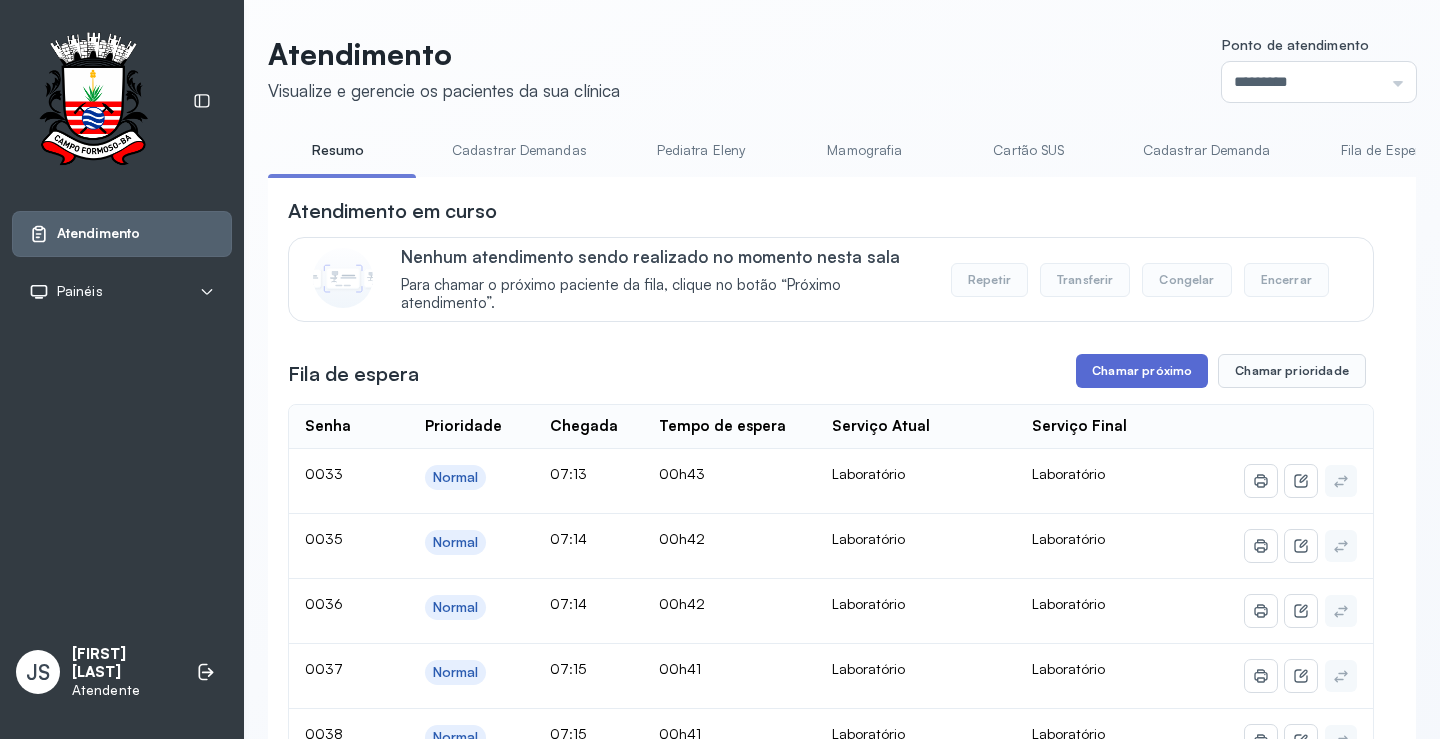 click on "Chamar próximo" at bounding box center [1142, 371] 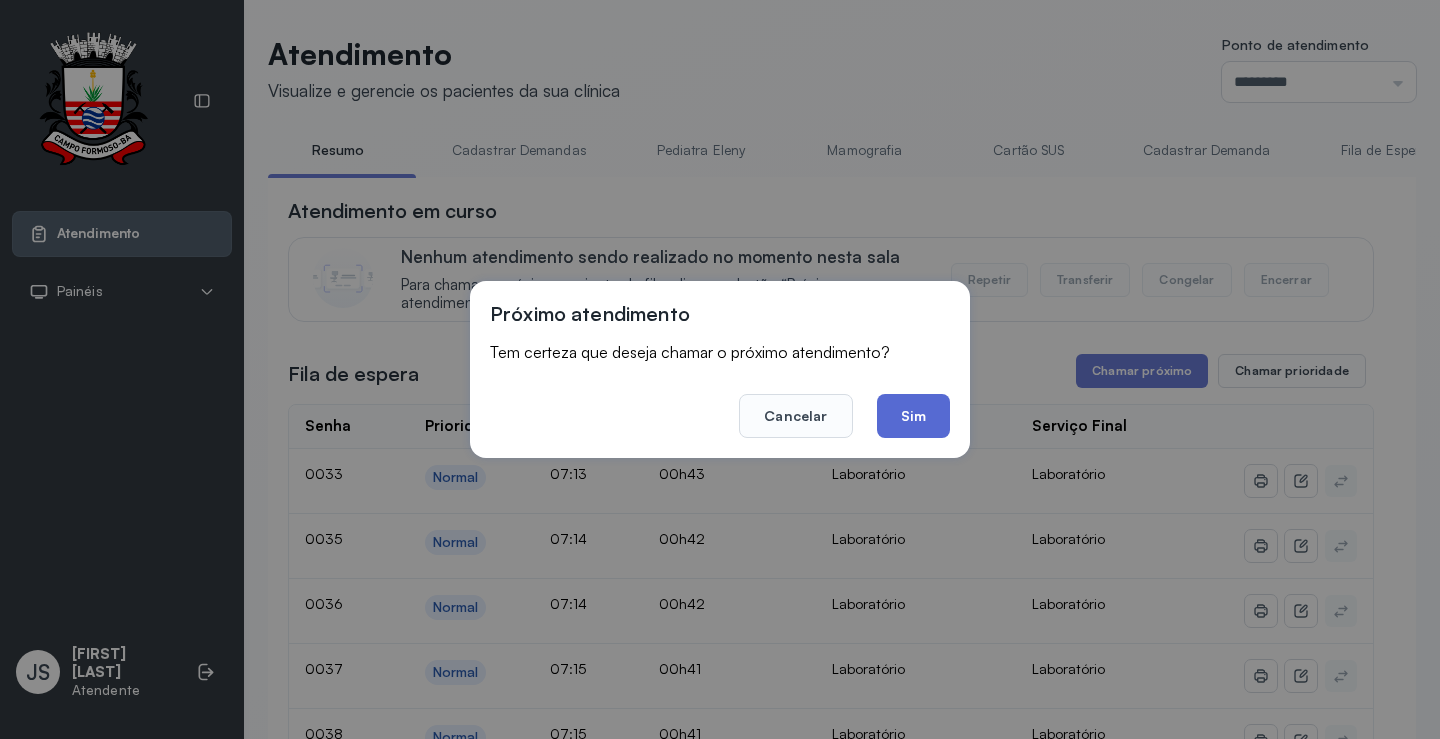 click on "Sim" 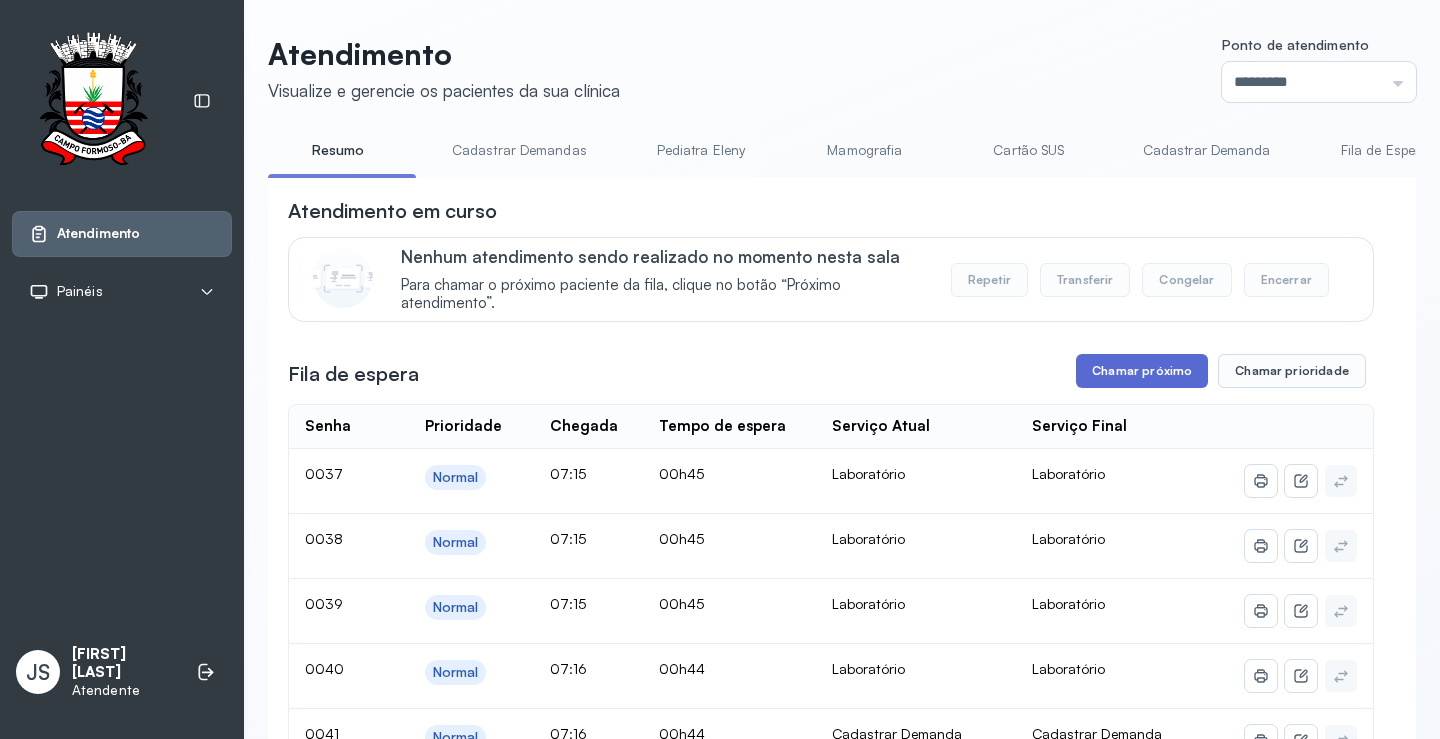 click on "Chamar próximo" at bounding box center [1142, 371] 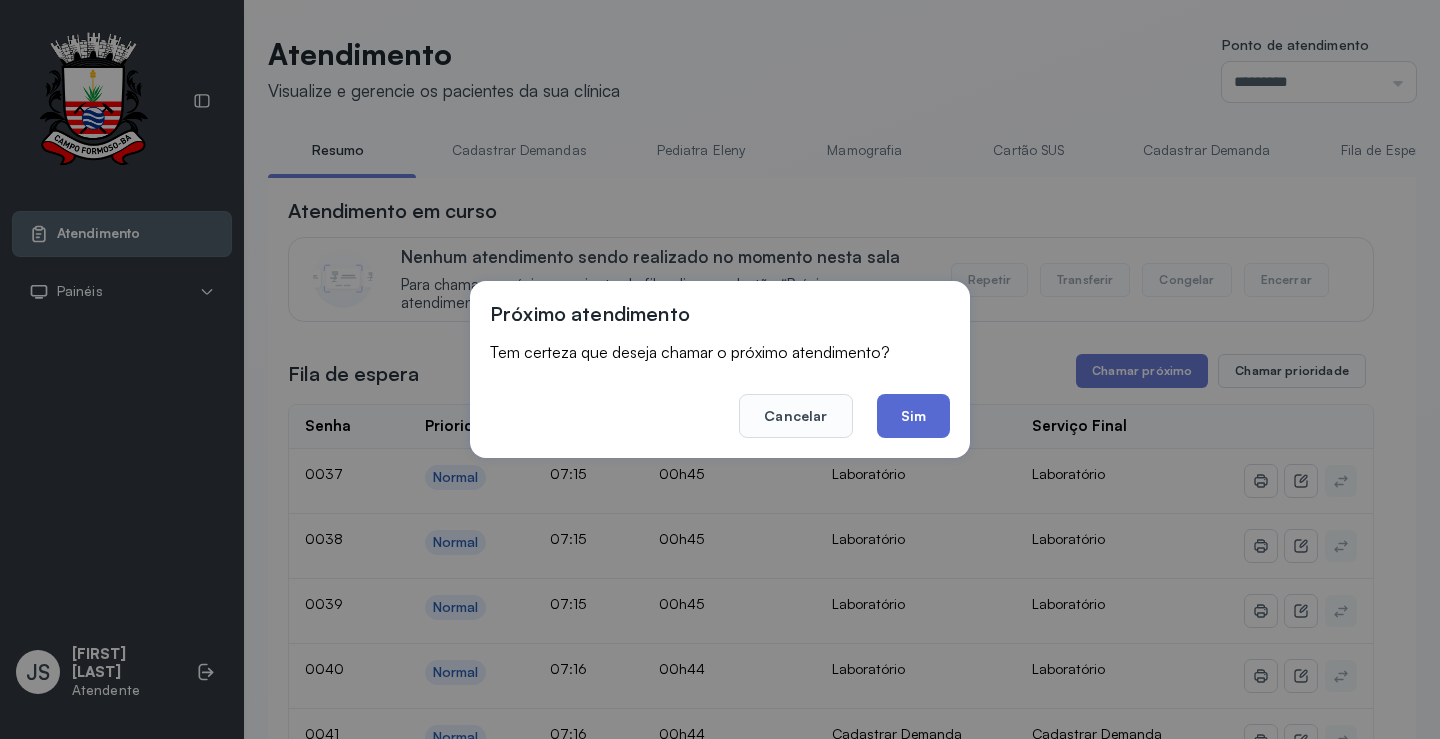 click on "Sim" 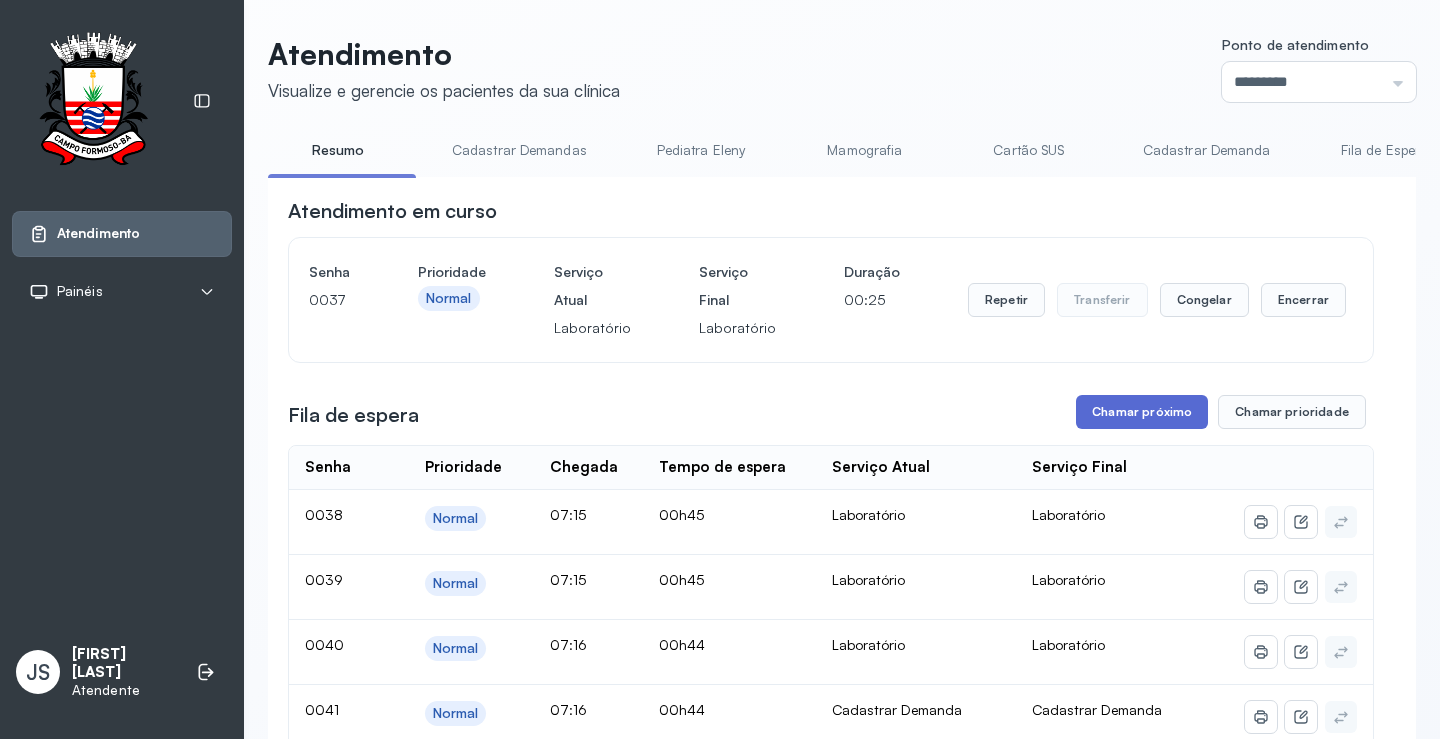 click on "Chamar próximo" at bounding box center [1142, 412] 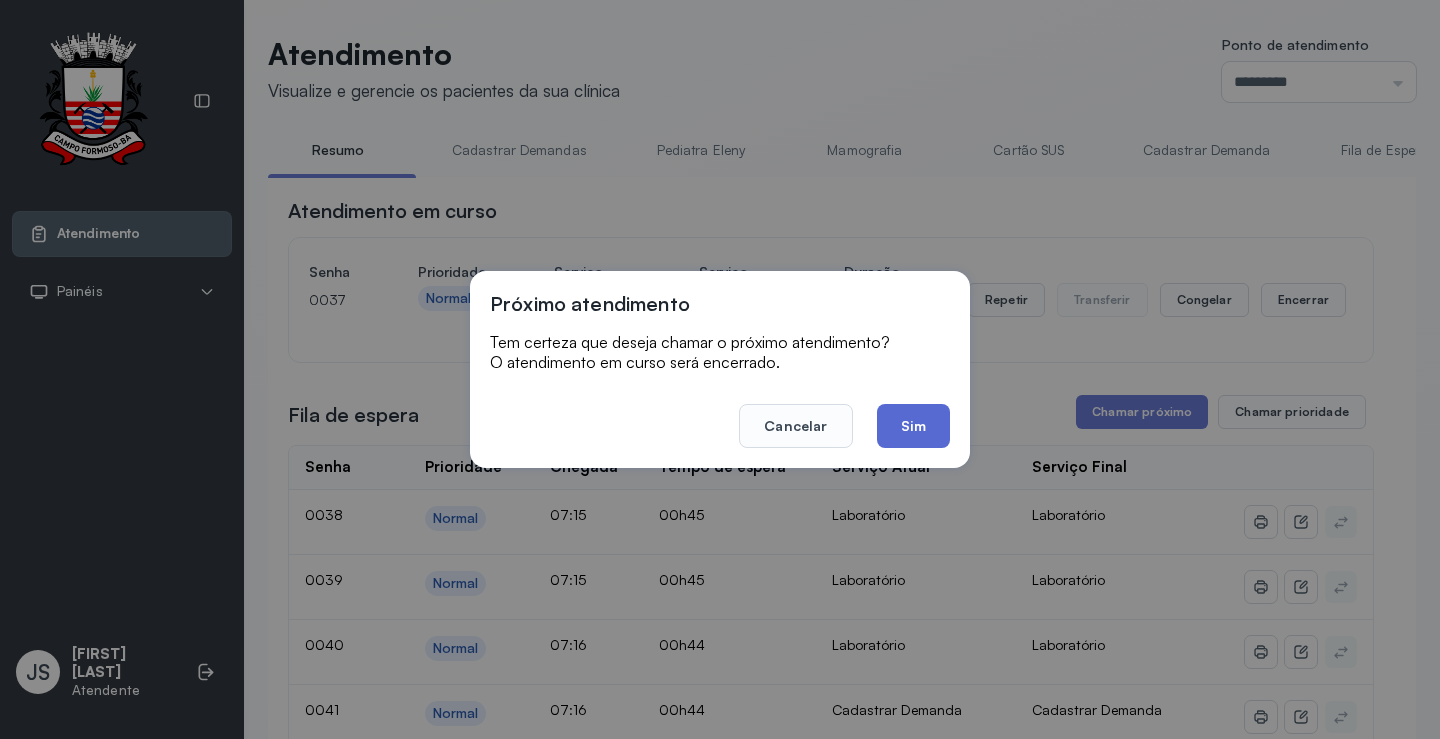 click on "Sim" 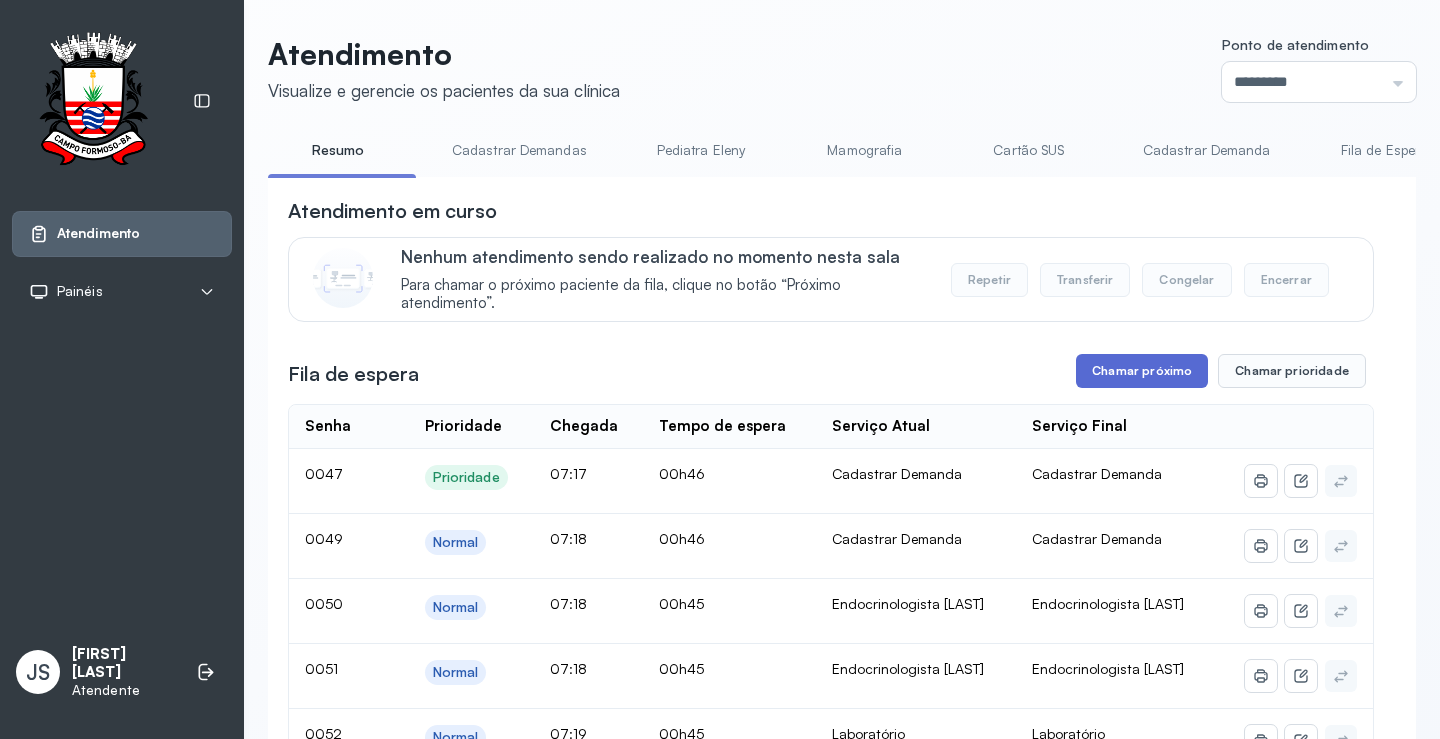 click on "Chamar próximo" at bounding box center [1142, 371] 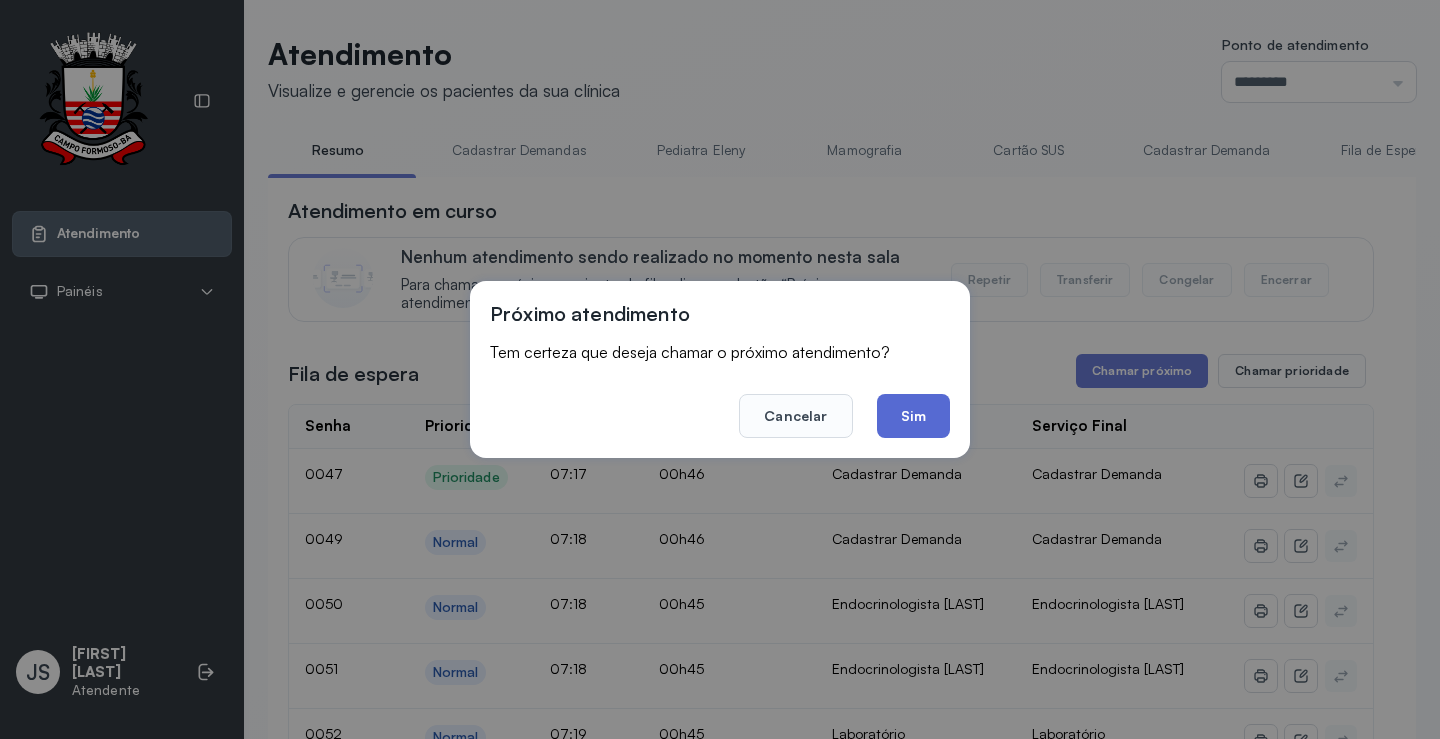click on "Sim" 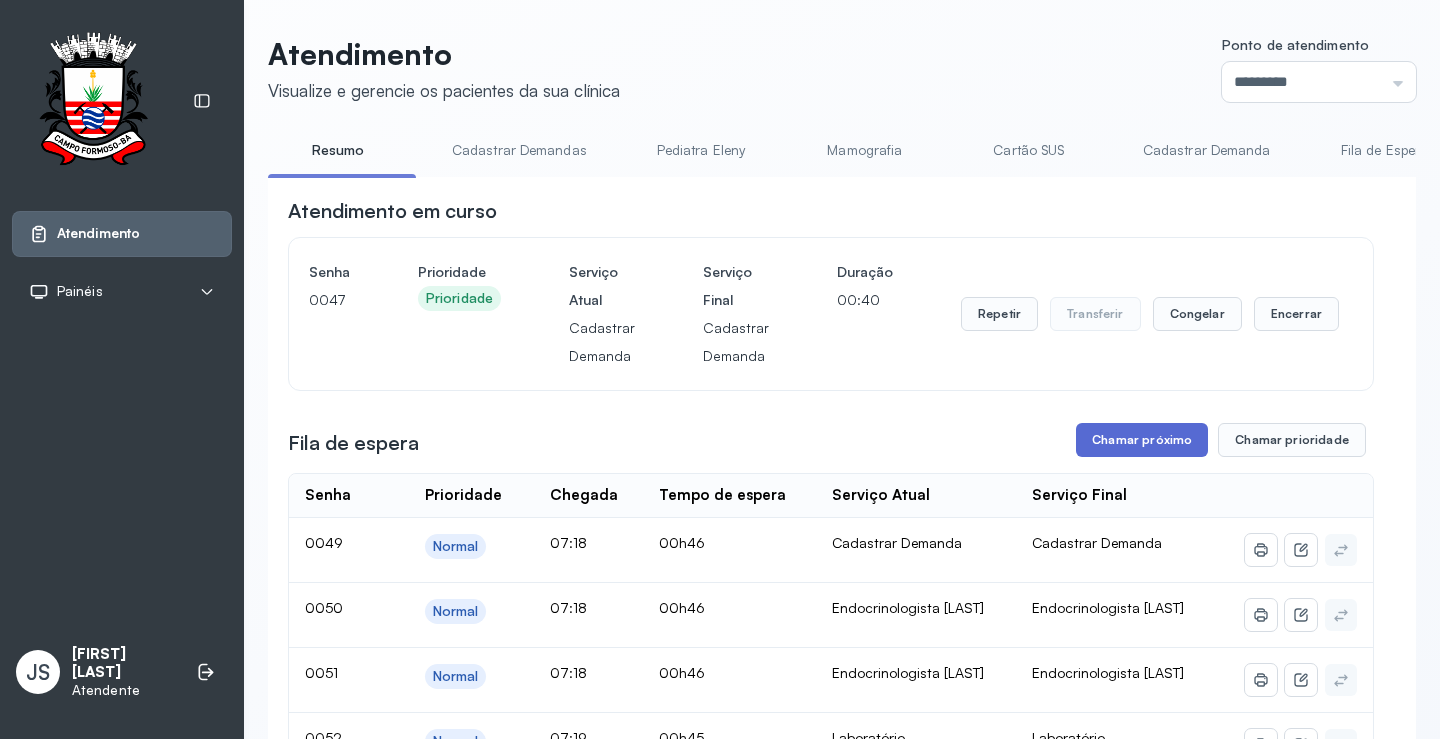 click on "Chamar próximo" at bounding box center (1142, 440) 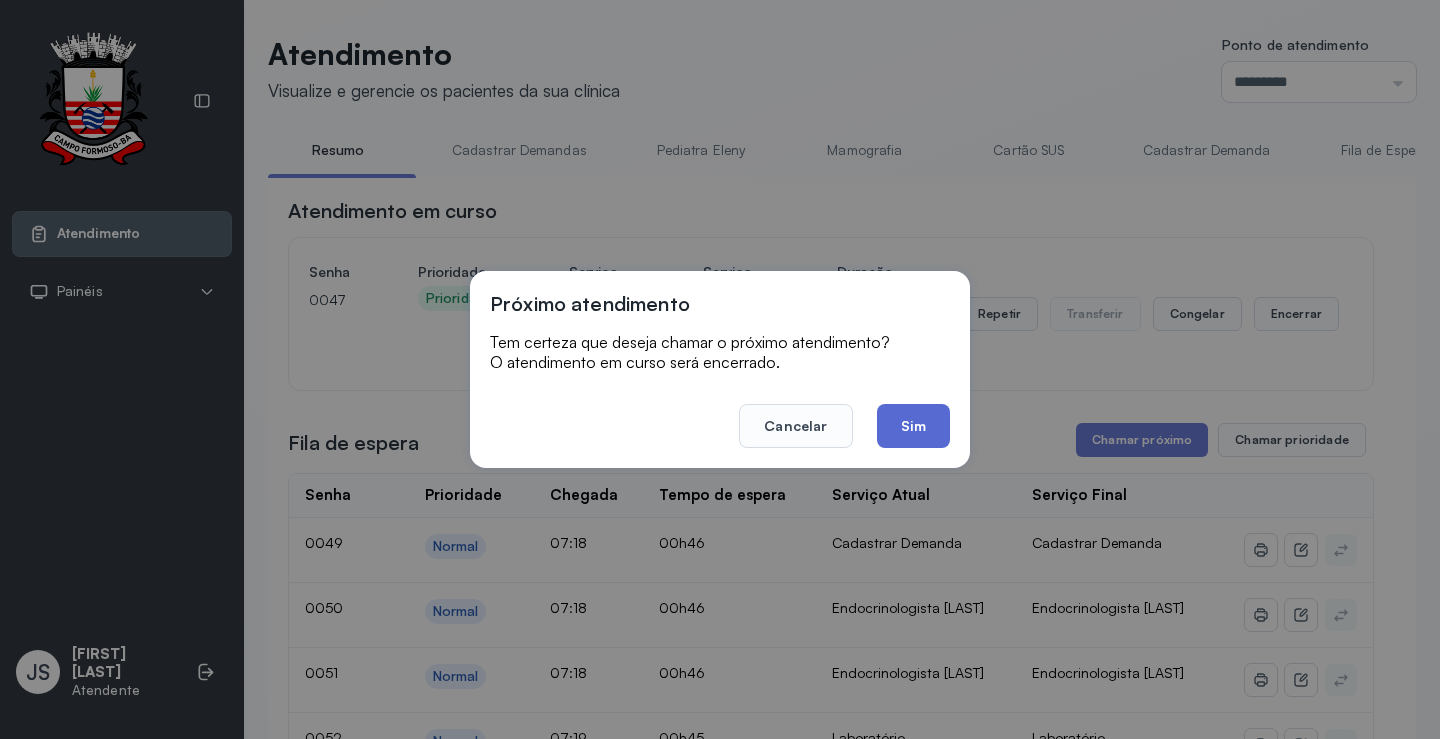 click on "Sim" 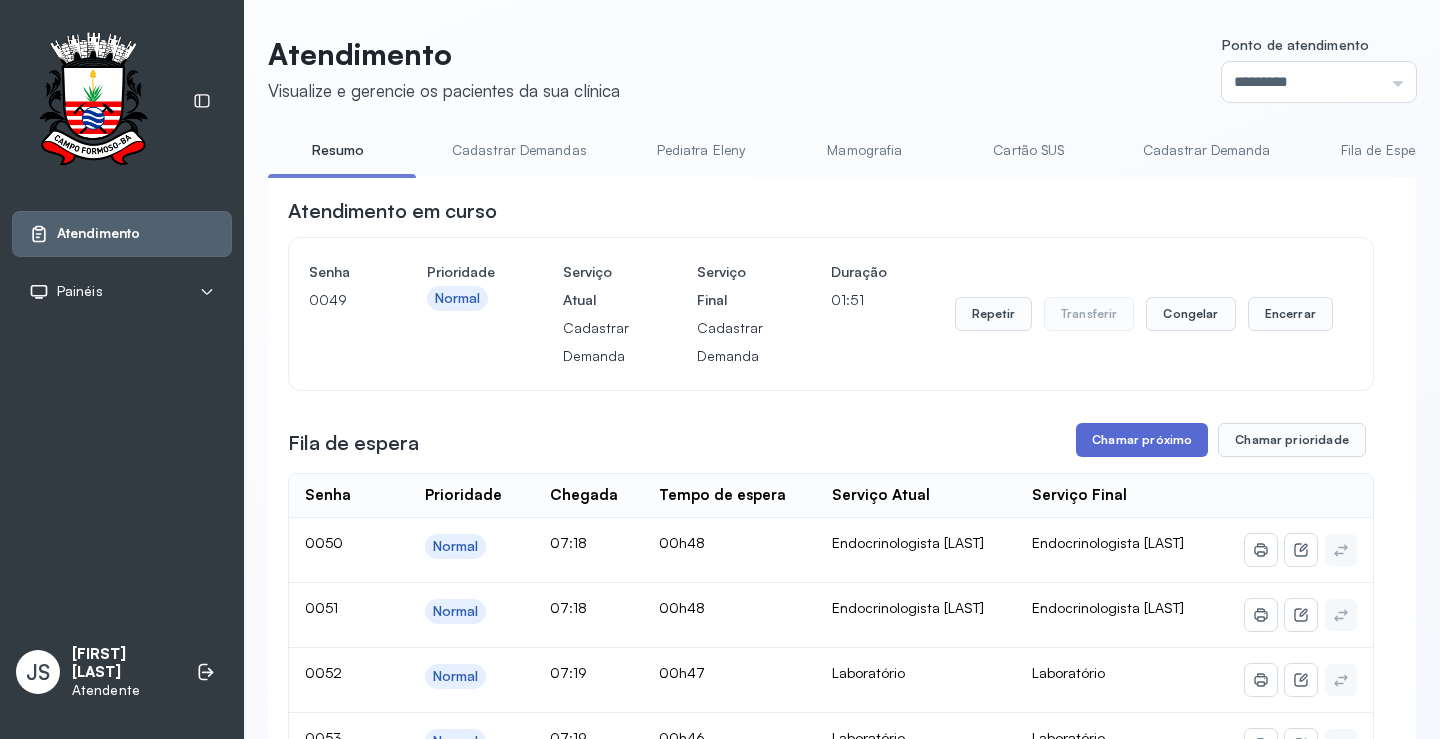 click on "Chamar próximo" at bounding box center (1142, 440) 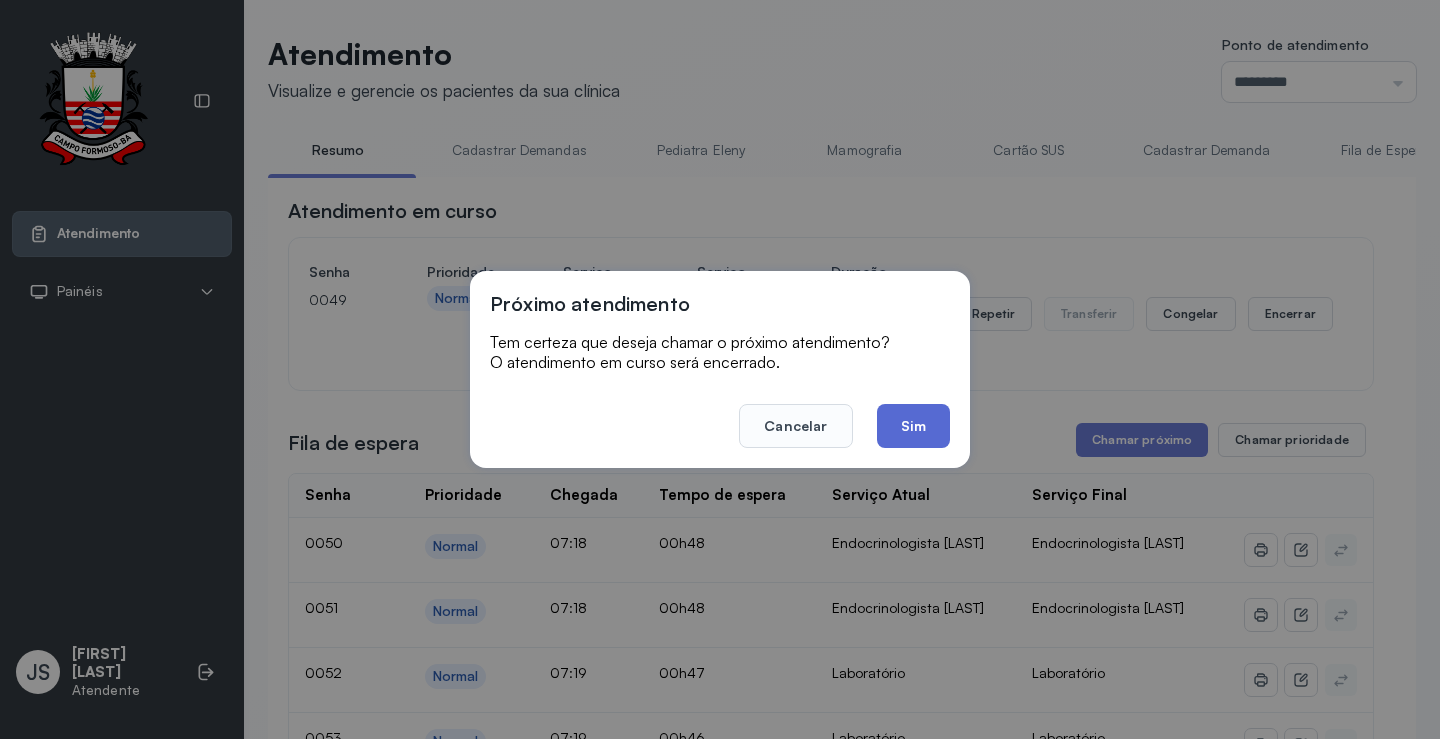 click on "Sim" 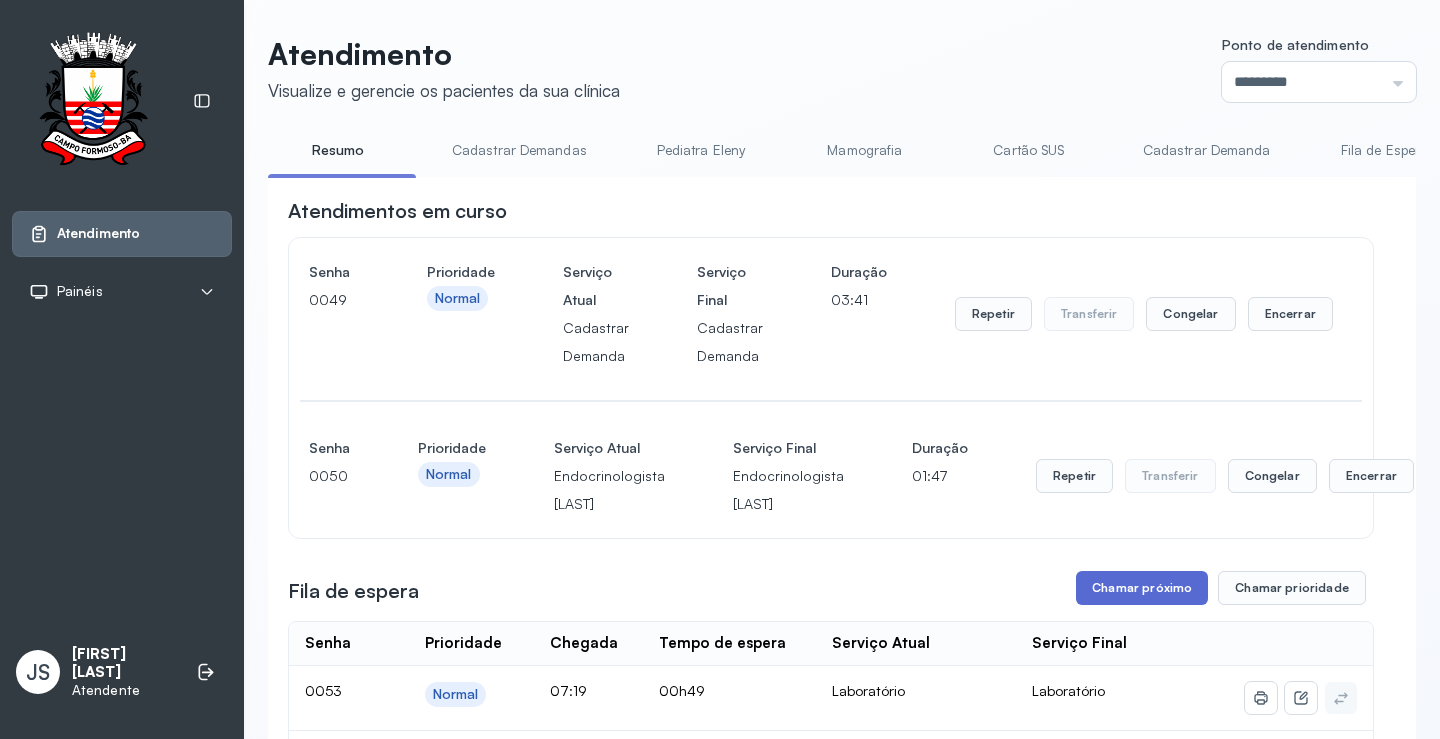 click on "Chamar próximo" at bounding box center (1142, 588) 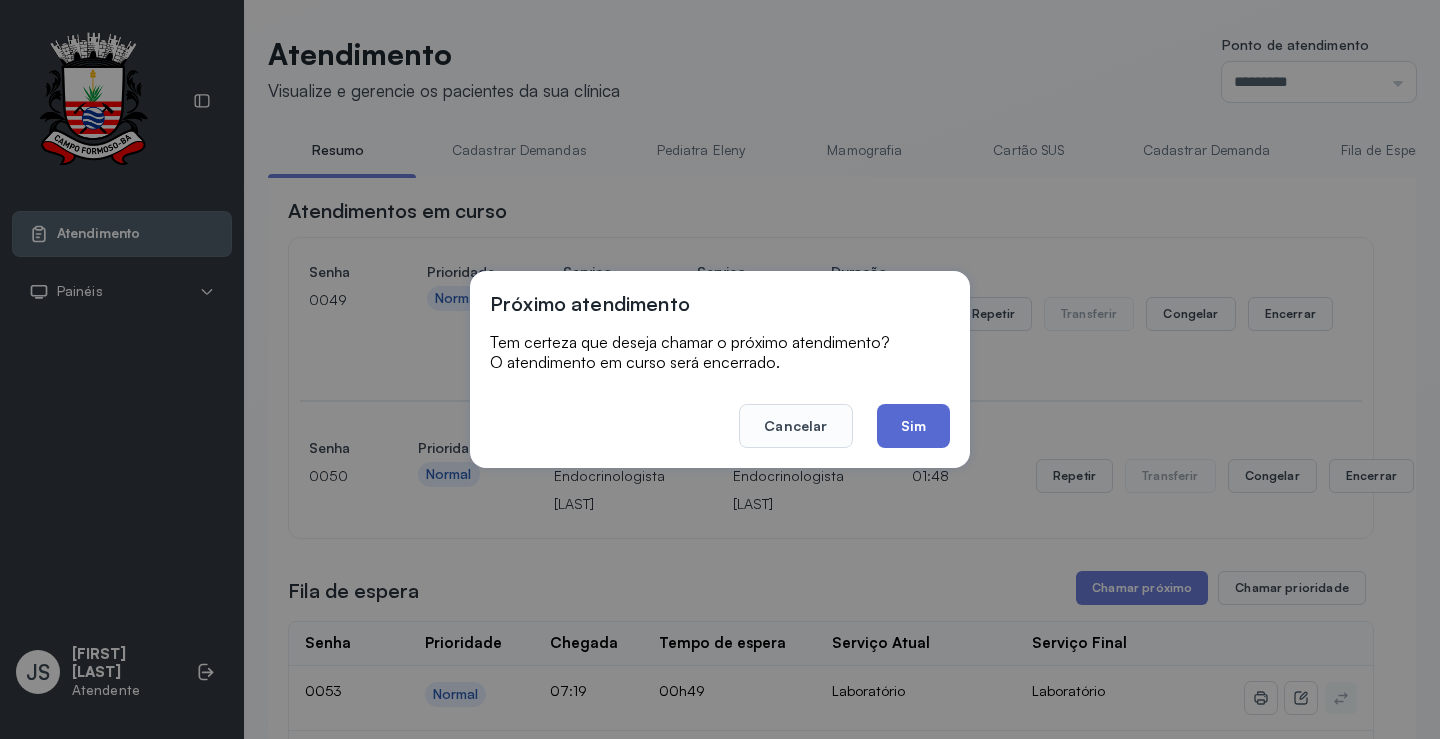 click on "Sim" 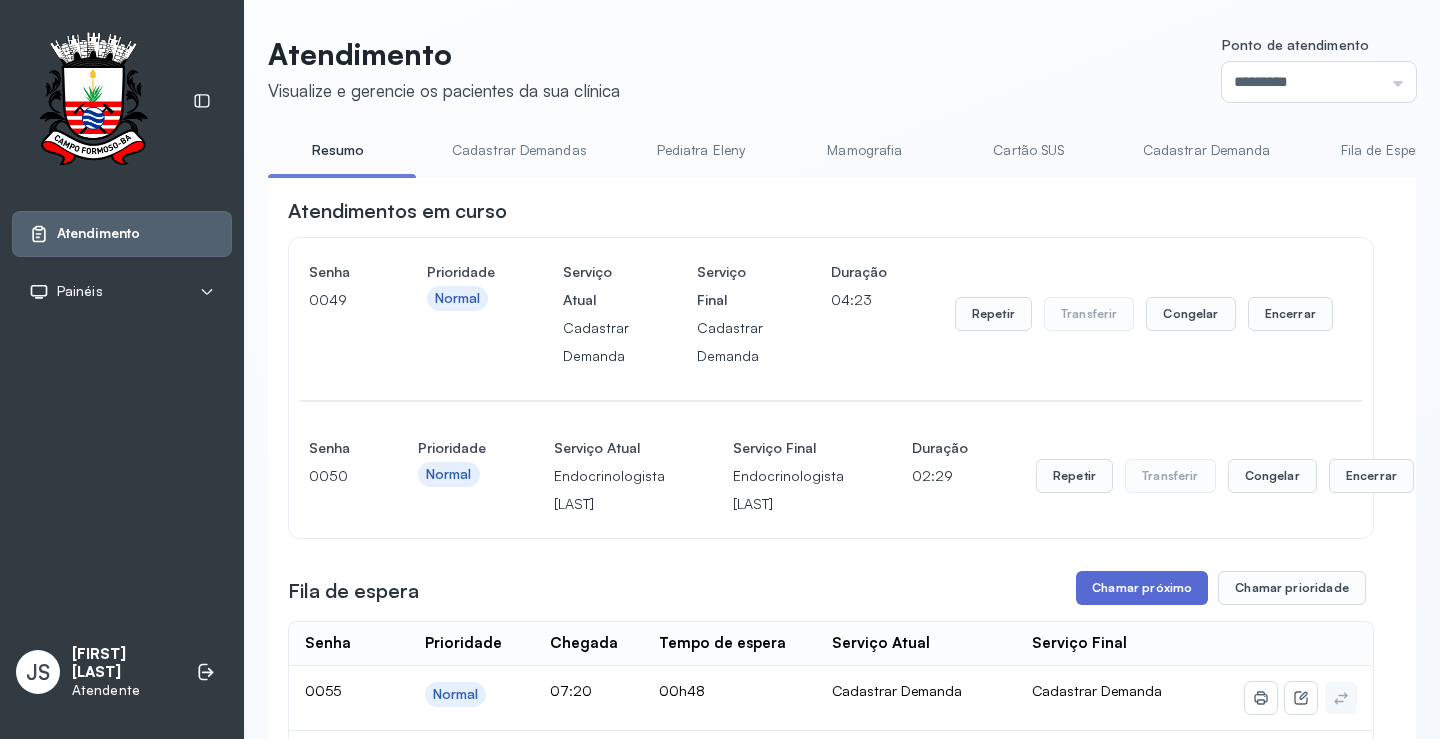 click on "Chamar próximo" at bounding box center [1142, 588] 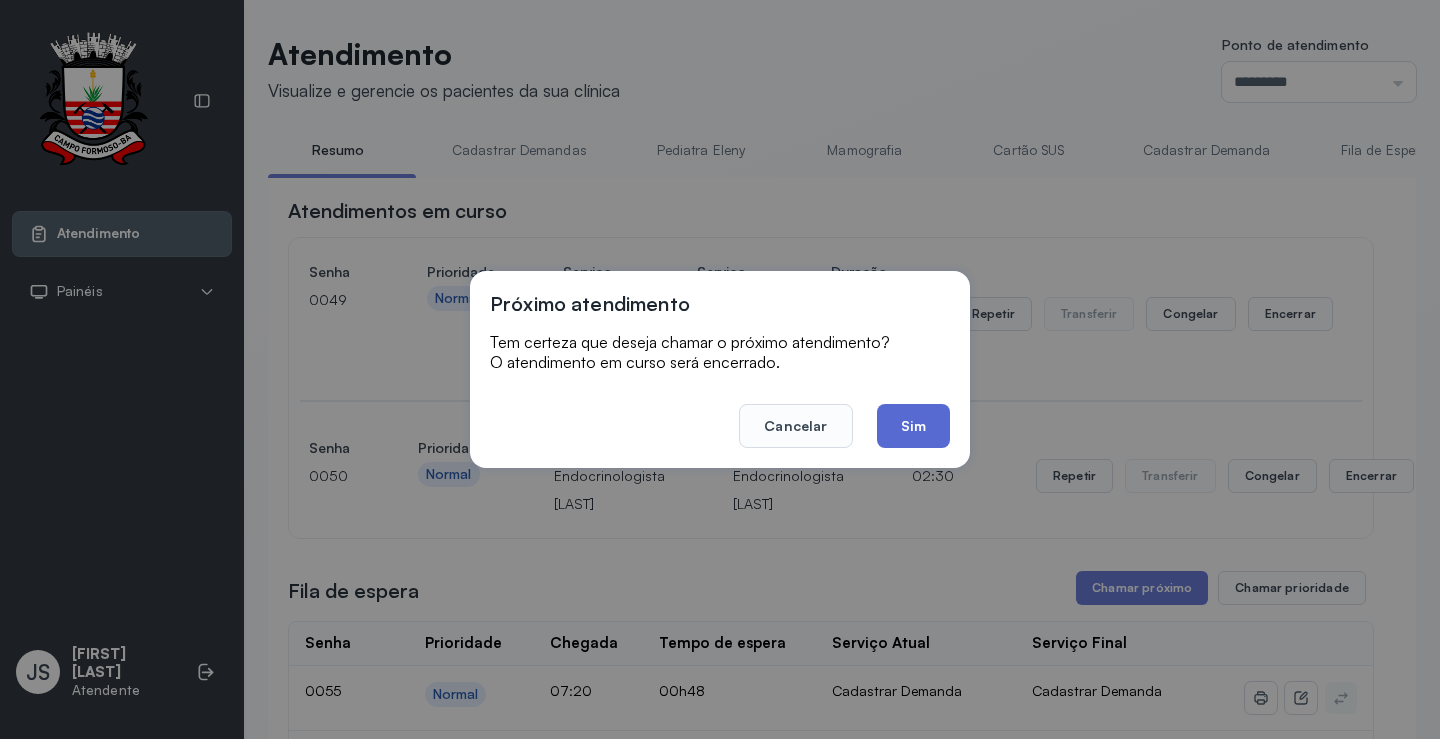 click on "Sim" 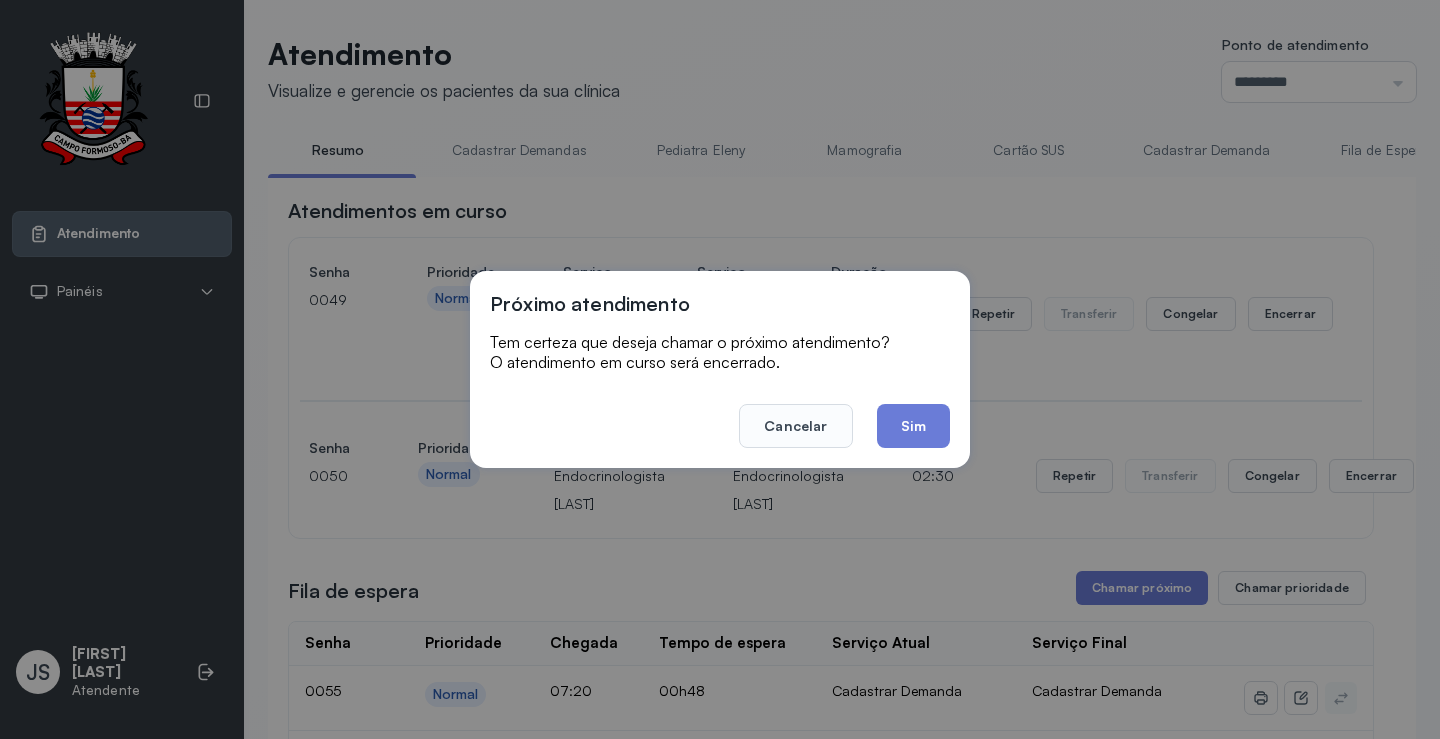 click on "Atendimentos em curso Senha 0049 Prioridade Normal Serviço Atual Cadastrar Demanda Serviço Final Cadastrar Demanda Duração 04:24 Repetir Transferir Congelar Encerrar Senha 0050 Prioridade Normal Serviço Atual Endocrinologista [LAST] Serviço Final Endocrinologista [LAST] Duração 02:30 Repetir Transferir Congelar Encerrar Fila de espera Chamar próximo Chamar prioridade Próximo atendimento Tem certeza que deseja chamar o próximo atendimento?  O atendimento em curso será encerrado.  Cancelar Sim Senha    Prioridade  Chegada  Tempo de espera  Serviço Atual  Serviço Final    0055 Normal 07:20 00h48 Cadastrar Demanda Cadastrar Demanda 0056 Normal 07:21 00h48 Laboratório Laboratório 0057 Normal 07:21 00h48 Mamografia Mamografia 0058 Normal 07:21 00h48 Cadastrar Demanda Cadastrar Demanda 0059 Normal 07:21 00h47 Laboratório Laboratório 0060 Normal 07:22 00h47 Cadastrar Demanda Cadastrar Demanda 0062 Normal 07:22 00h46 Laboratório Laboratório 0064 Normal 07:23 00h45 Cadastrar Demanda 0066 07:24" at bounding box center [831, 2301] 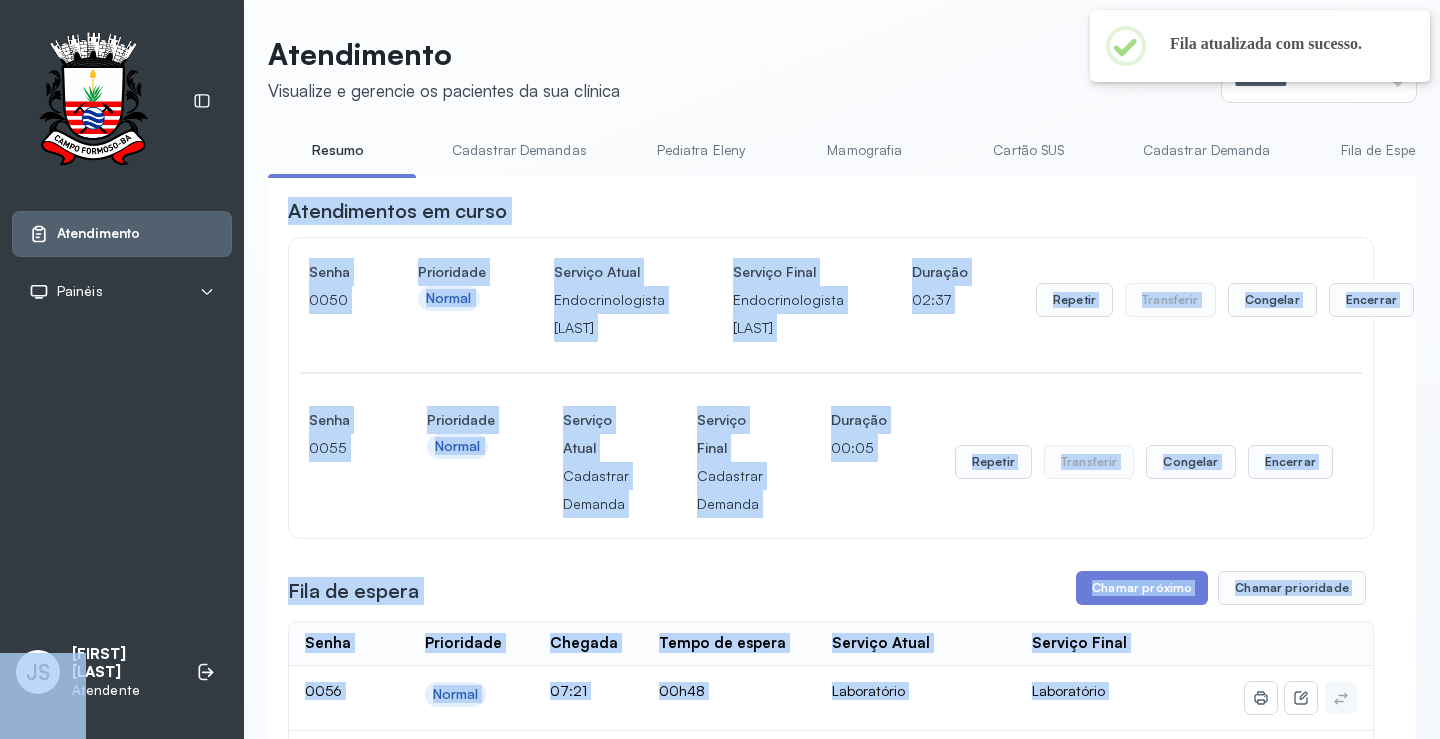 click on "Atendimentos em curso Senha 0050 Prioridade Normal Serviço Atual Endocrinologista [LAST] Serviço Final Endocrinologista [LAST] Duração 02:37 Repetir Transferir Congelar Encerrar Senha 0055 Prioridade Normal Serviço Atual Cadastrar Demanda Serviço Final Cadastrar Demanda Duração 00:05 Repetir Transferir Congelar Encerrar Fila de espera Chamar próximo Chamar prioridade Senha    Prioridade  Chegada  Tempo de espera  Serviço Atual  Serviço Final    0056 Normal 07:21 00h48 Laboratório Laboratório 0057 Normal 07:21 00h48 Mamografia Mamografia 0058 Normal 07:21 00h48 Cadastrar Demanda Cadastrar Demanda 0059 Normal 07:21 00h47 Laboratório Laboratório 0060 Normal 07:22 00h47 Cadastrar Demanda Cadastrar Demanda 0062 Normal 07:22 00h47 Laboratório Laboratório 0064 Normal 07:23 00h46 Cadastrar Demanda Cadastrar Demanda 0066 Normal 07:24 00h44 Laboratório Laboratório 0067 Normal 07:25 00h44 Pediatra [LAST] Pediatra [LAST] 0068 Normal 07:25 00h44 Cadastrar Demandas Cadastrar Demandas 0069 Normal 0070" at bounding box center (842, 2322) 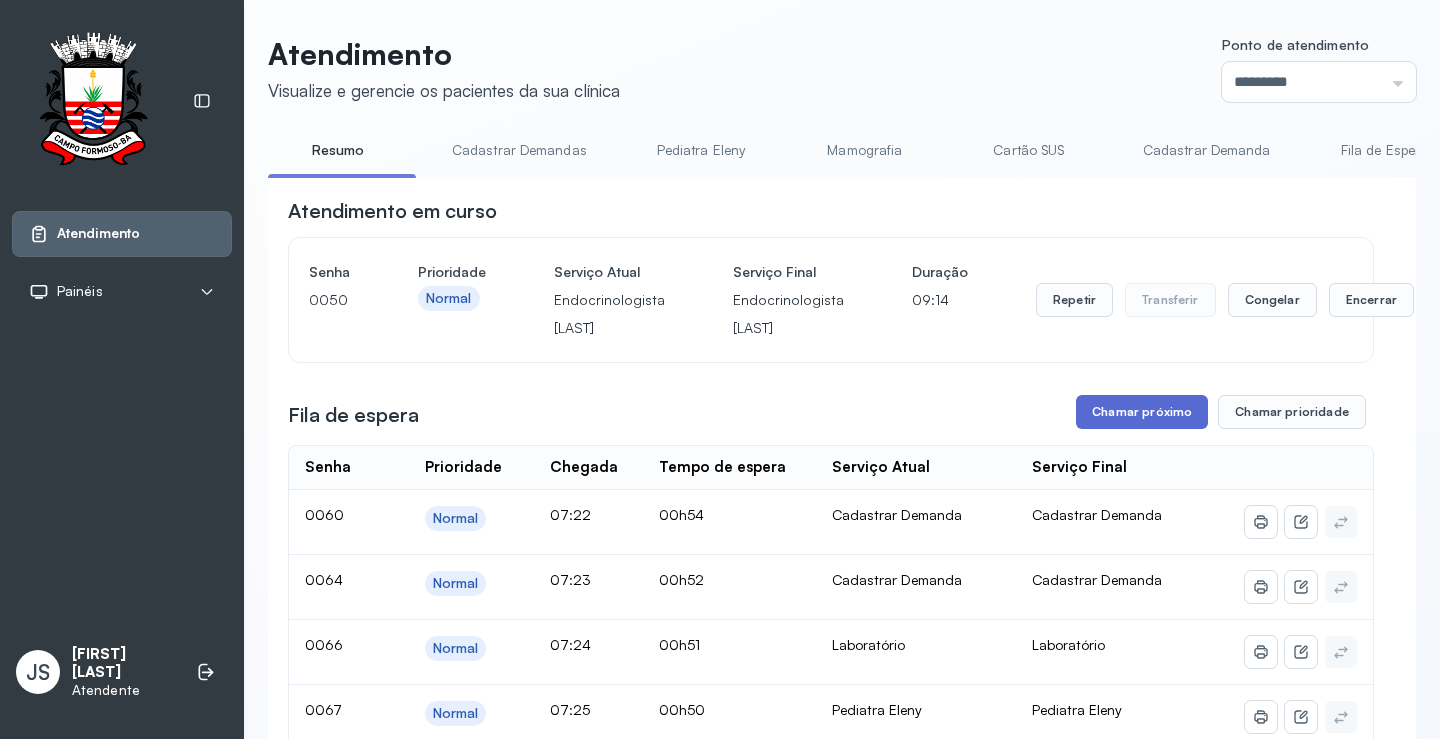 click on "Chamar próximo" at bounding box center (1142, 412) 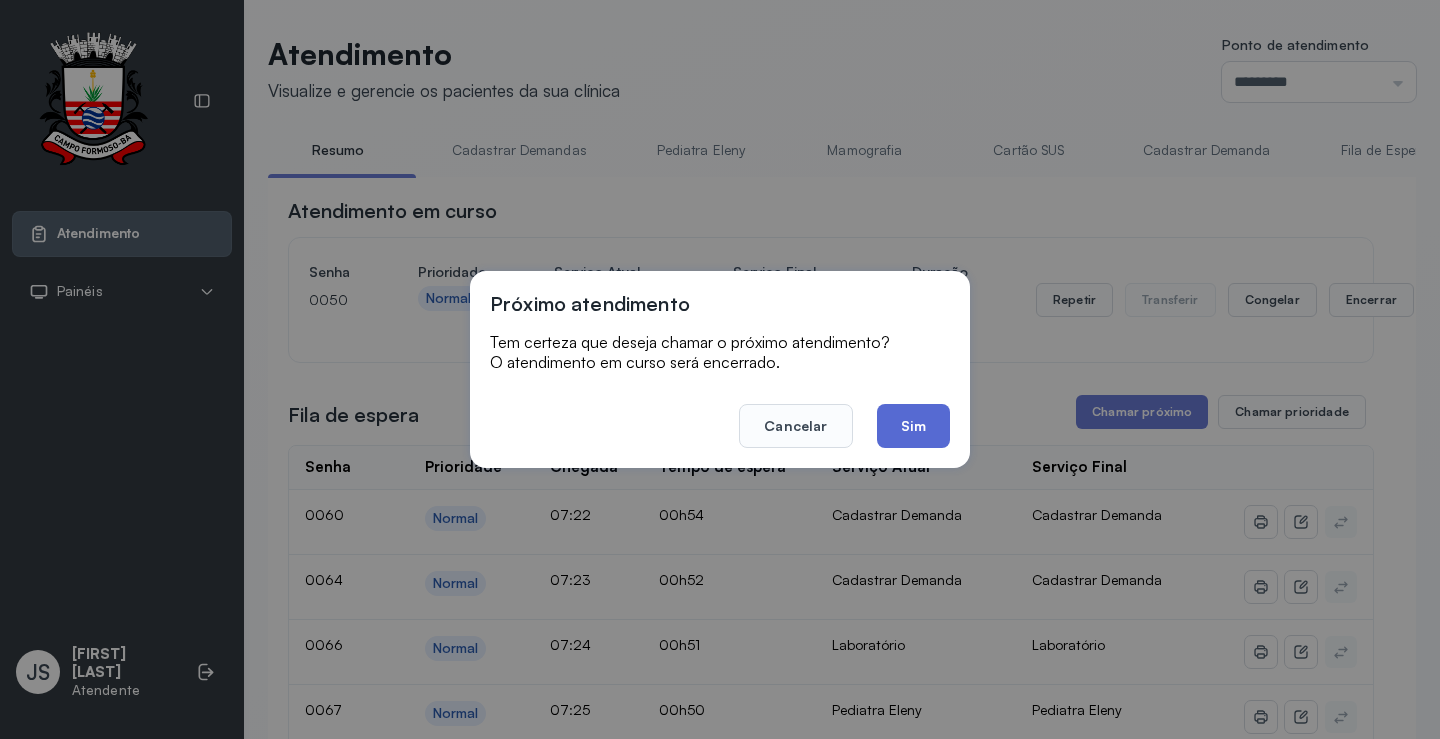click on "Sim" 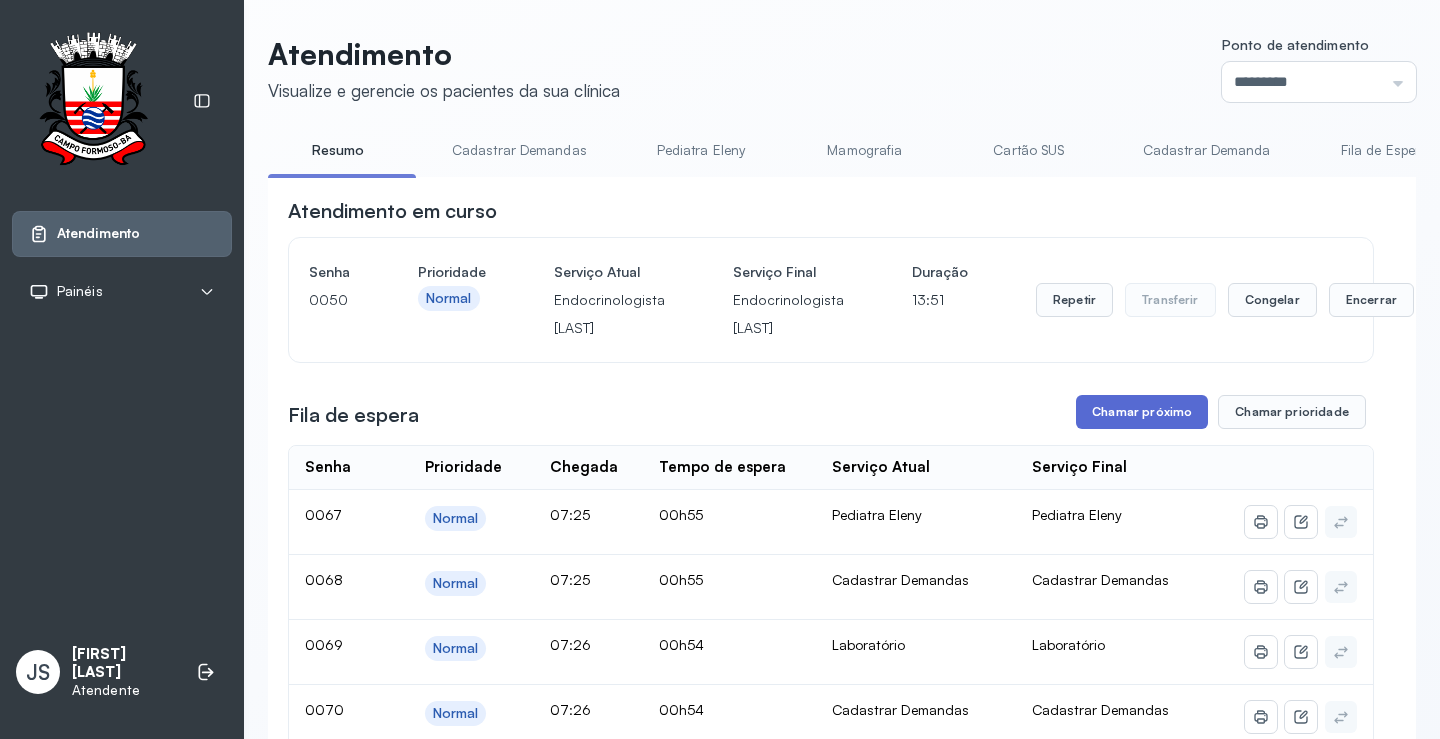 click on "Chamar próximo" at bounding box center [1142, 412] 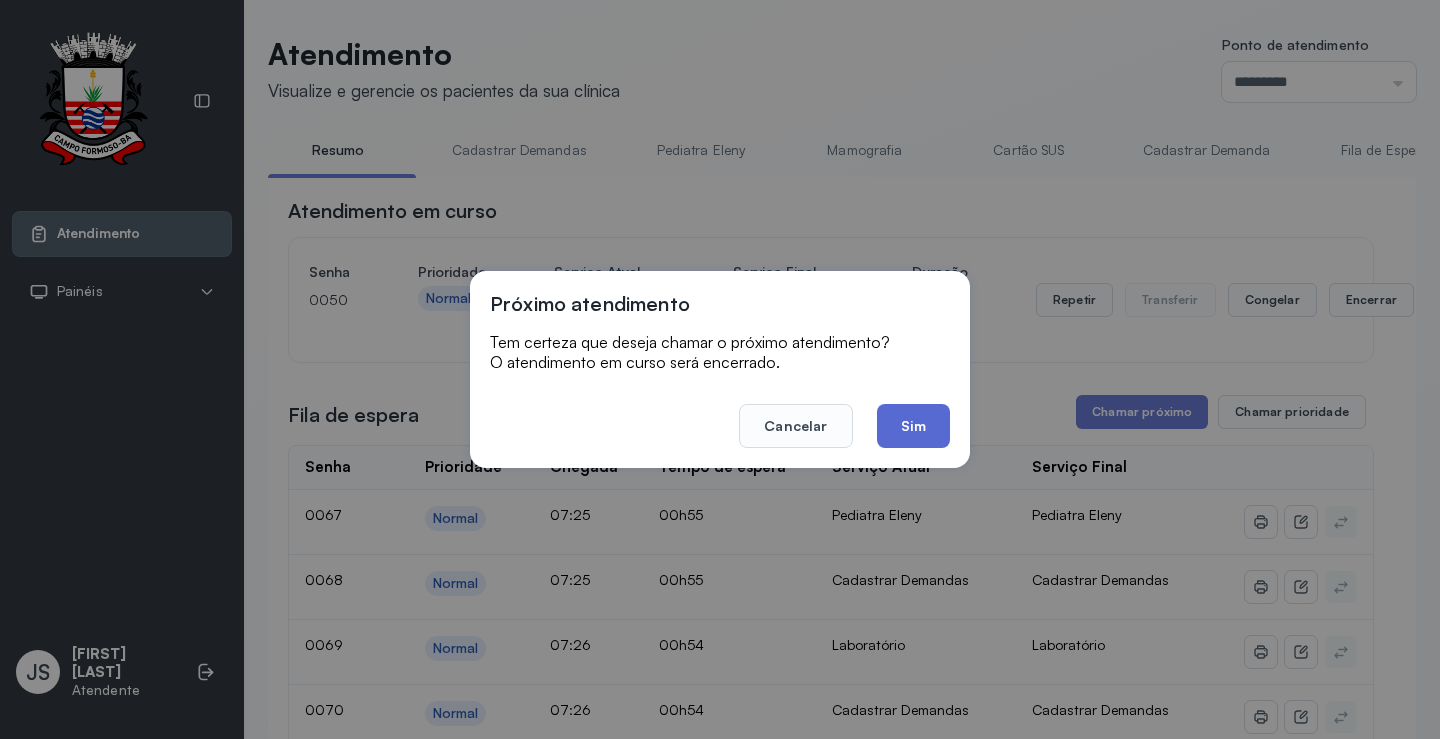 click on "Sim" 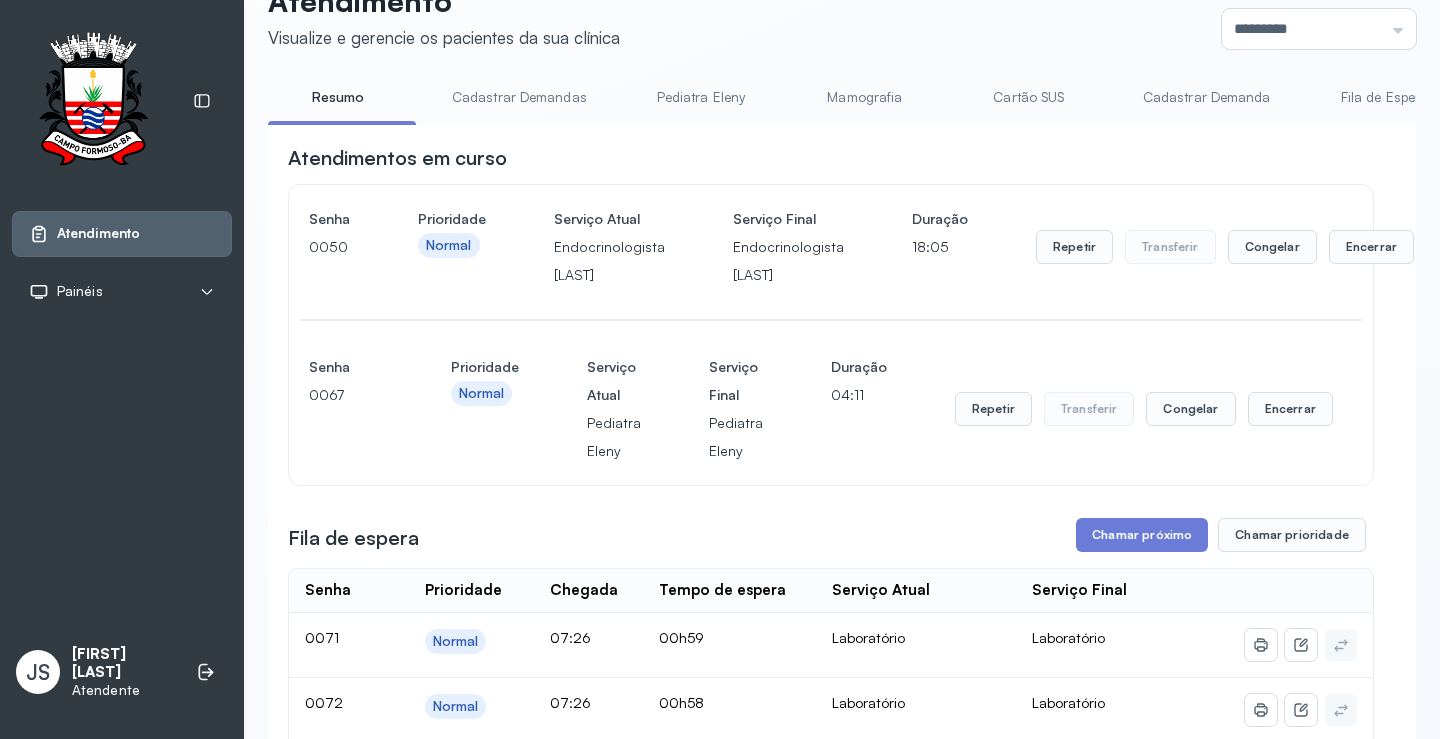 scroll, scrollTop: 100, scrollLeft: 0, axis: vertical 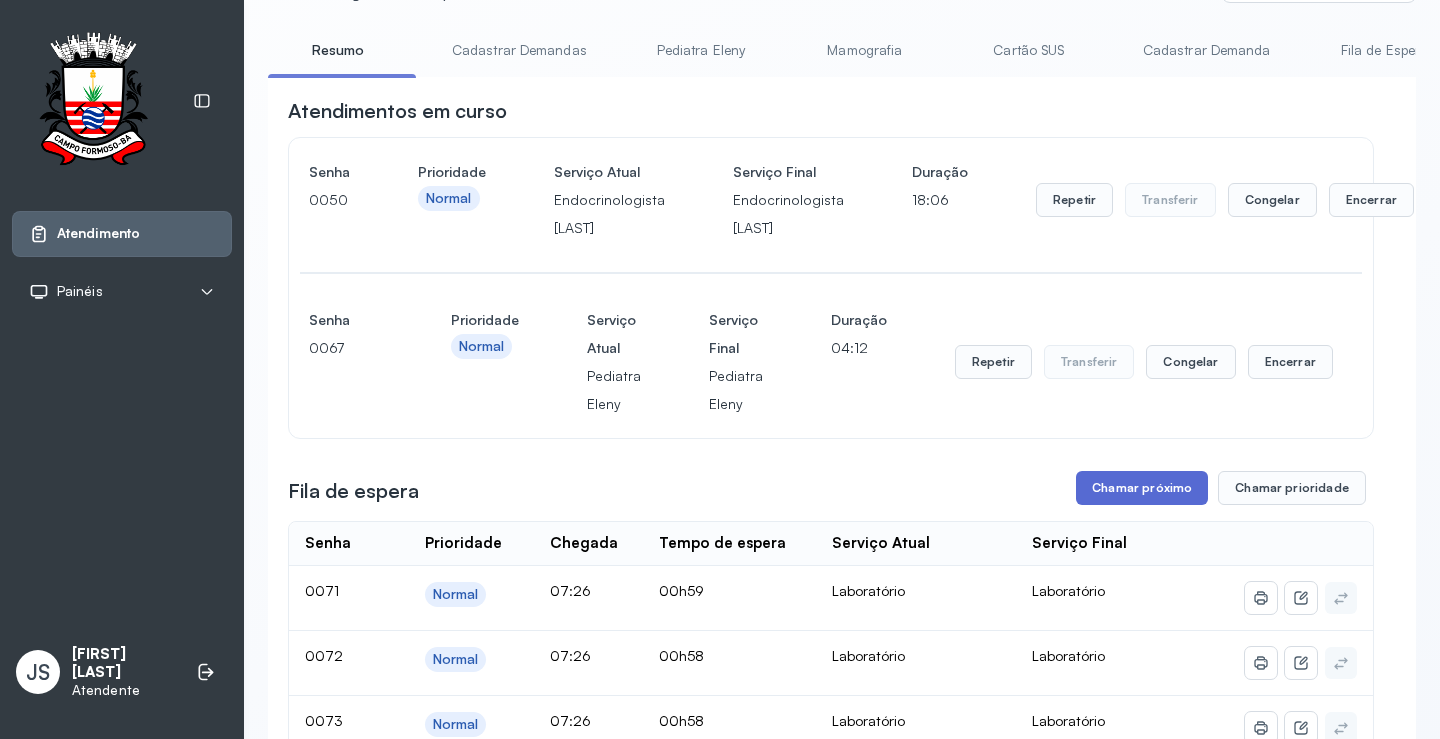 click on "Chamar próximo" at bounding box center (1142, 488) 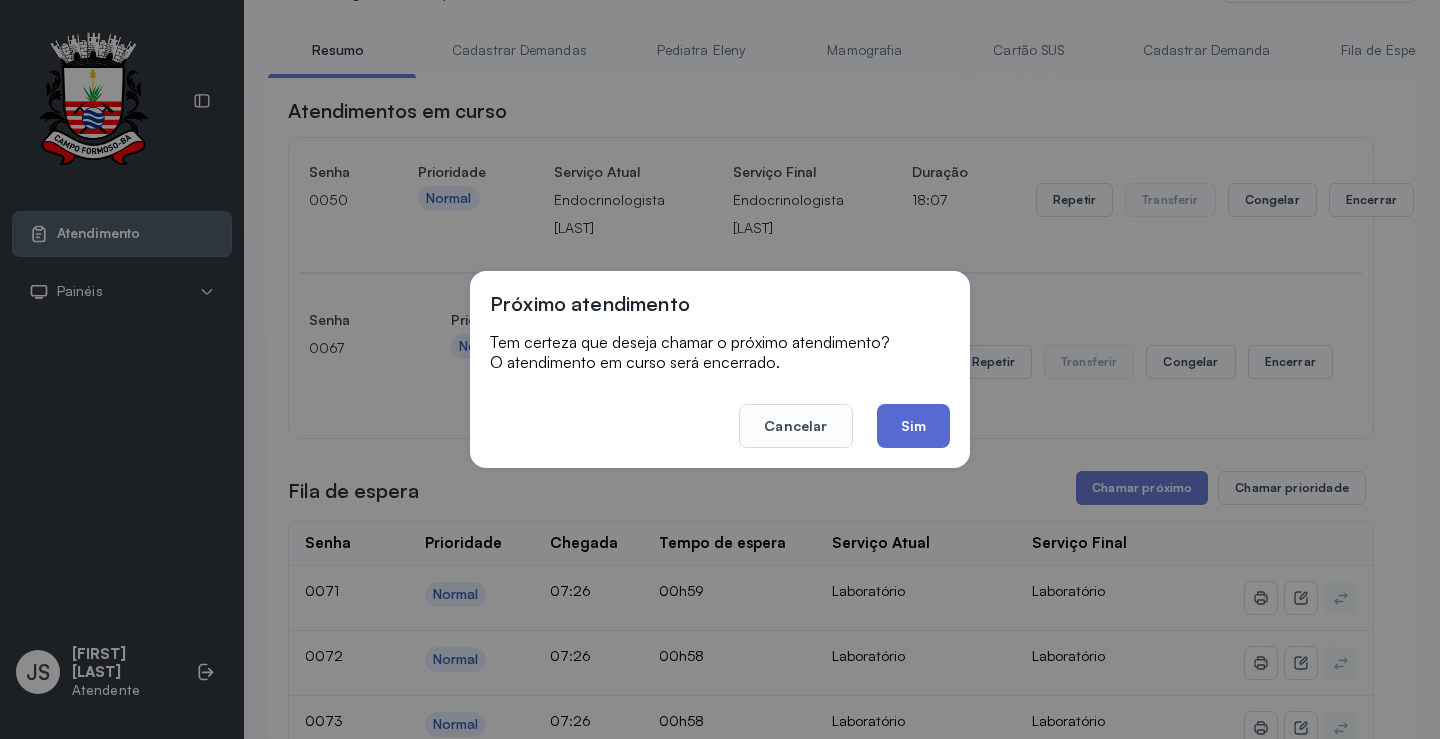click on "Sim" 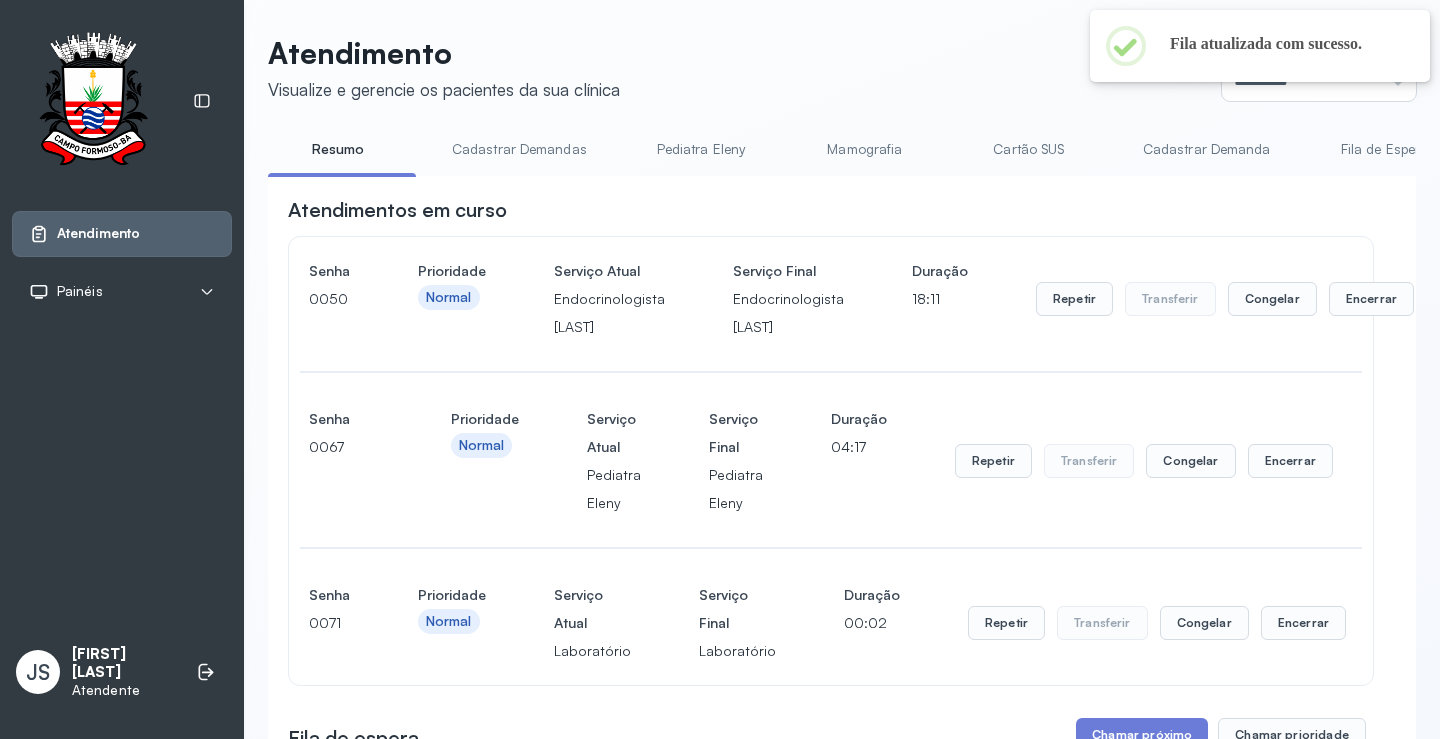 scroll, scrollTop: 100, scrollLeft: 0, axis: vertical 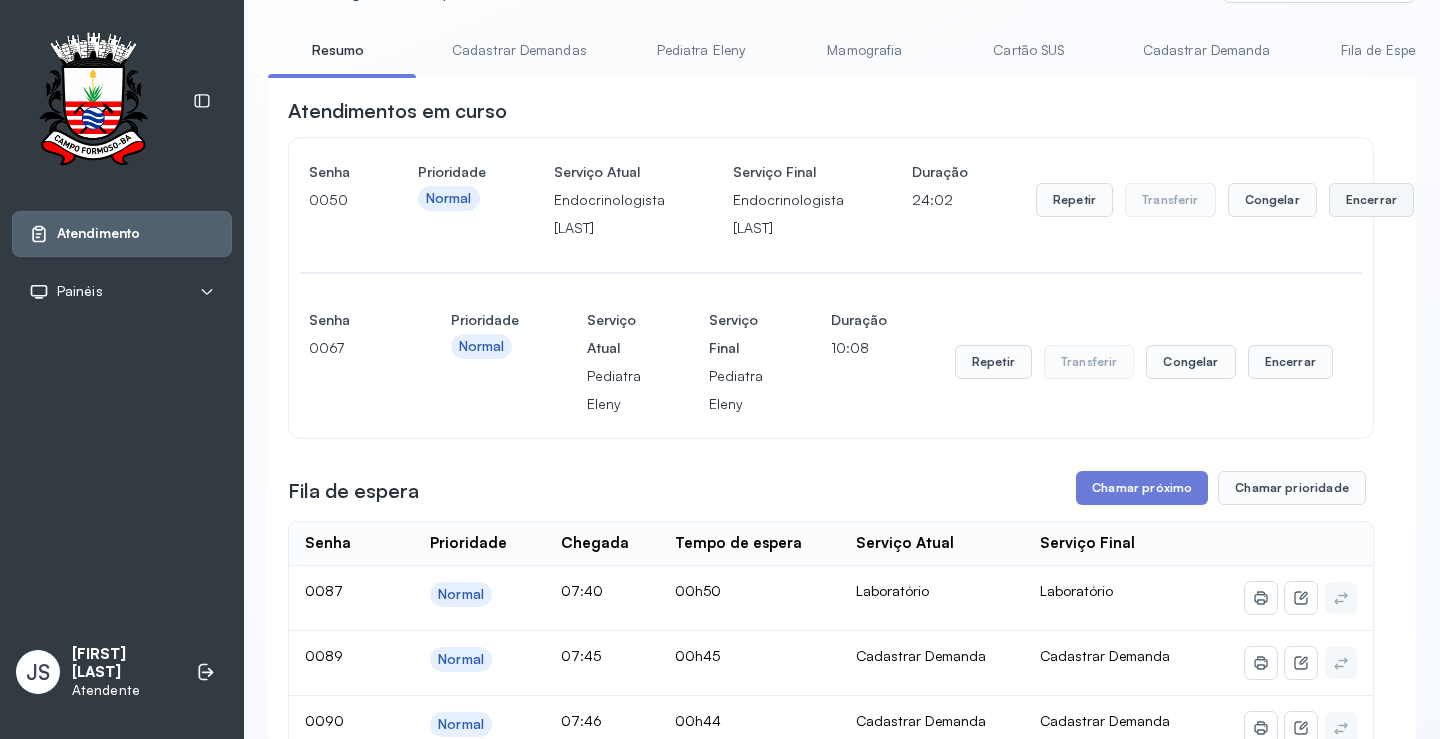 click on "Encerrar" at bounding box center [1371, 200] 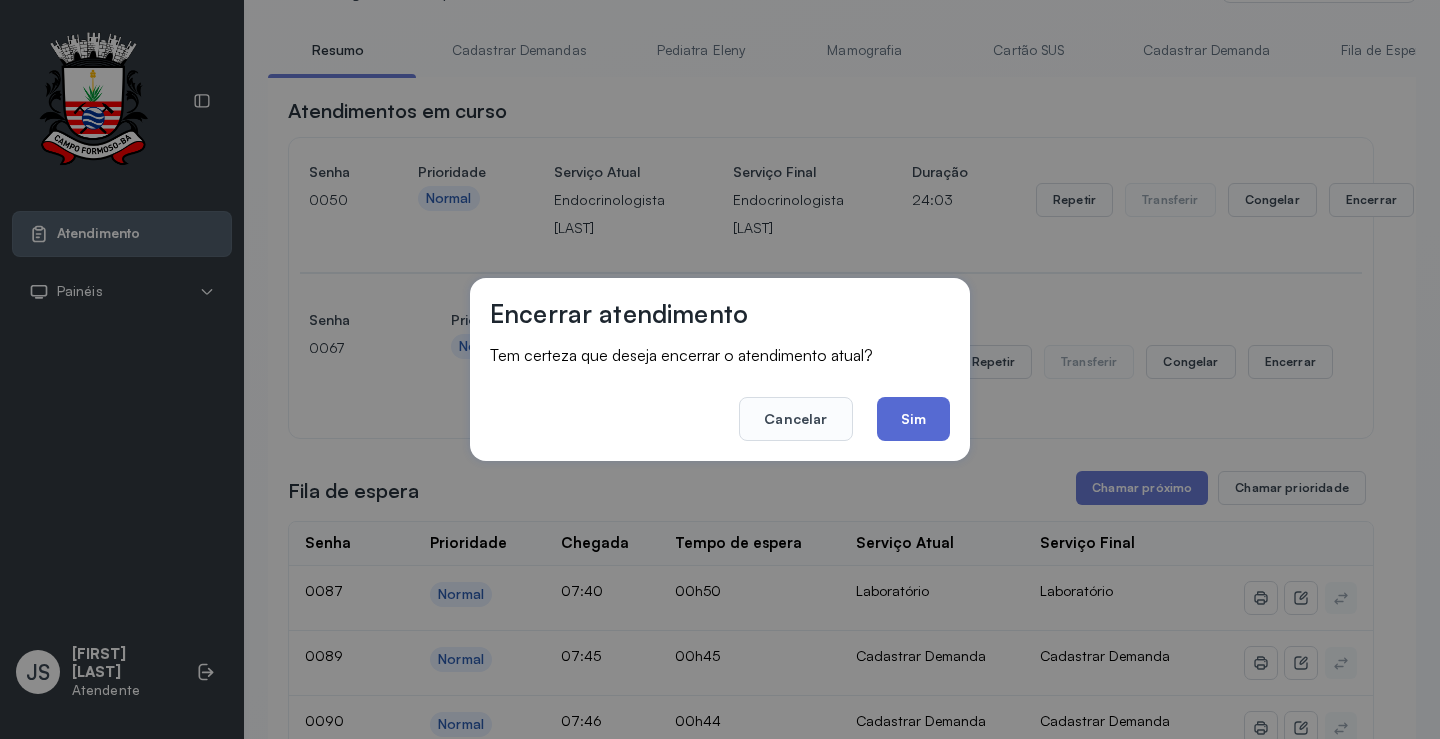 click on "Sim" 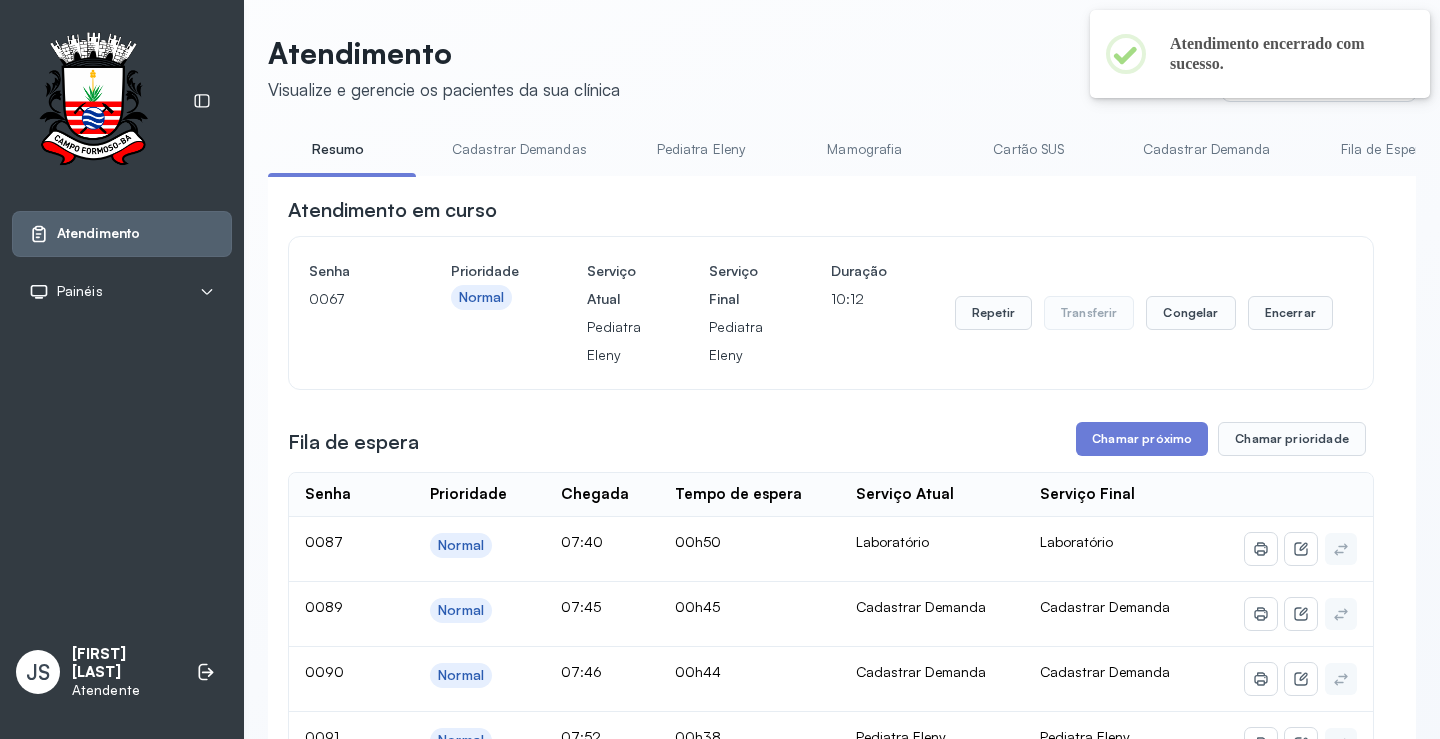 scroll, scrollTop: 100, scrollLeft: 0, axis: vertical 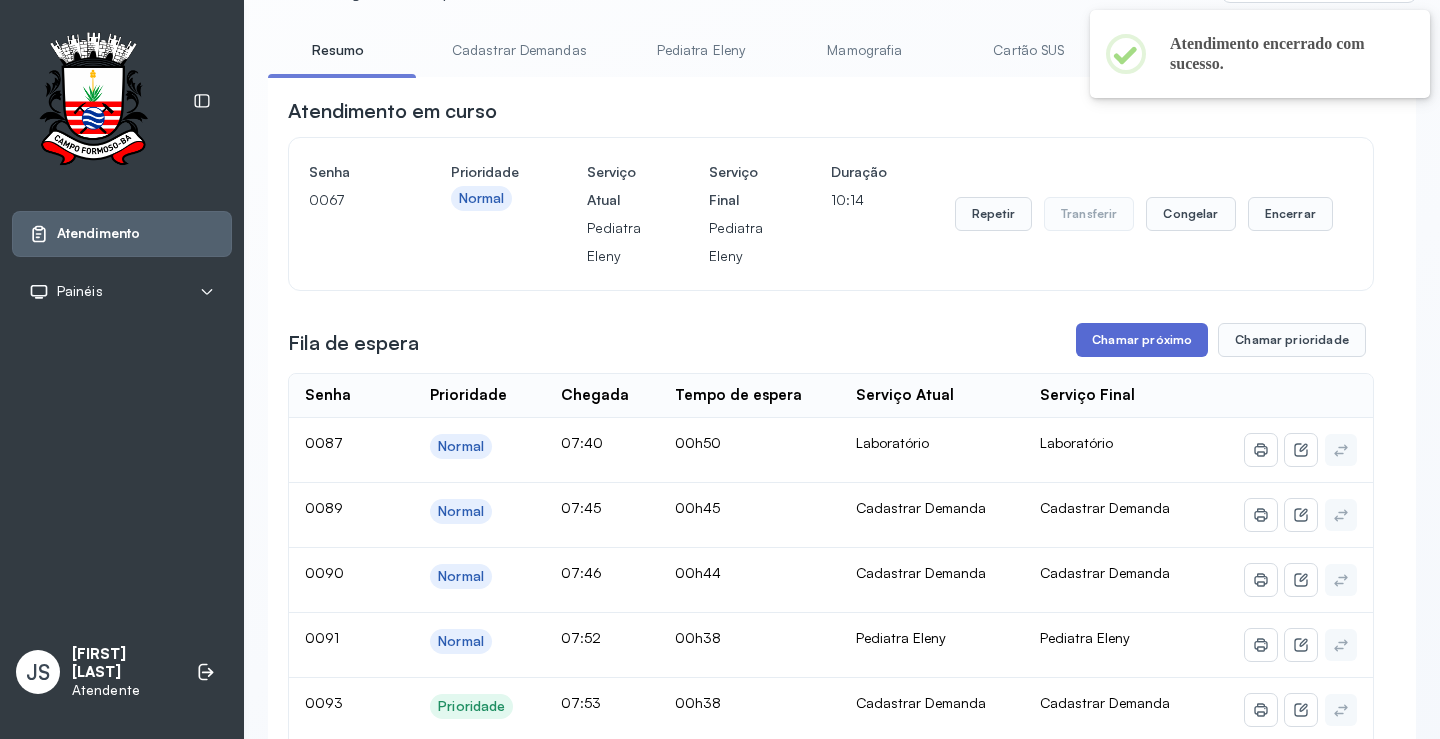 click on "Chamar próximo" at bounding box center (1142, 340) 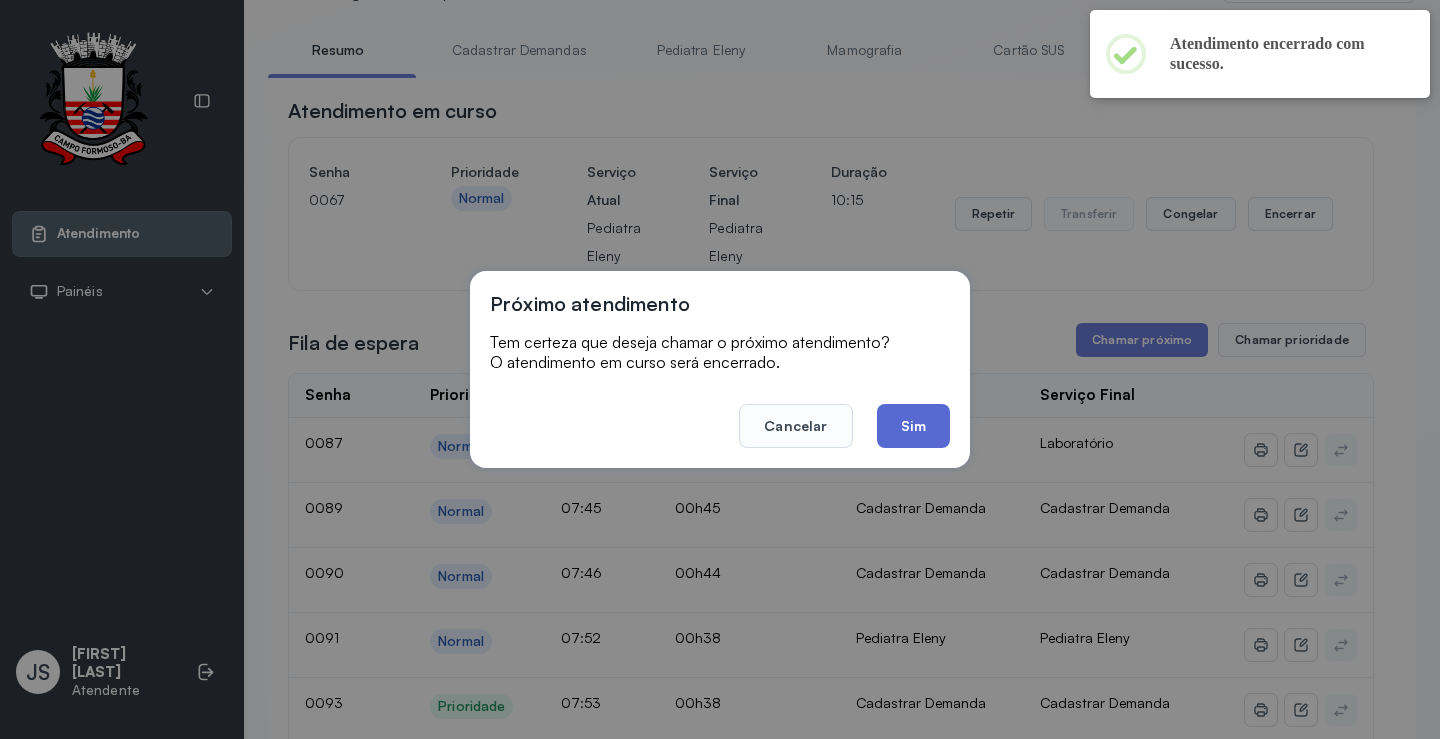 click on "Sim" 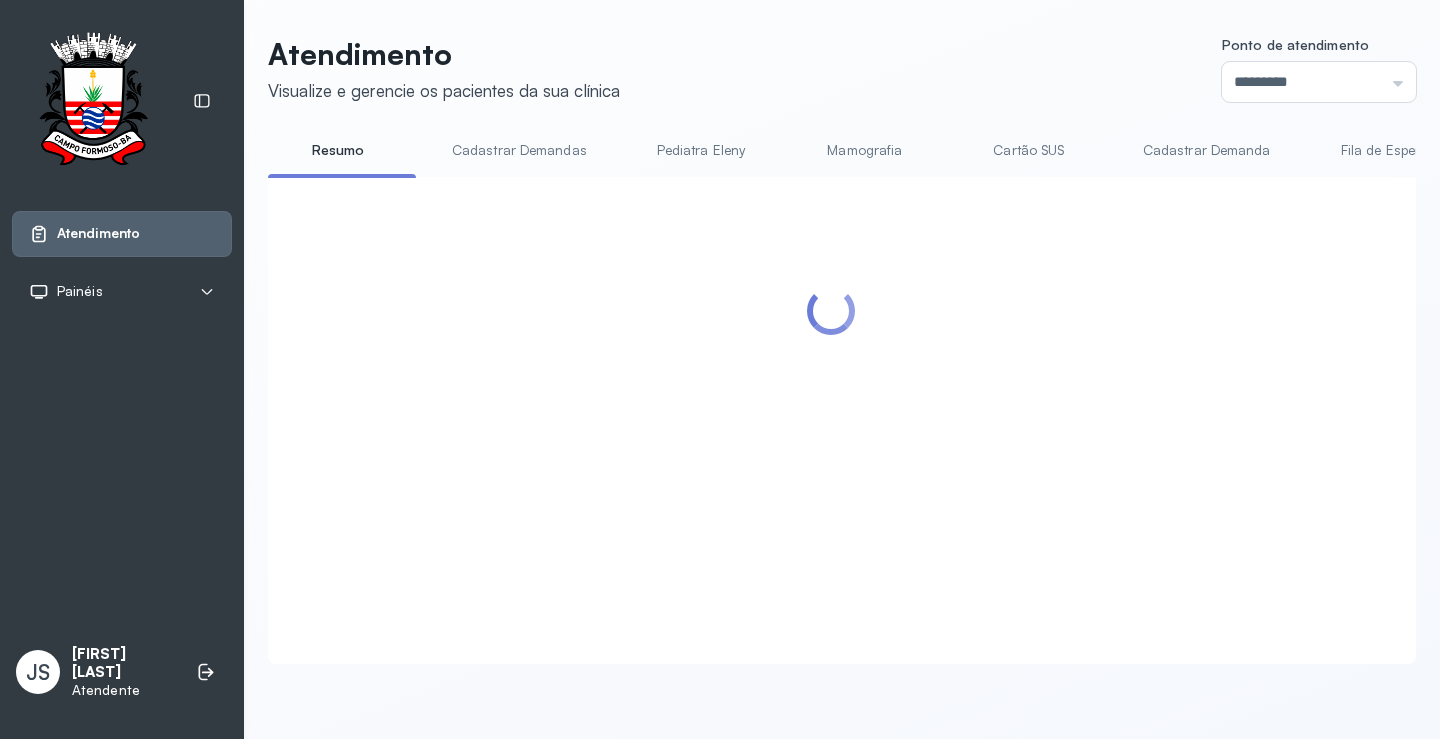 scroll, scrollTop: 100, scrollLeft: 0, axis: vertical 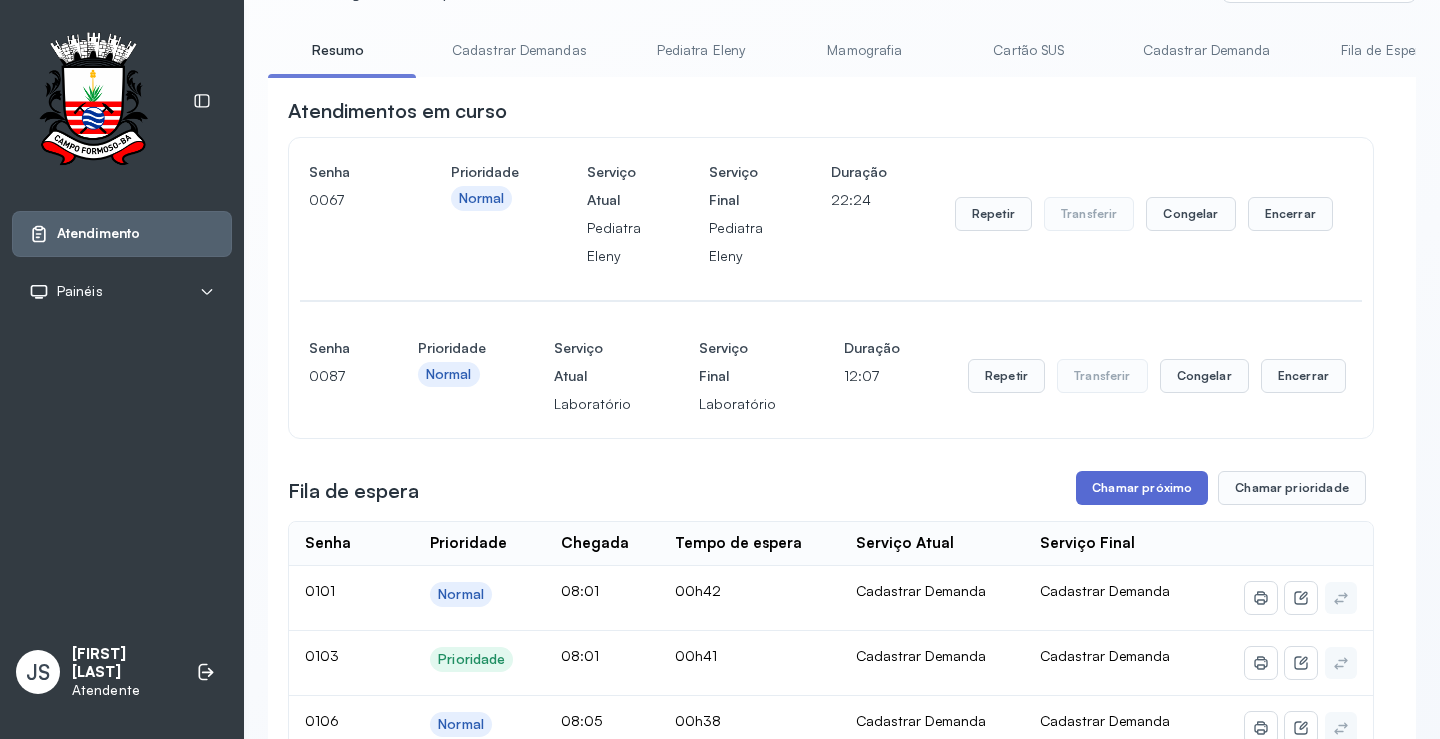 click on "Chamar próximo" at bounding box center (1142, 488) 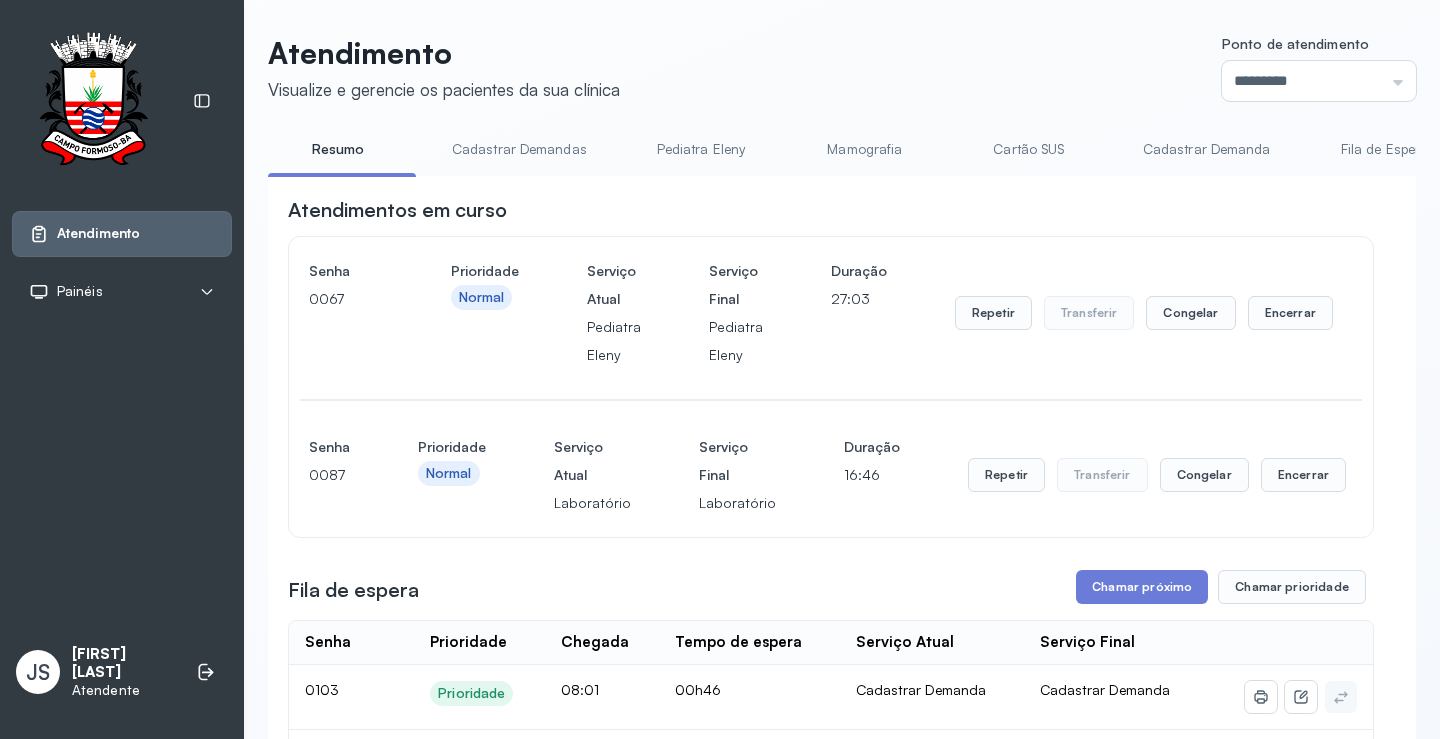 scroll, scrollTop: 100, scrollLeft: 0, axis: vertical 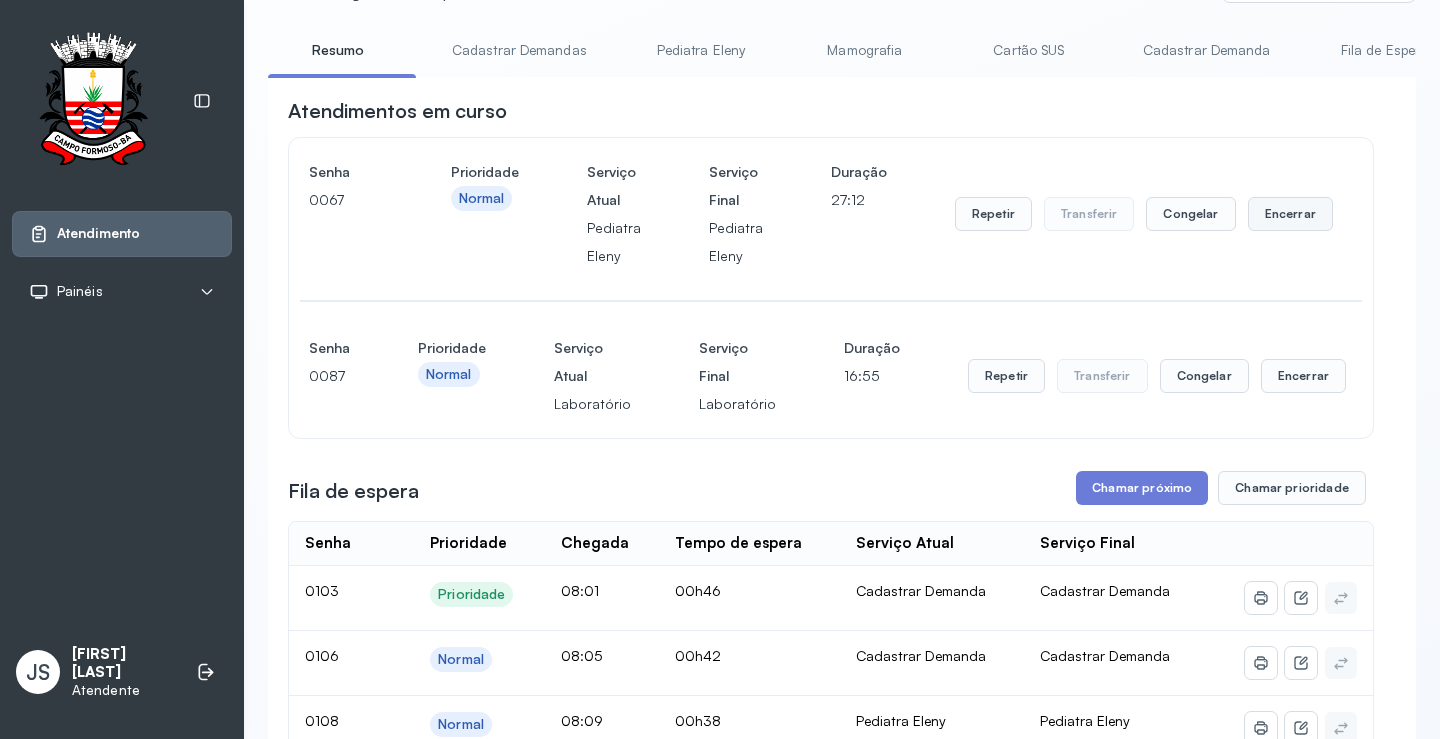 click on "Encerrar" at bounding box center (1290, 214) 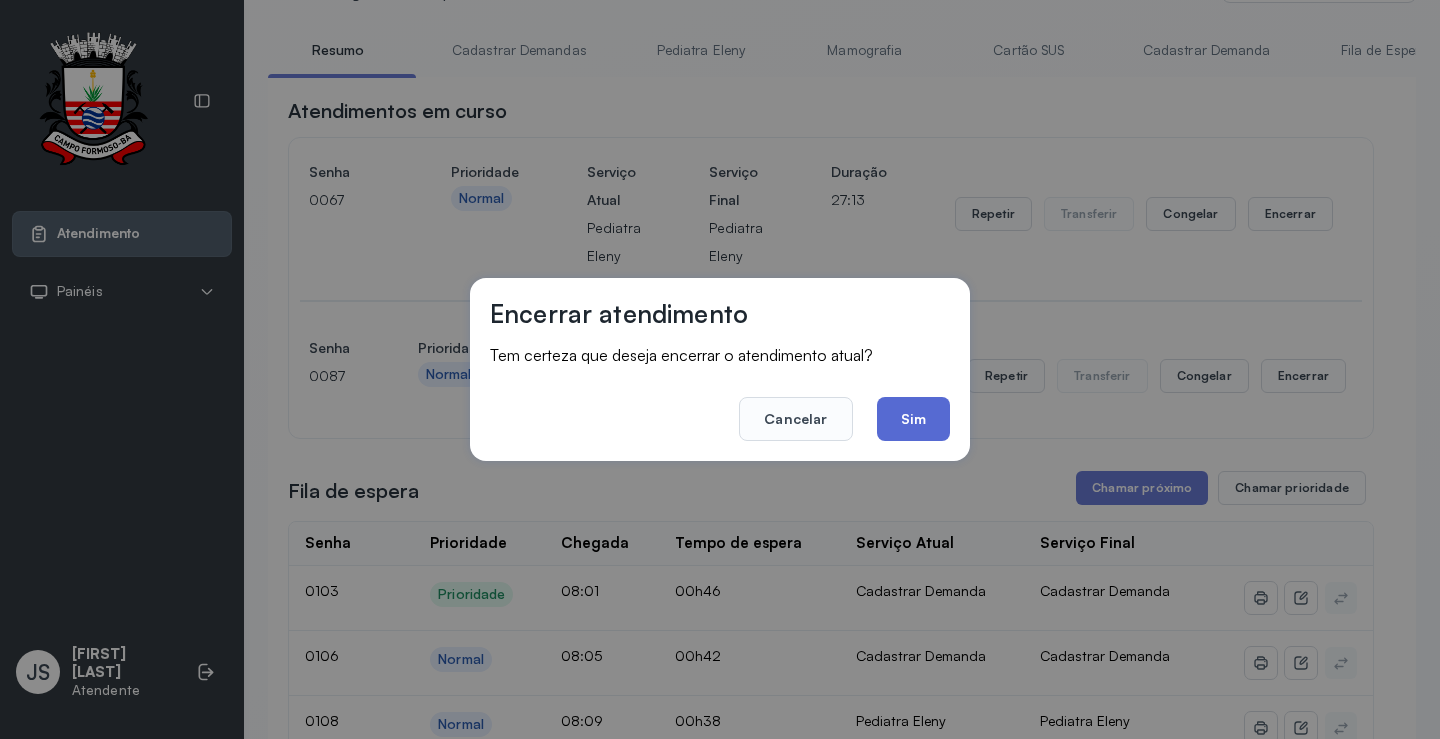 click on "Sim" 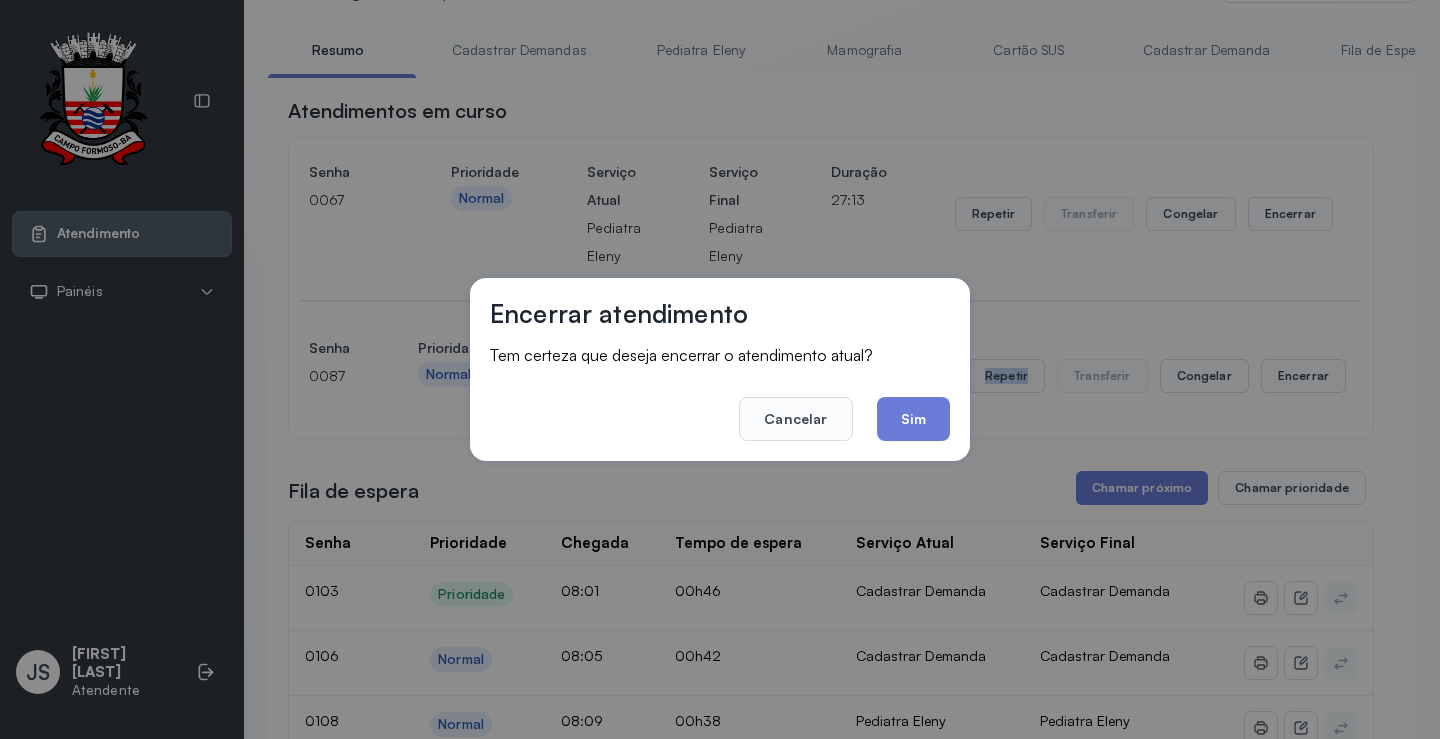 click on "Senha 0087 Prioridade Normal Serviço Atual Laboratório Serviço Final Laboratório Duração 16:56 Repetir Transferir Congelar Encerrar" at bounding box center [831, 376] 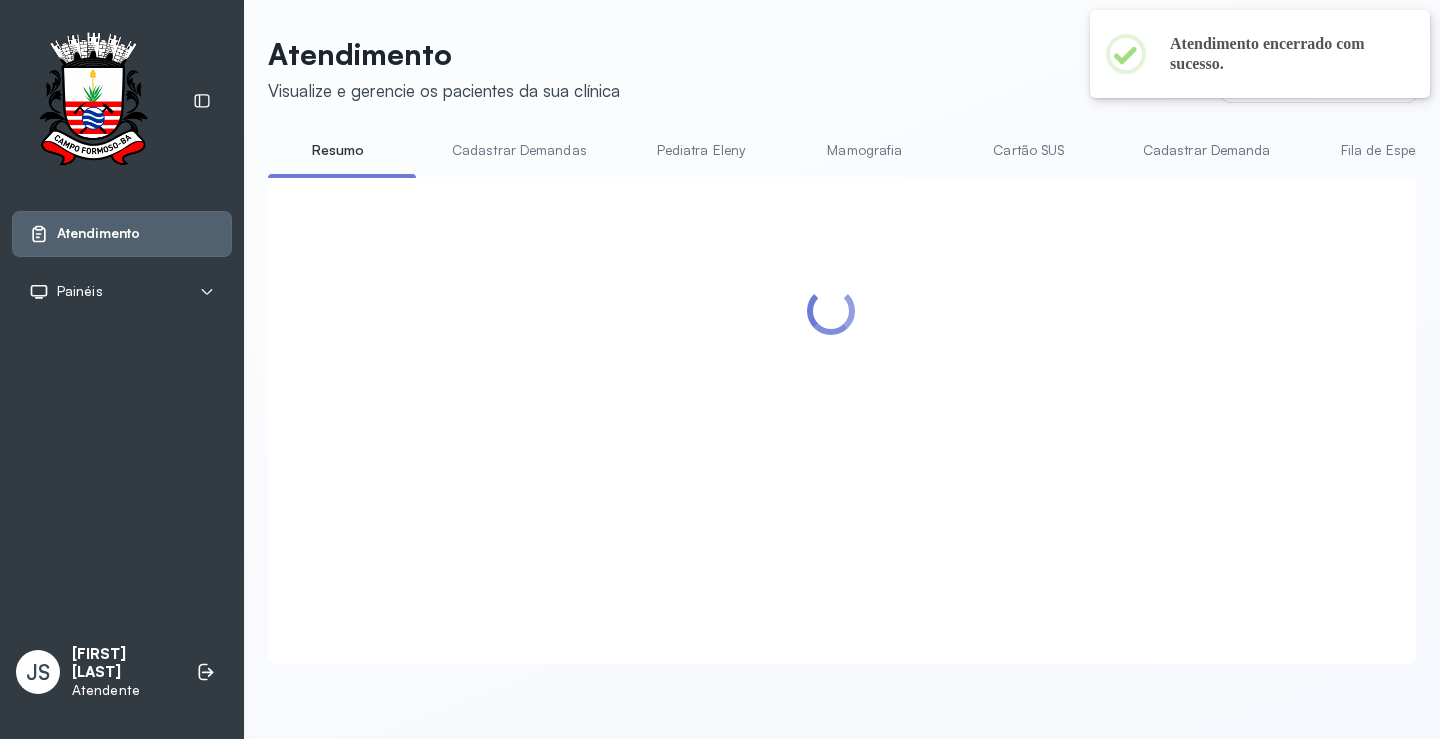scroll, scrollTop: 100, scrollLeft: 0, axis: vertical 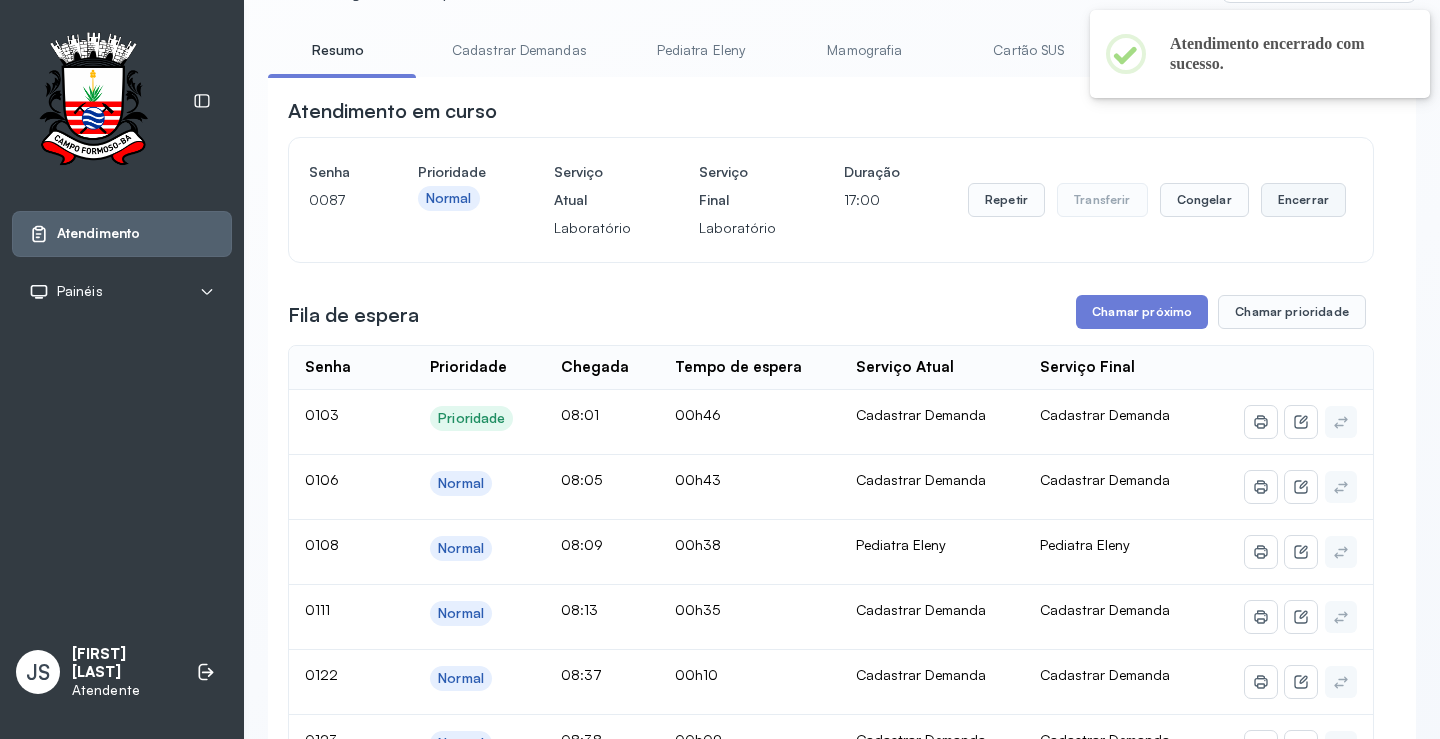 click on "Encerrar" at bounding box center (1303, 200) 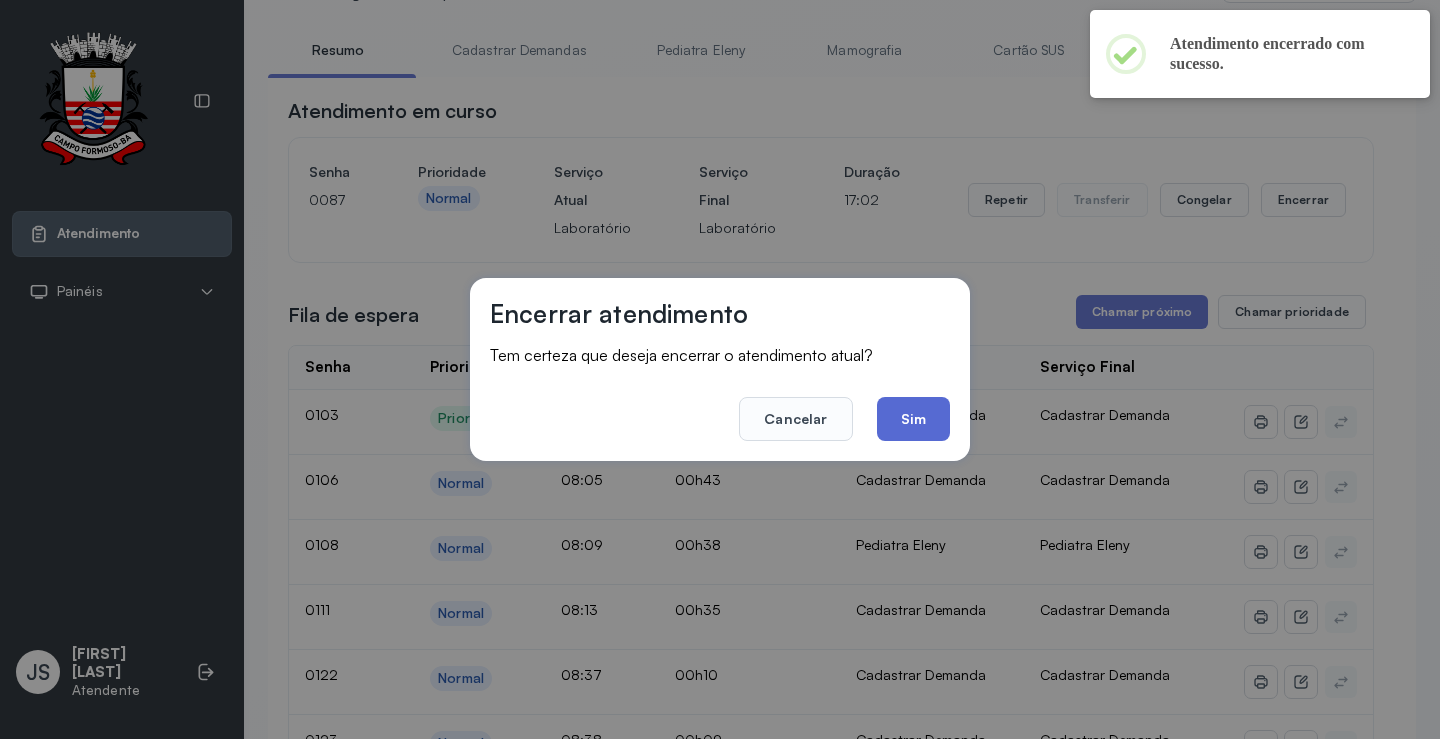 click on "Sim" 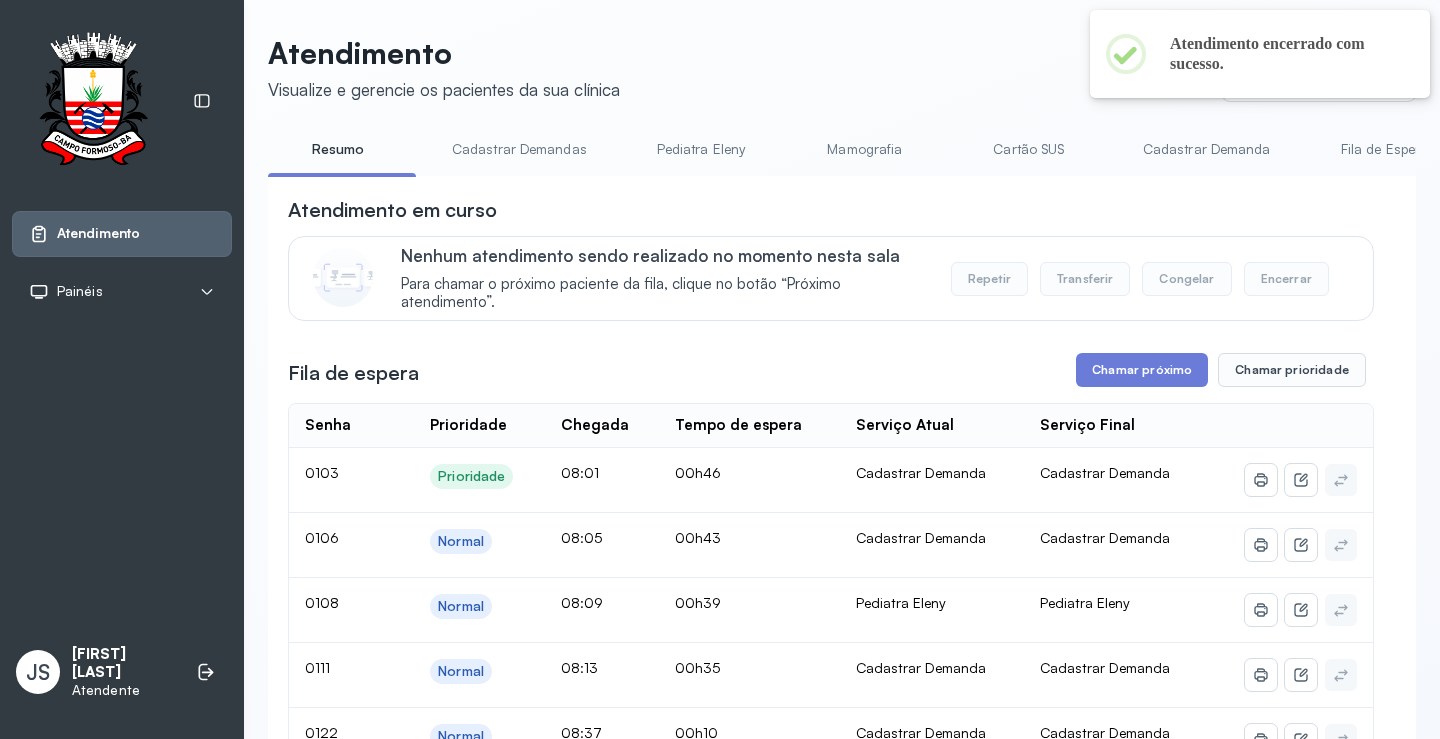 scroll, scrollTop: 100, scrollLeft: 0, axis: vertical 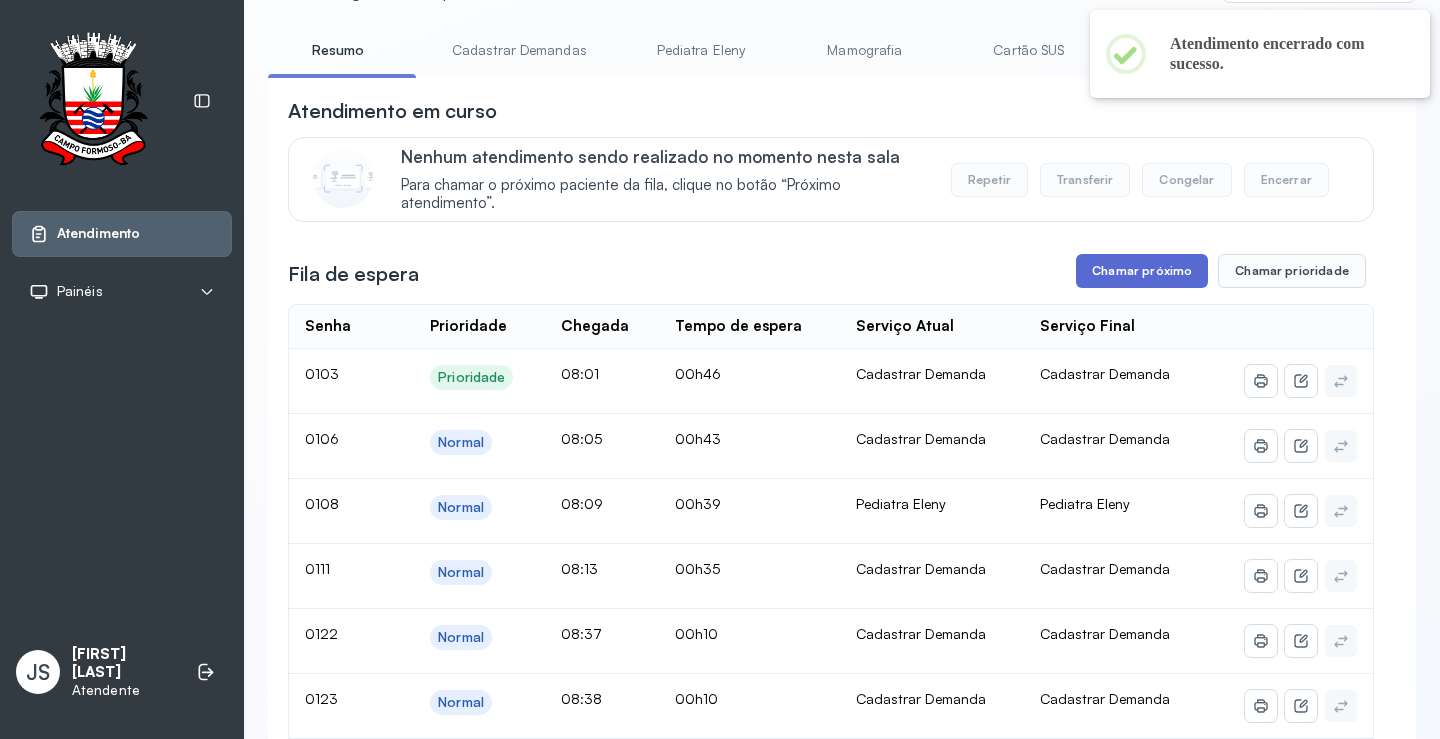 click on "Chamar próximo" at bounding box center [1142, 271] 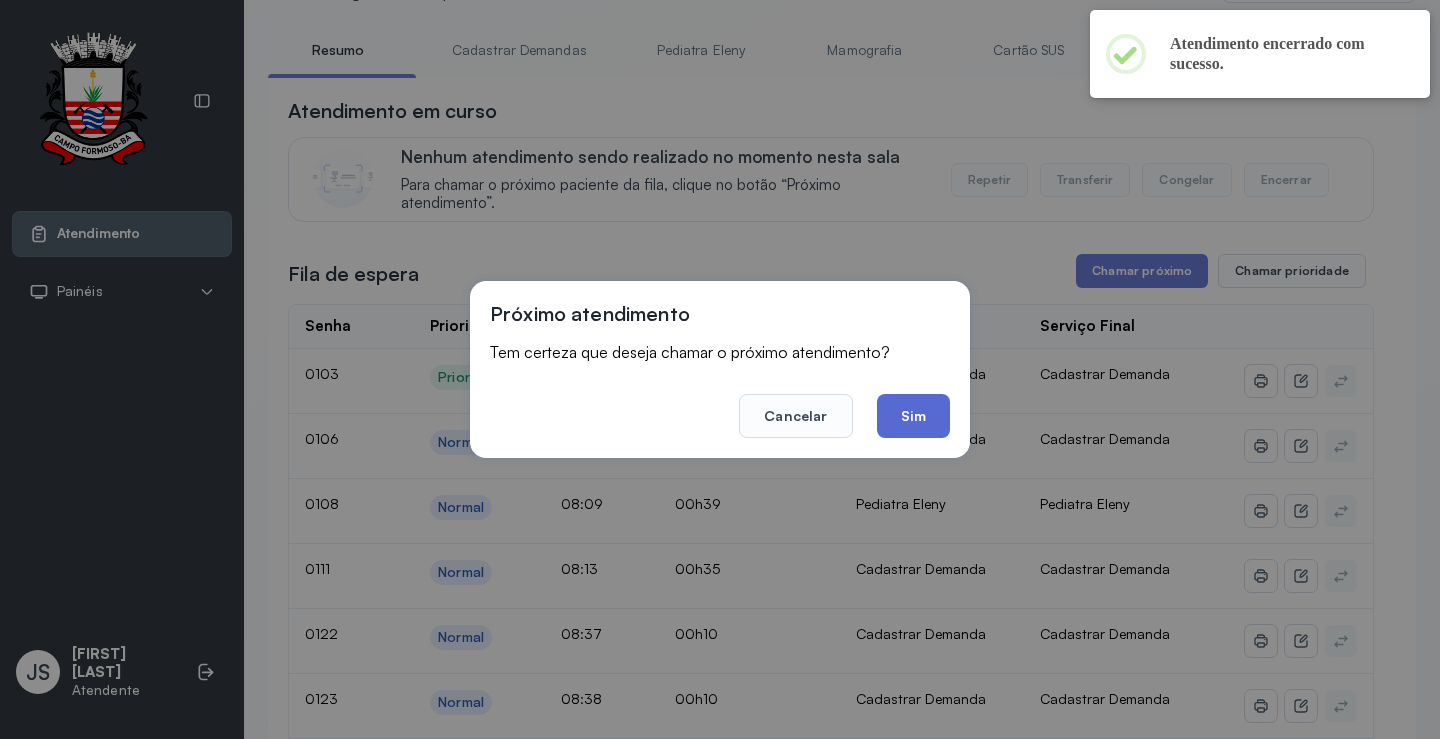 click on "Sim" 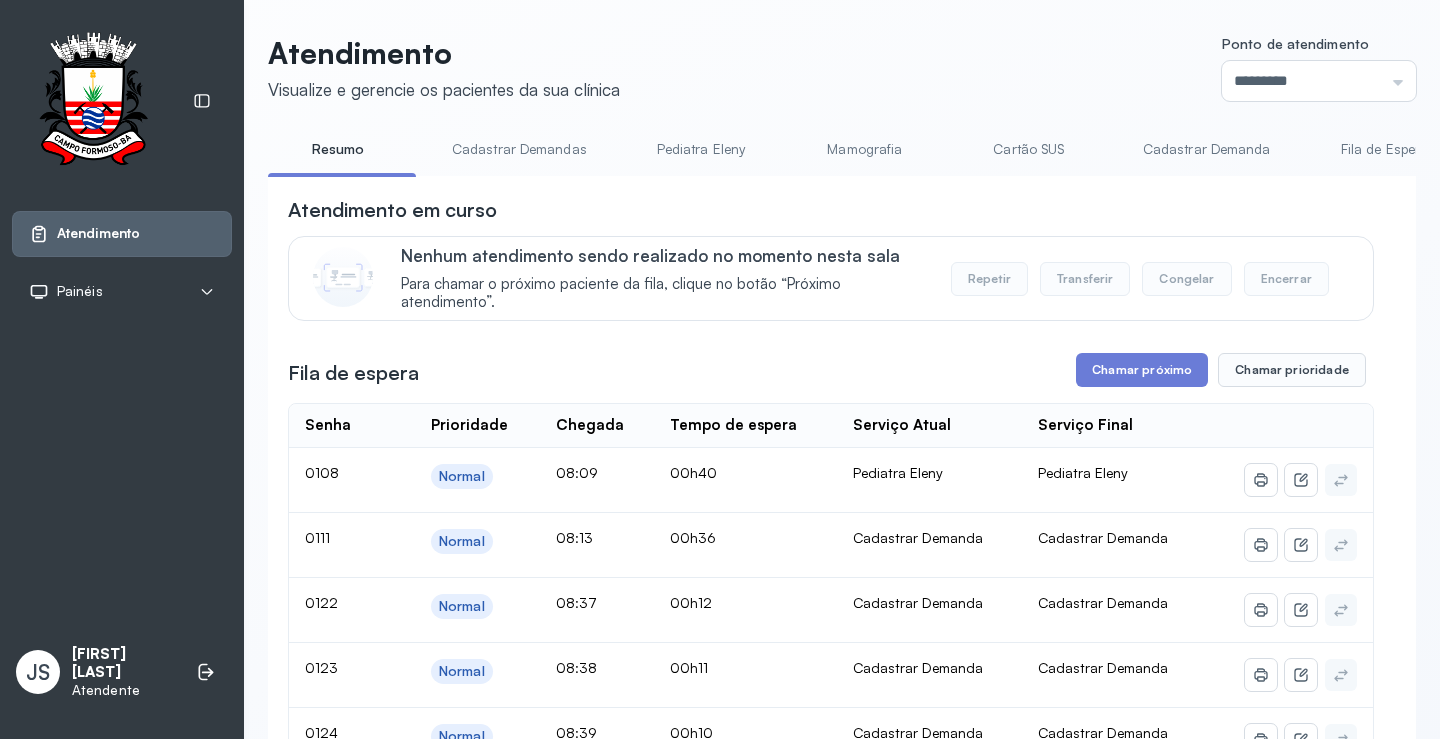 scroll, scrollTop: 100, scrollLeft: 0, axis: vertical 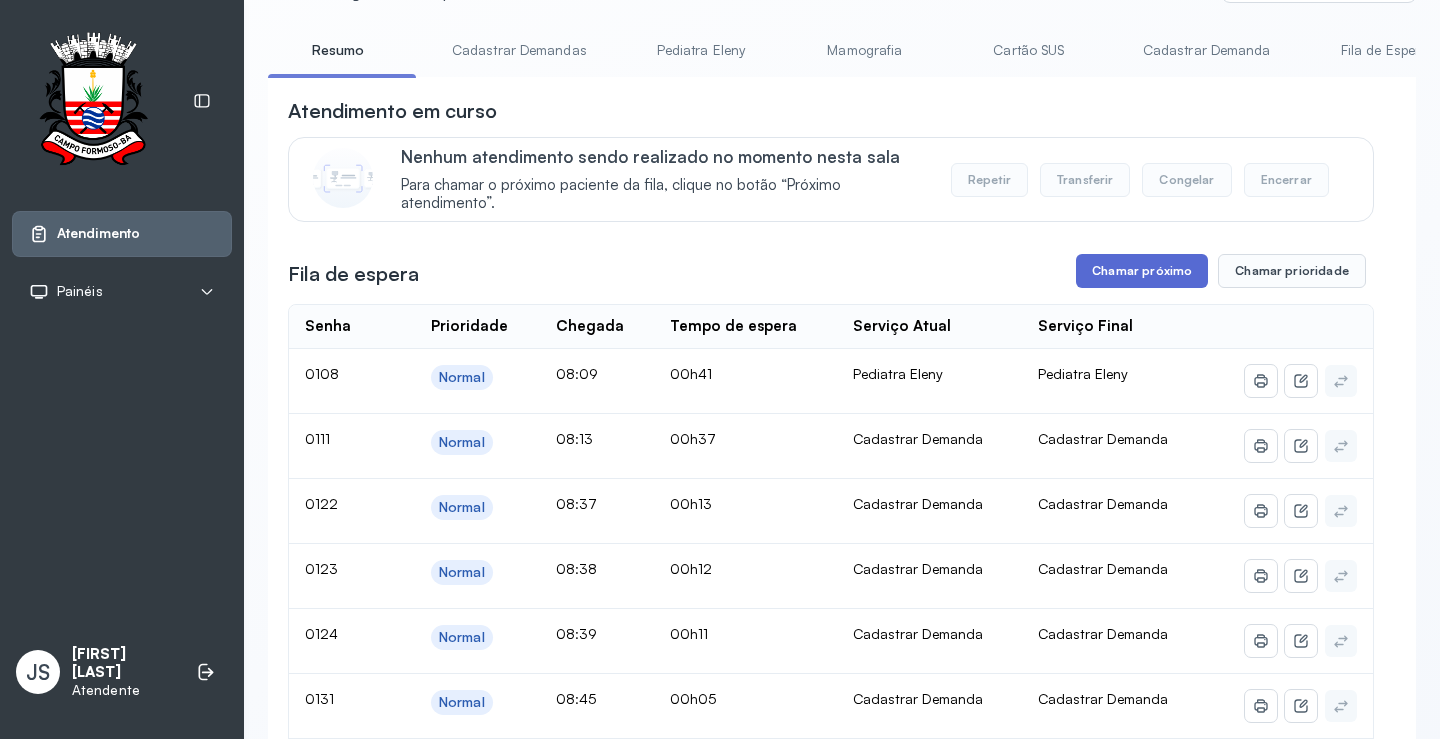 click on "Chamar próximo" at bounding box center (1142, 271) 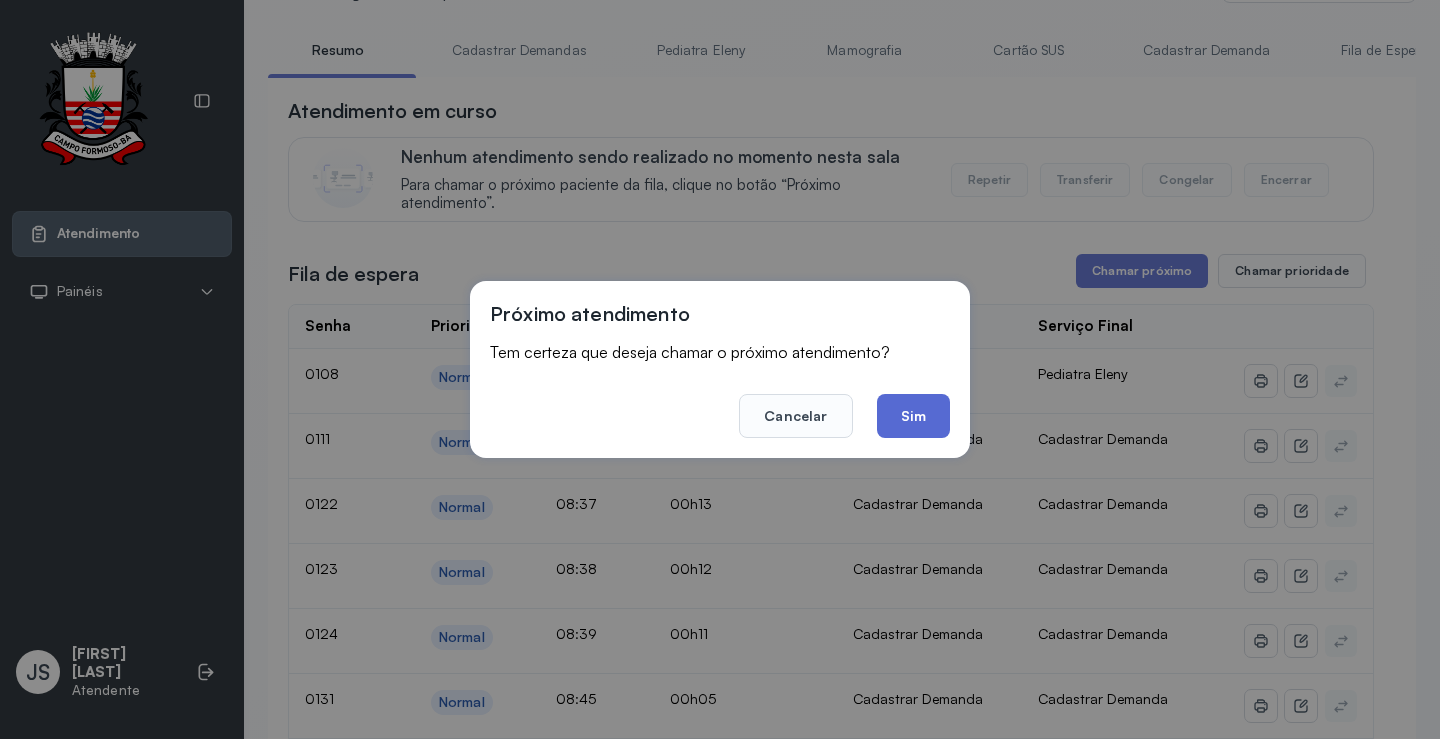click on "Sim" 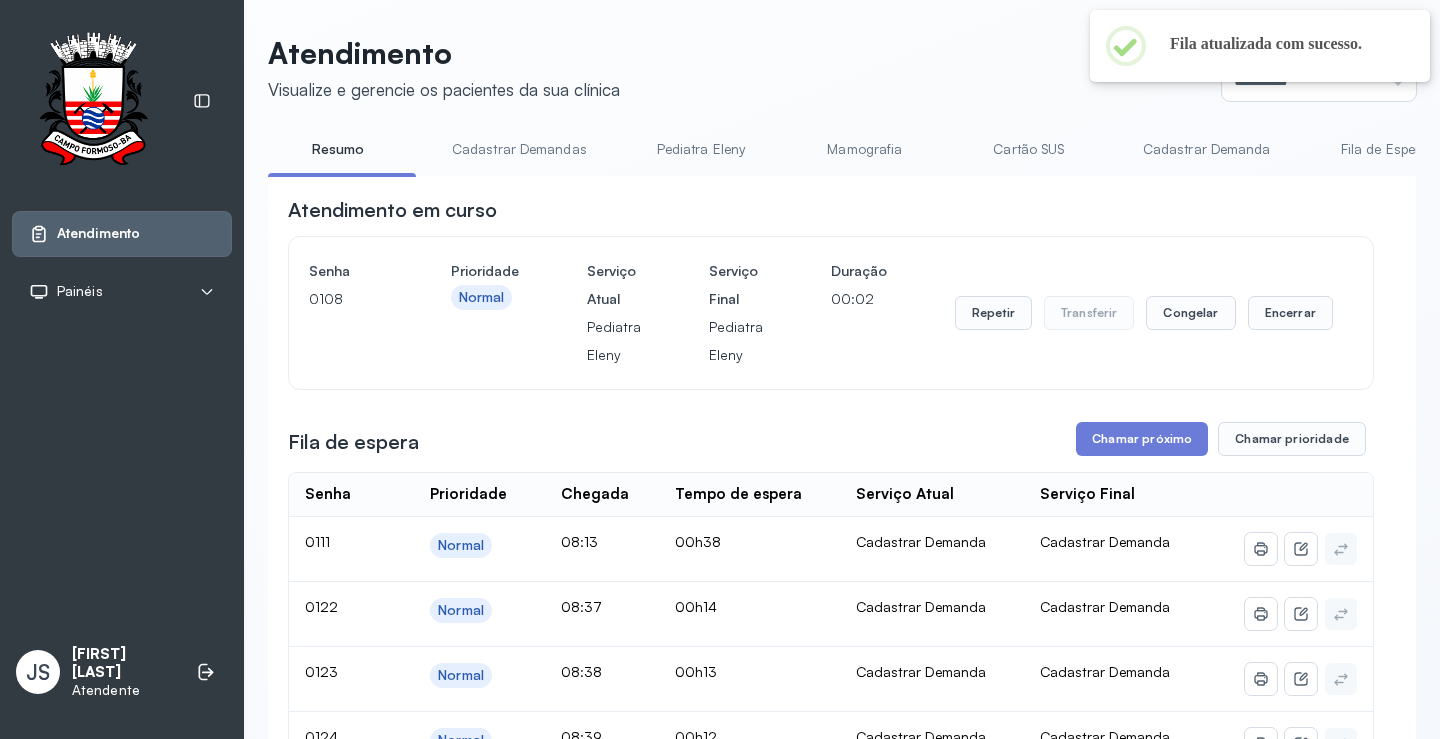 scroll, scrollTop: 100, scrollLeft: 0, axis: vertical 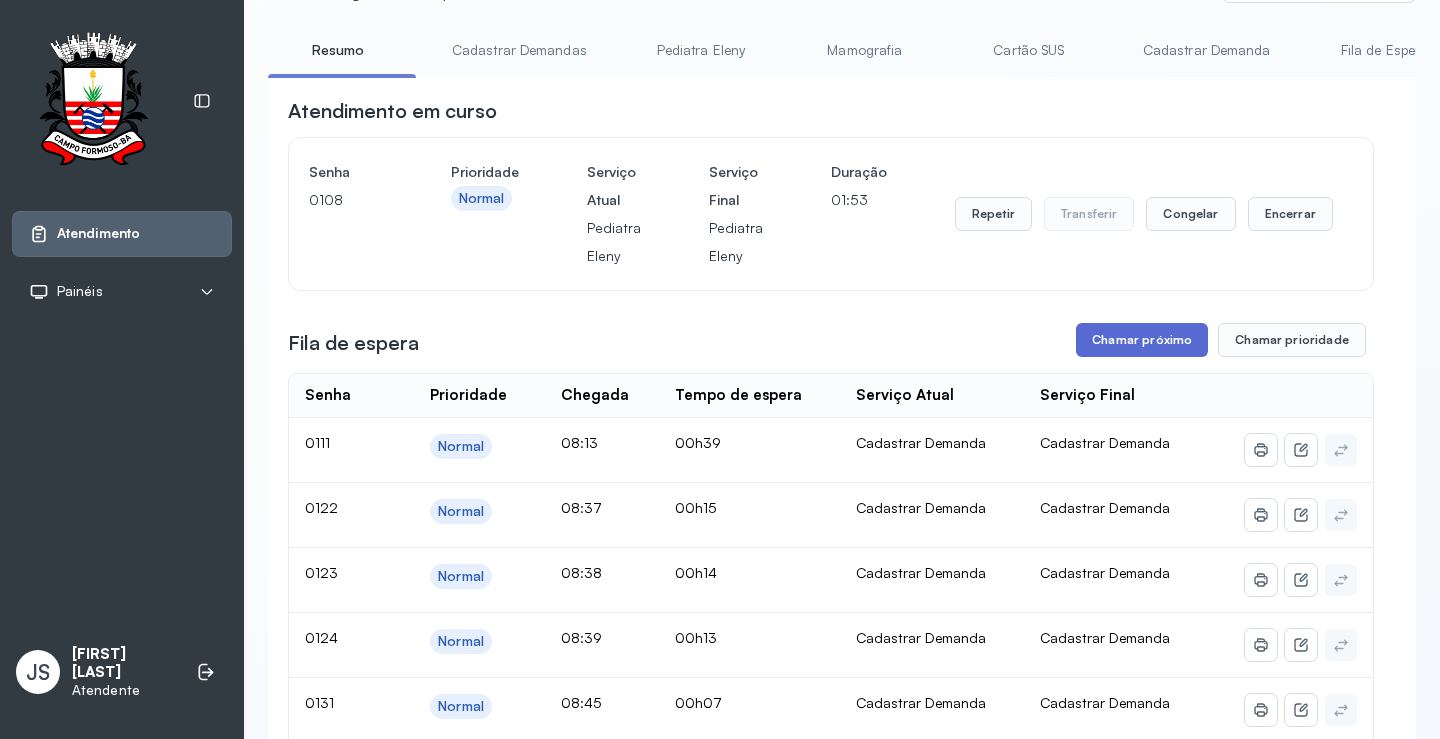 click on "Chamar próximo" at bounding box center [1142, 340] 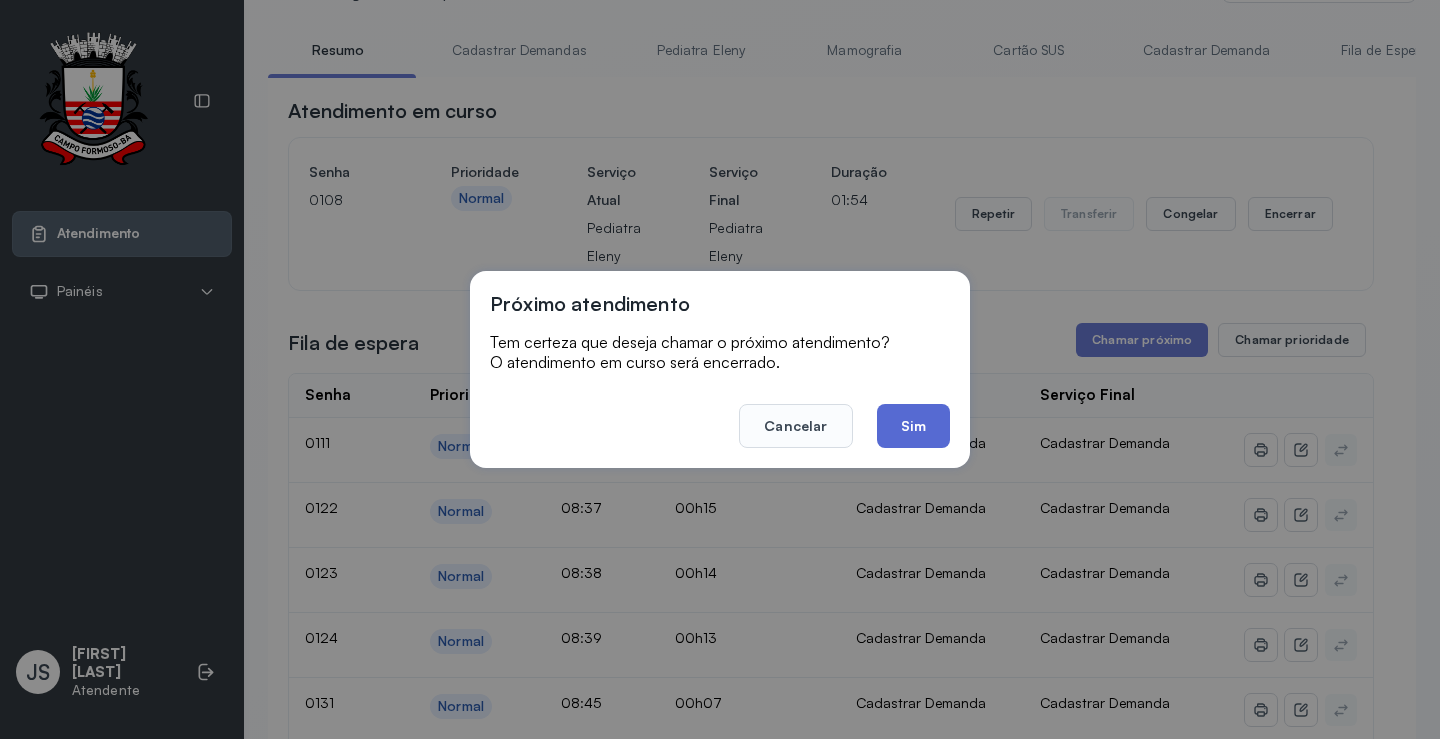 click on "Sim" 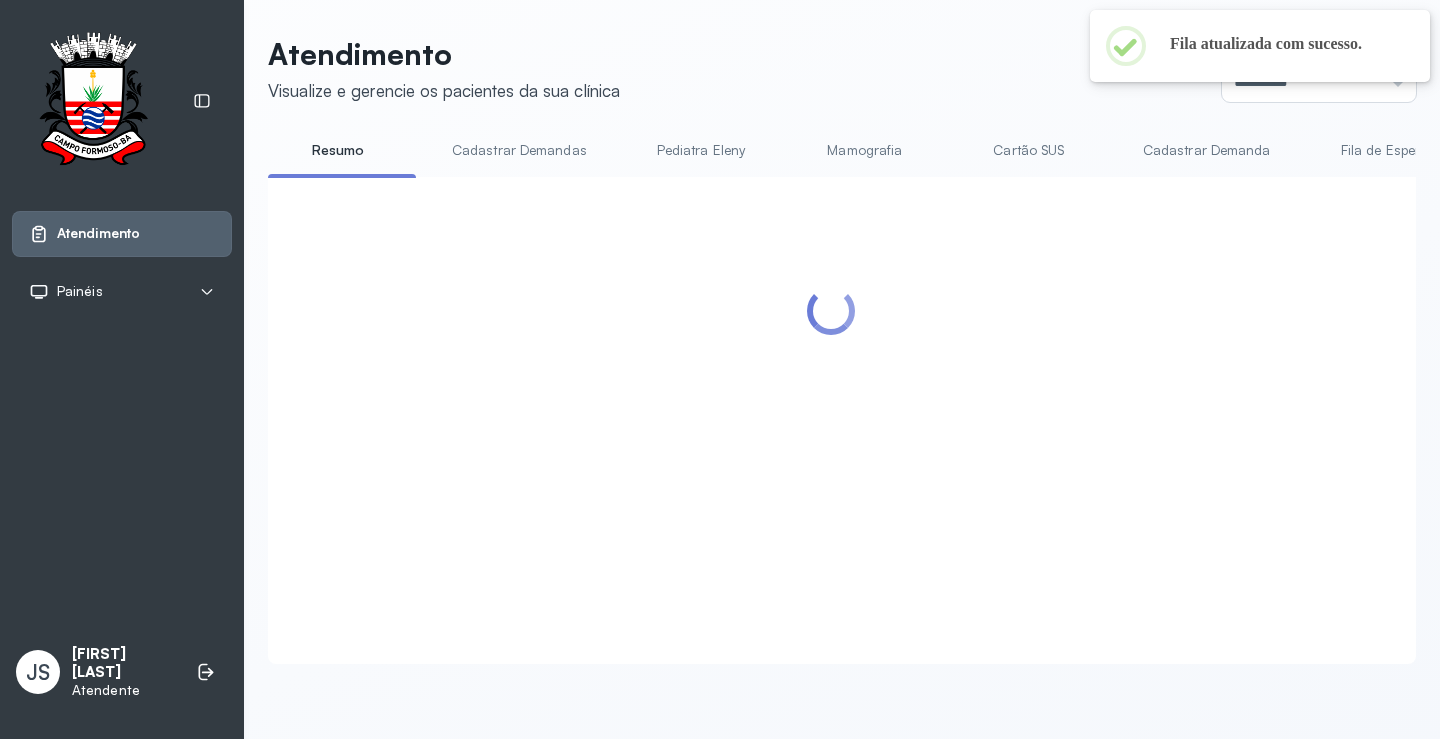 scroll, scrollTop: 100, scrollLeft: 0, axis: vertical 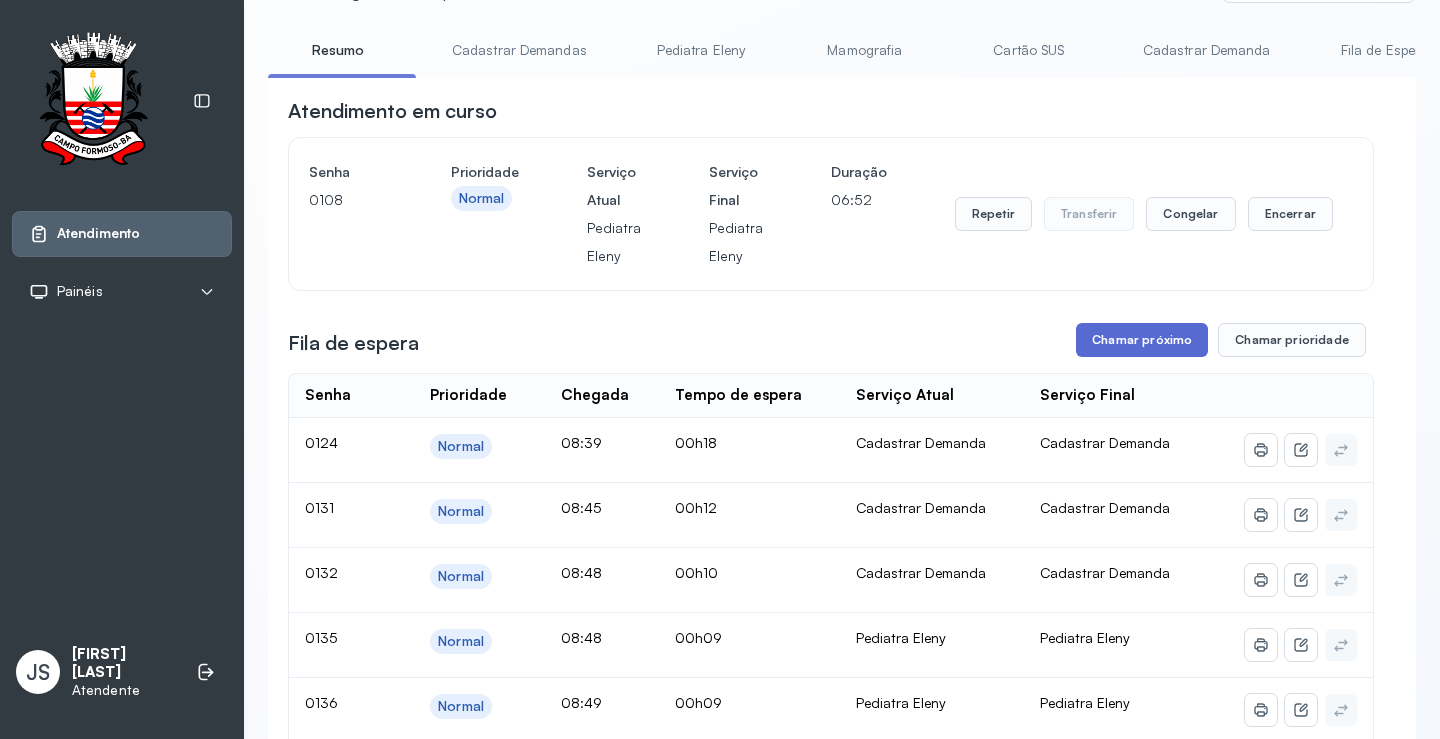 click on "Chamar próximo" at bounding box center (1142, 340) 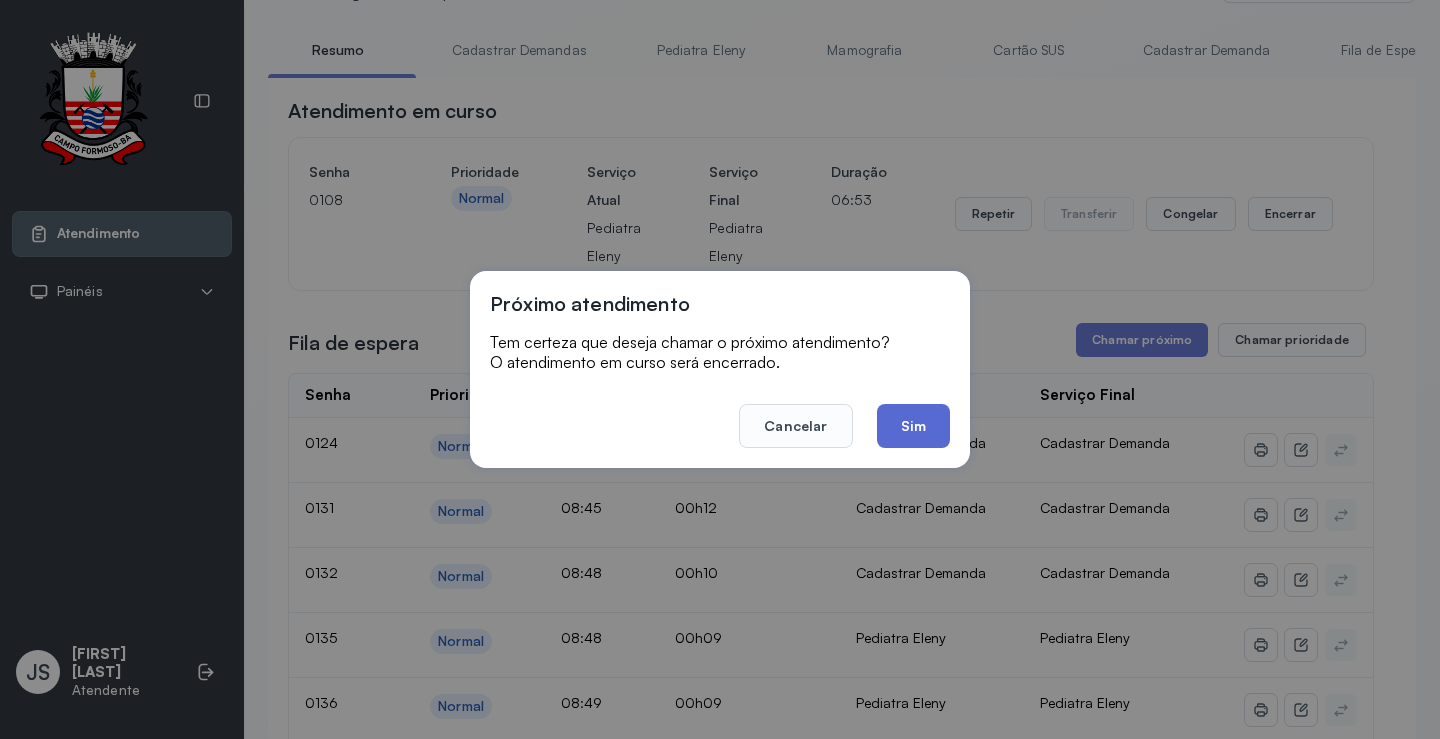 click on "Sim" 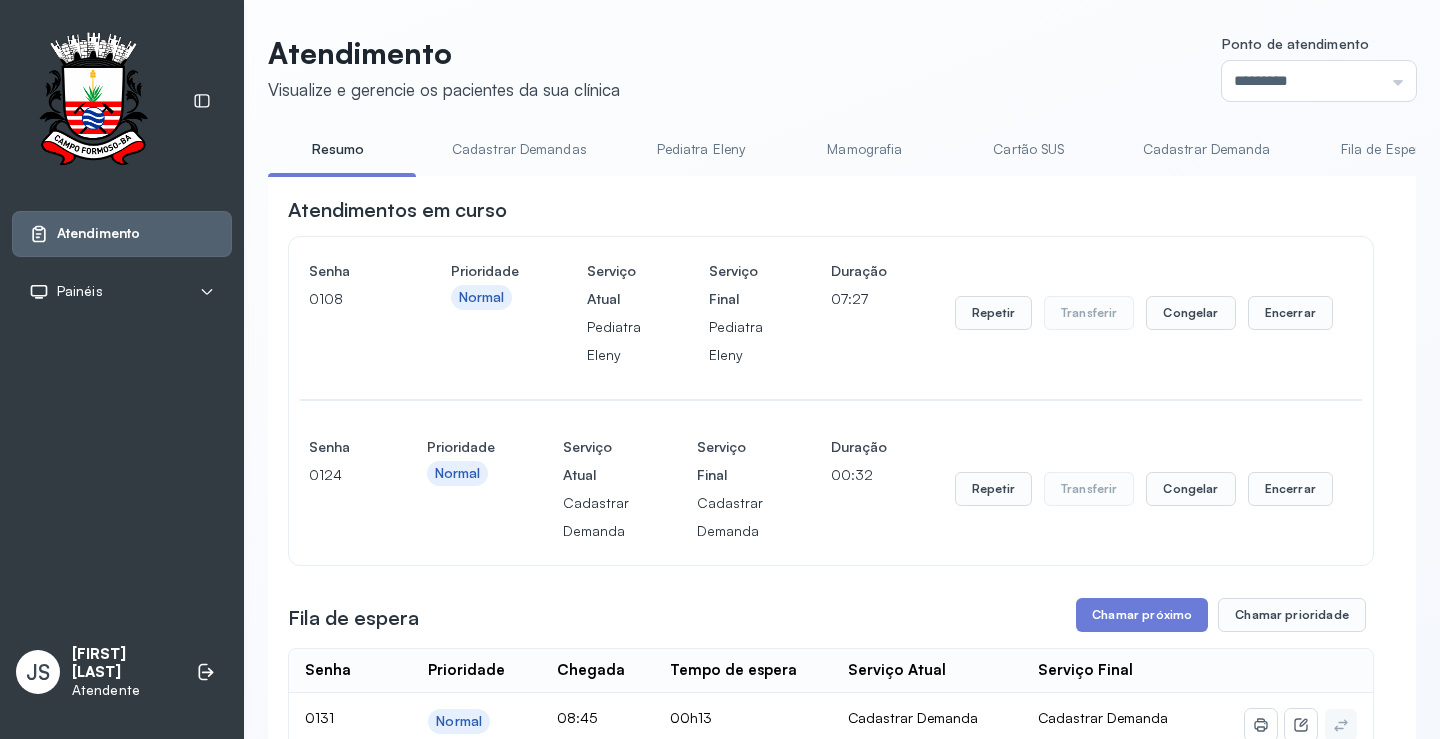 scroll, scrollTop: 100, scrollLeft: 0, axis: vertical 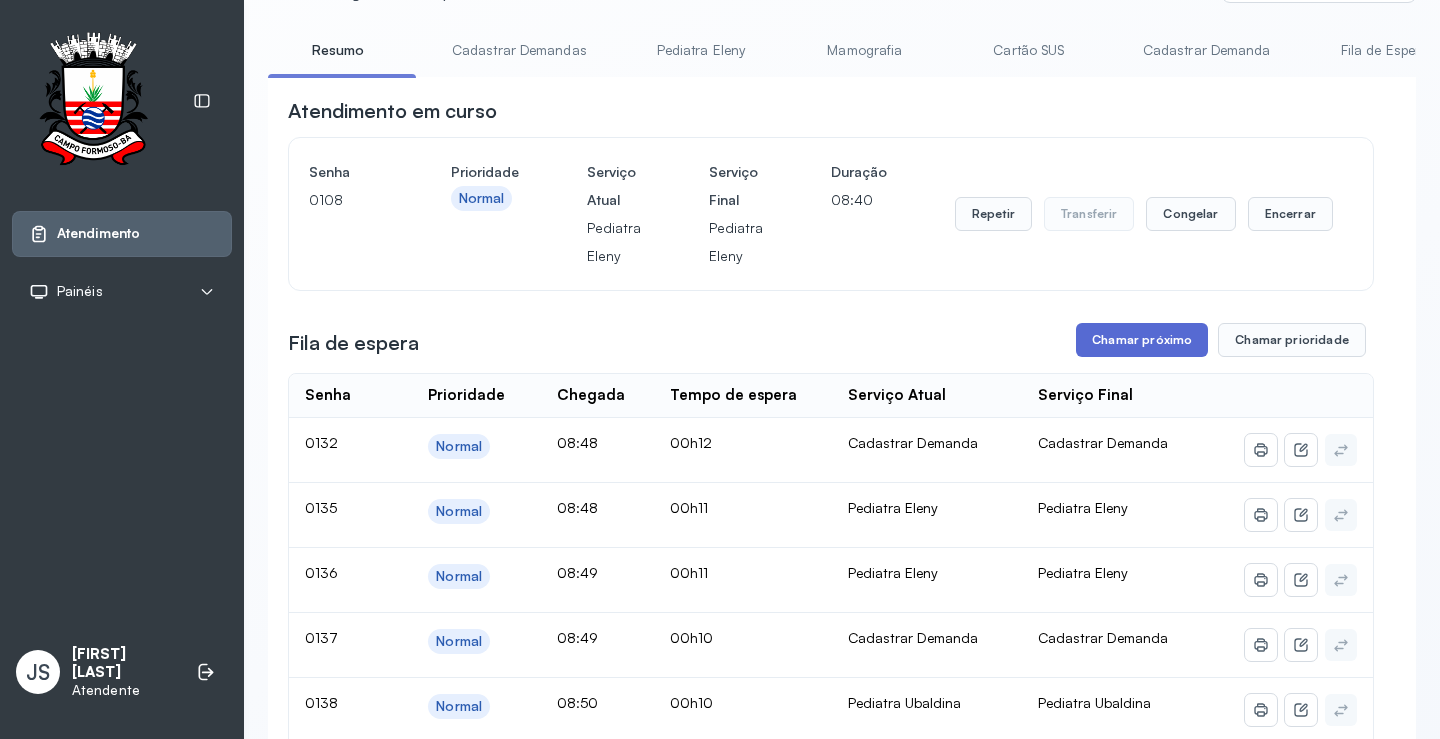 click on "Chamar próximo" at bounding box center [1142, 340] 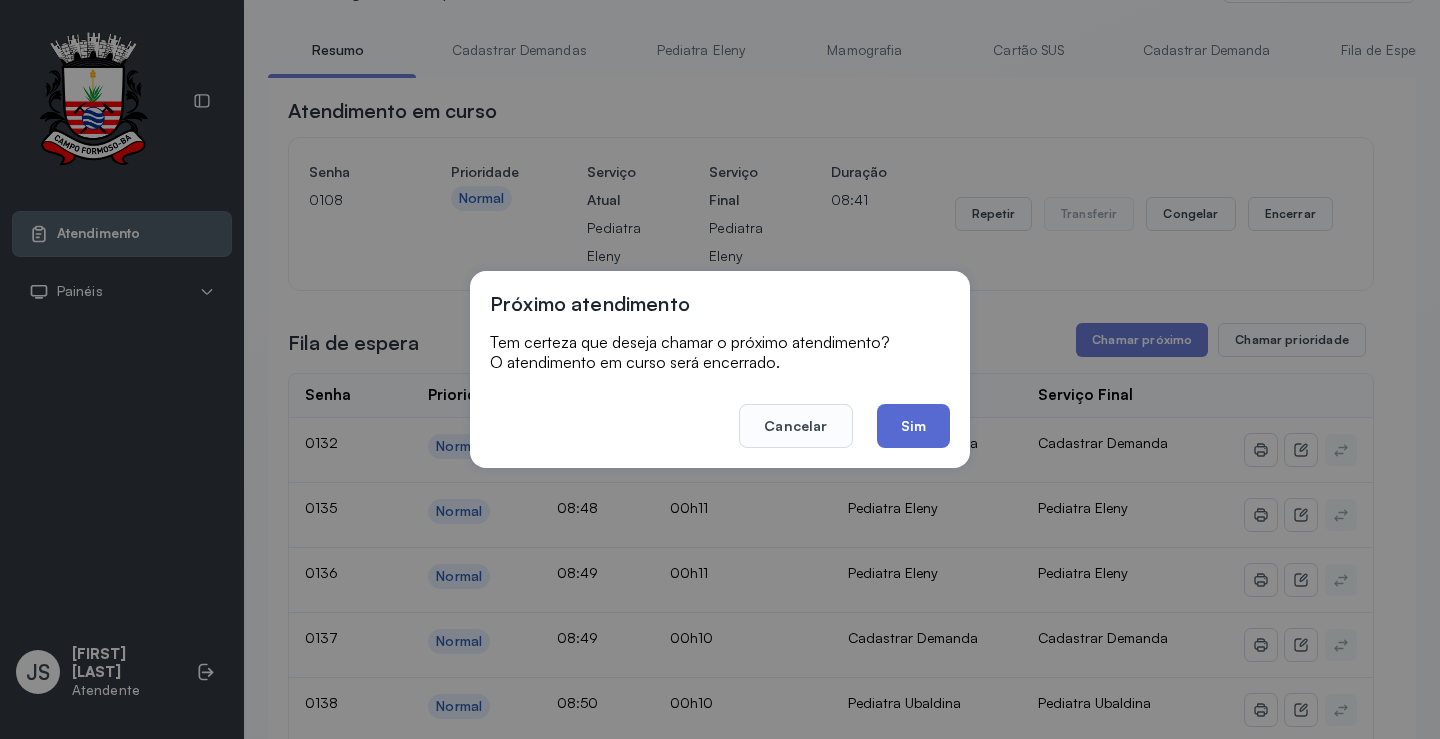 click on "Sim" 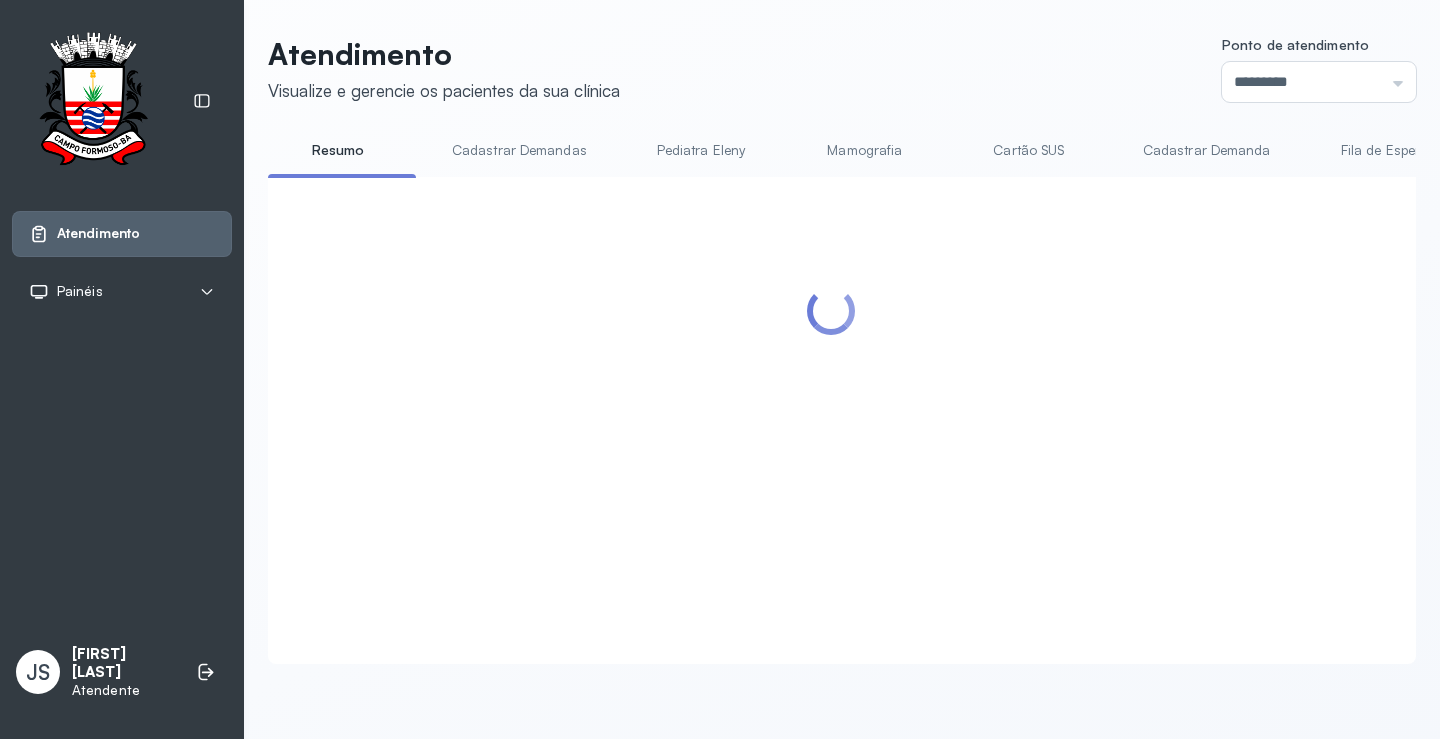 scroll, scrollTop: 100, scrollLeft: 0, axis: vertical 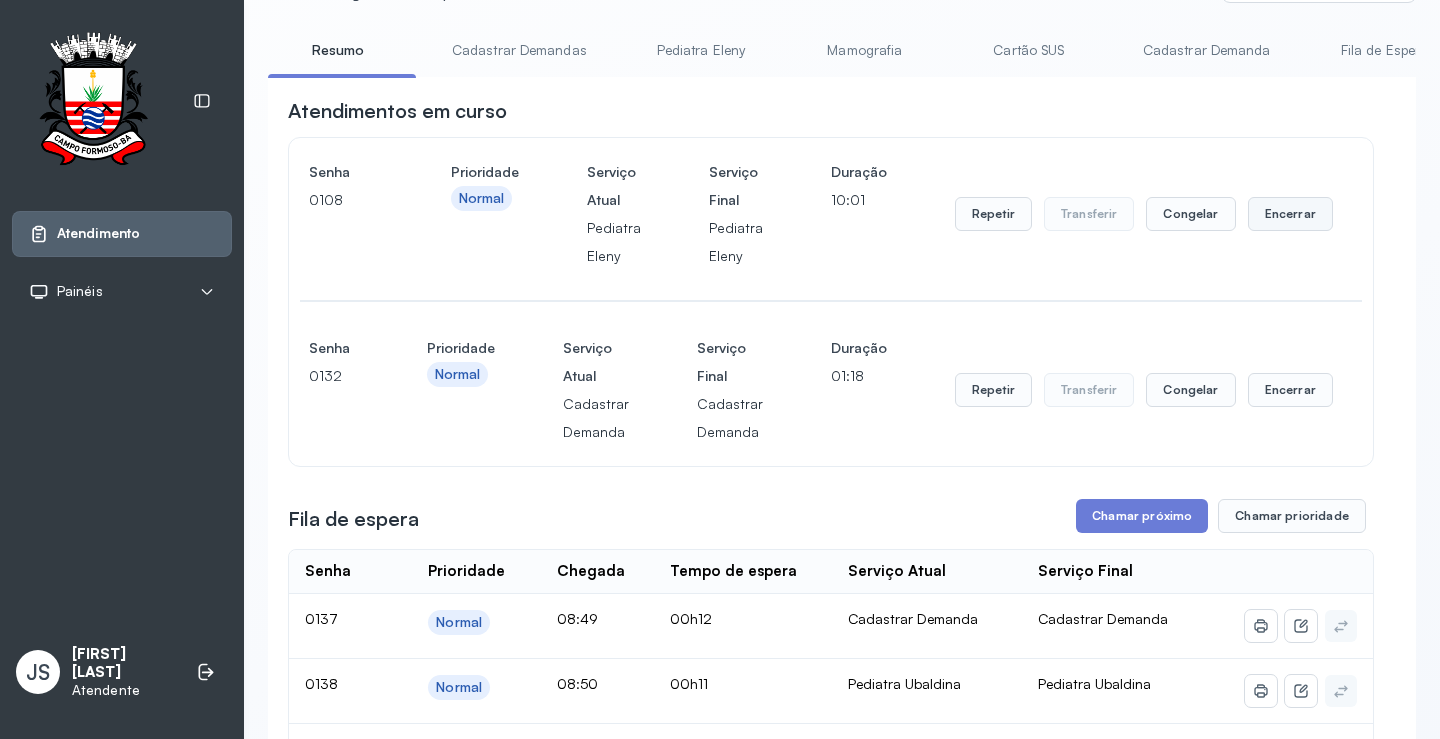 click on "Encerrar" at bounding box center [1290, 214] 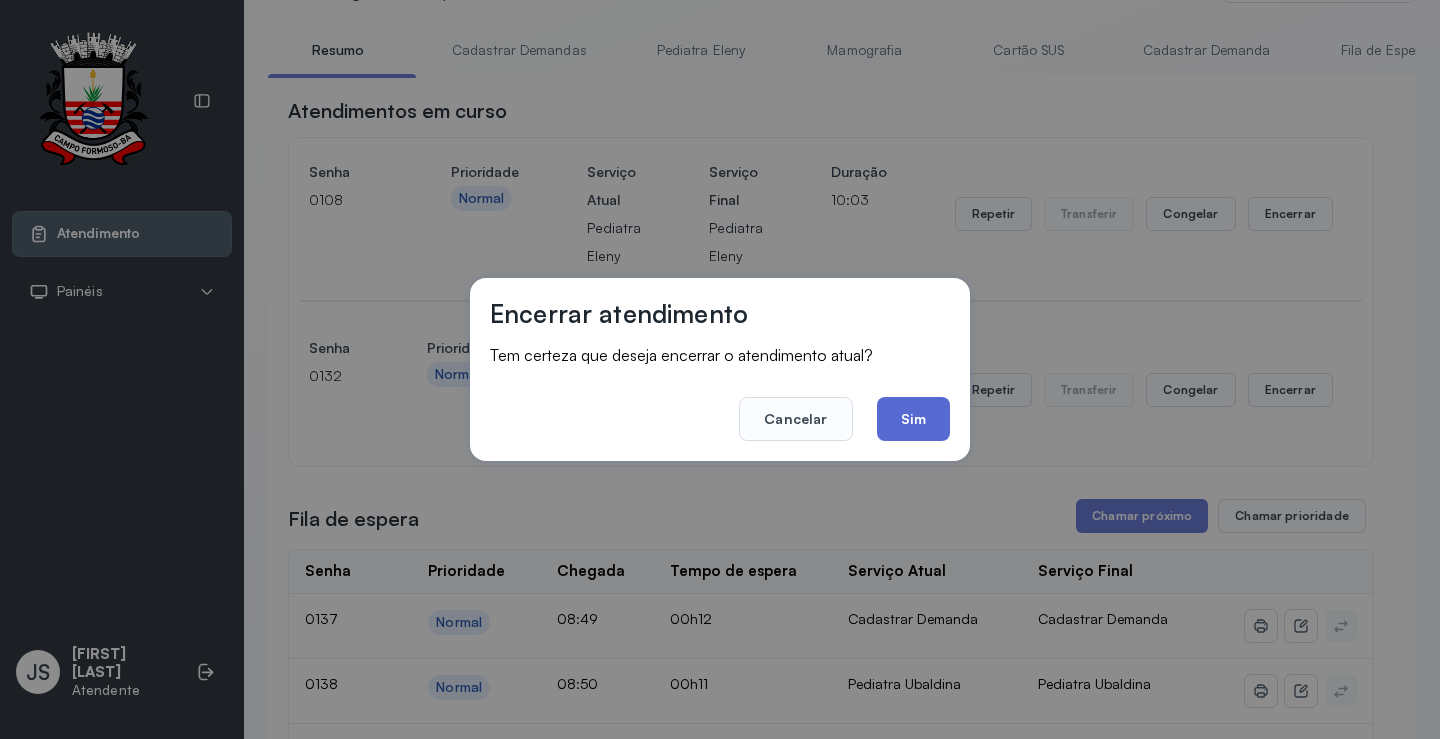 click on "Sim" 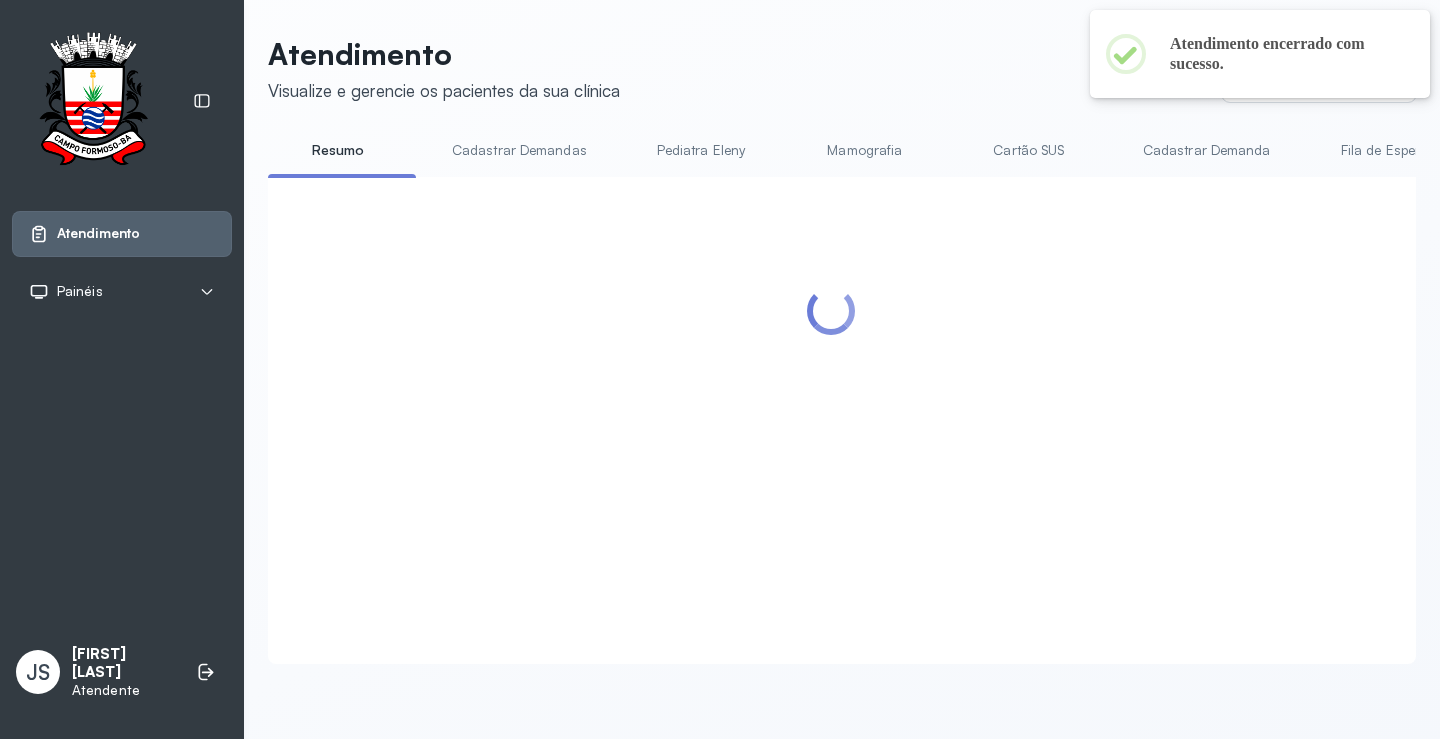 scroll, scrollTop: 100, scrollLeft: 0, axis: vertical 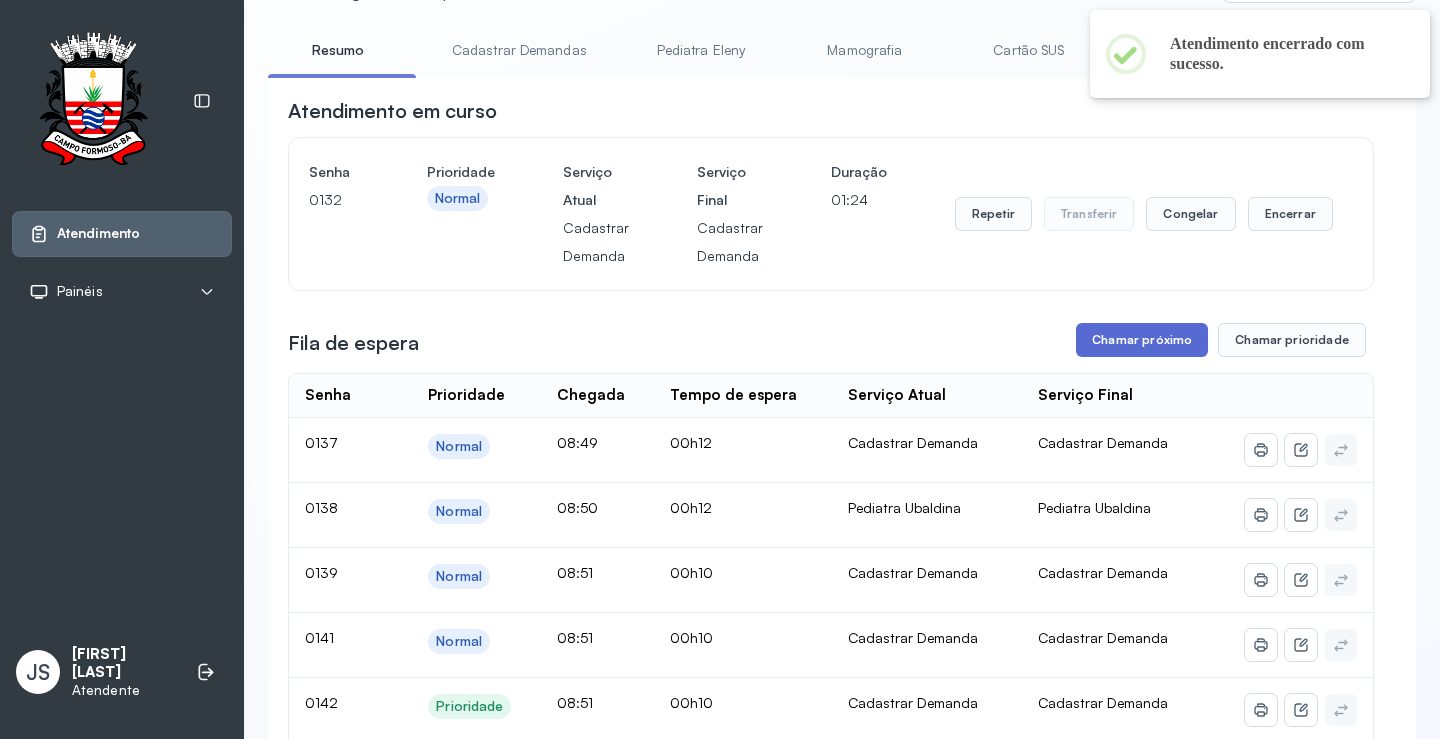 click on "Chamar próximo" at bounding box center (1142, 340) 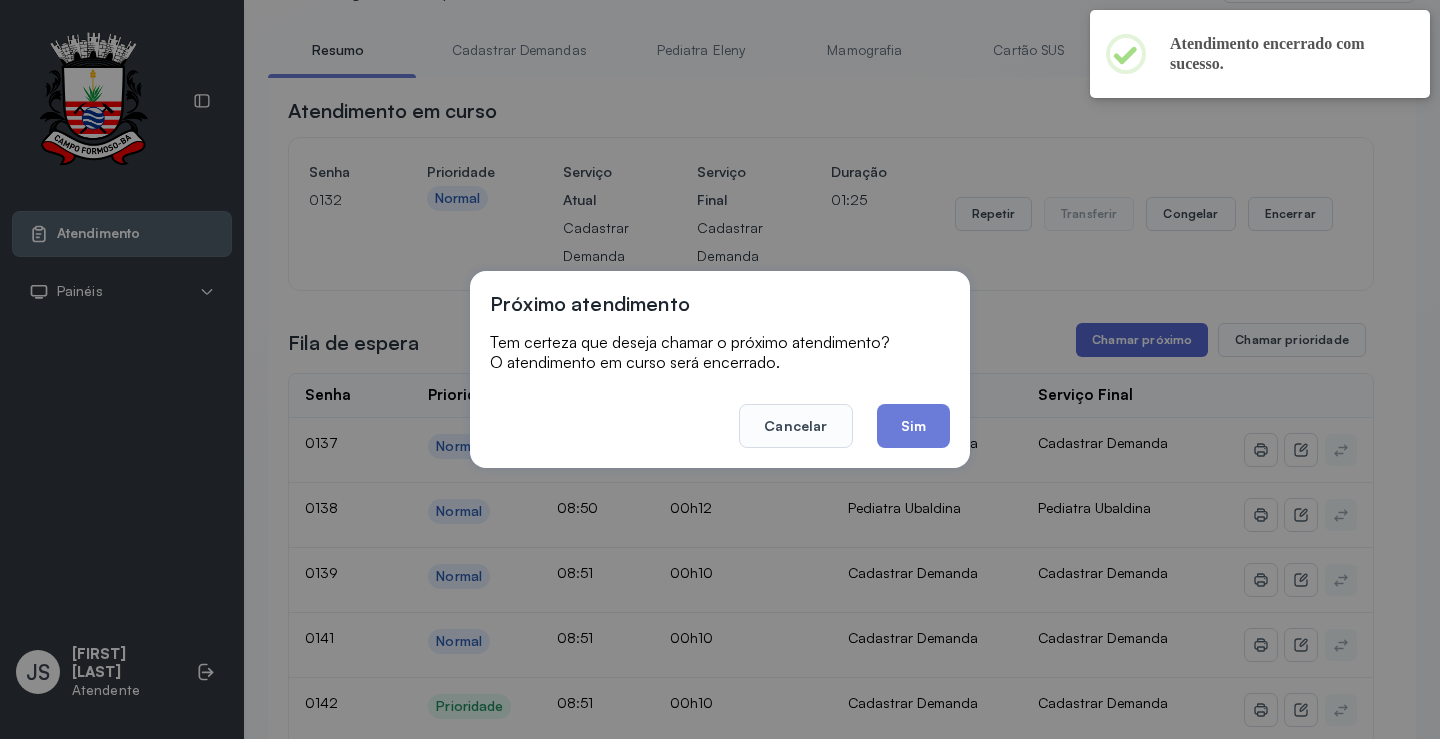 click on "Próximo atendimento Tem certeza que deseja chamar o próximo atendimento?  O atendimento em curso será encerrado.  Cancelar Sim" at bounding box center [720, 369] 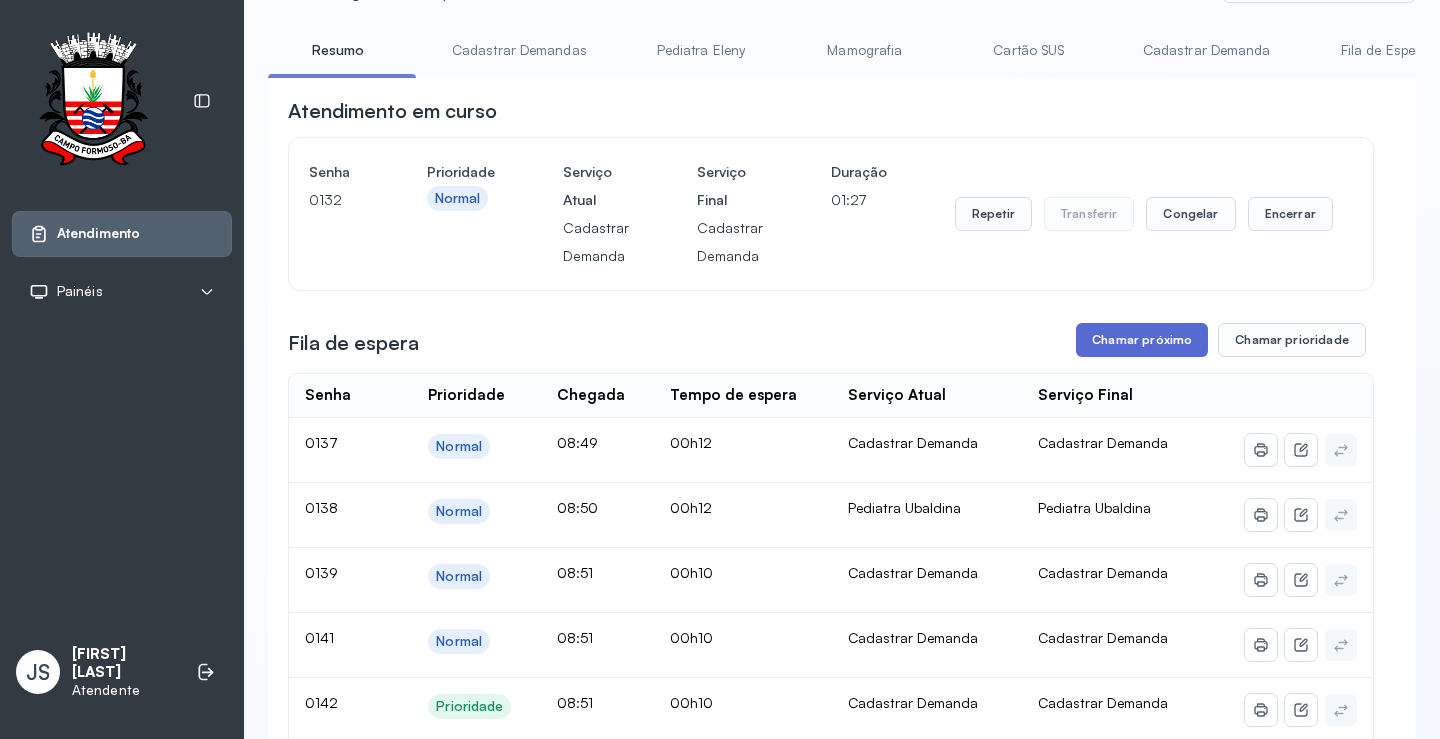 click on "Chamar próximo" at bounding box center (1142, 340) 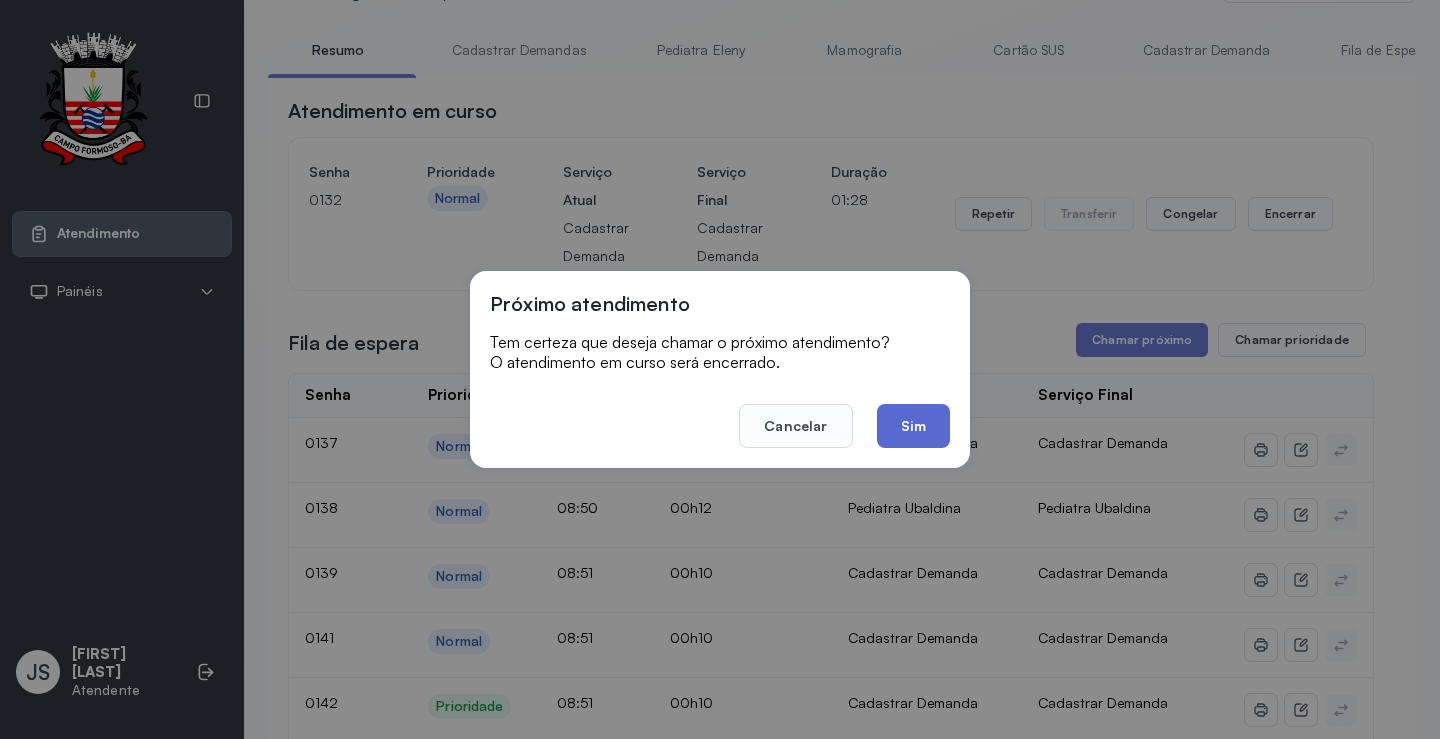 click on "Sim" 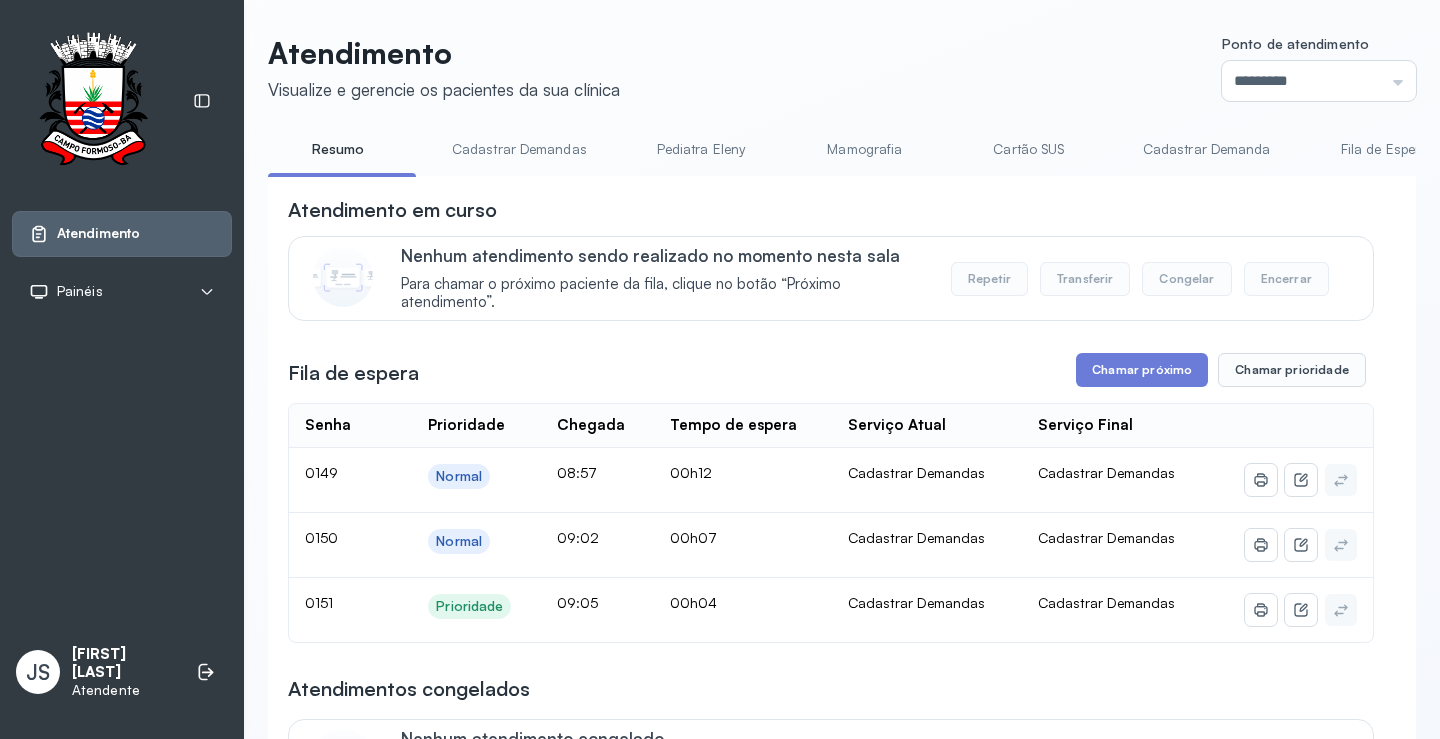 scroll, scrollTop: 100, scrollLeft: 0, axis: vertical 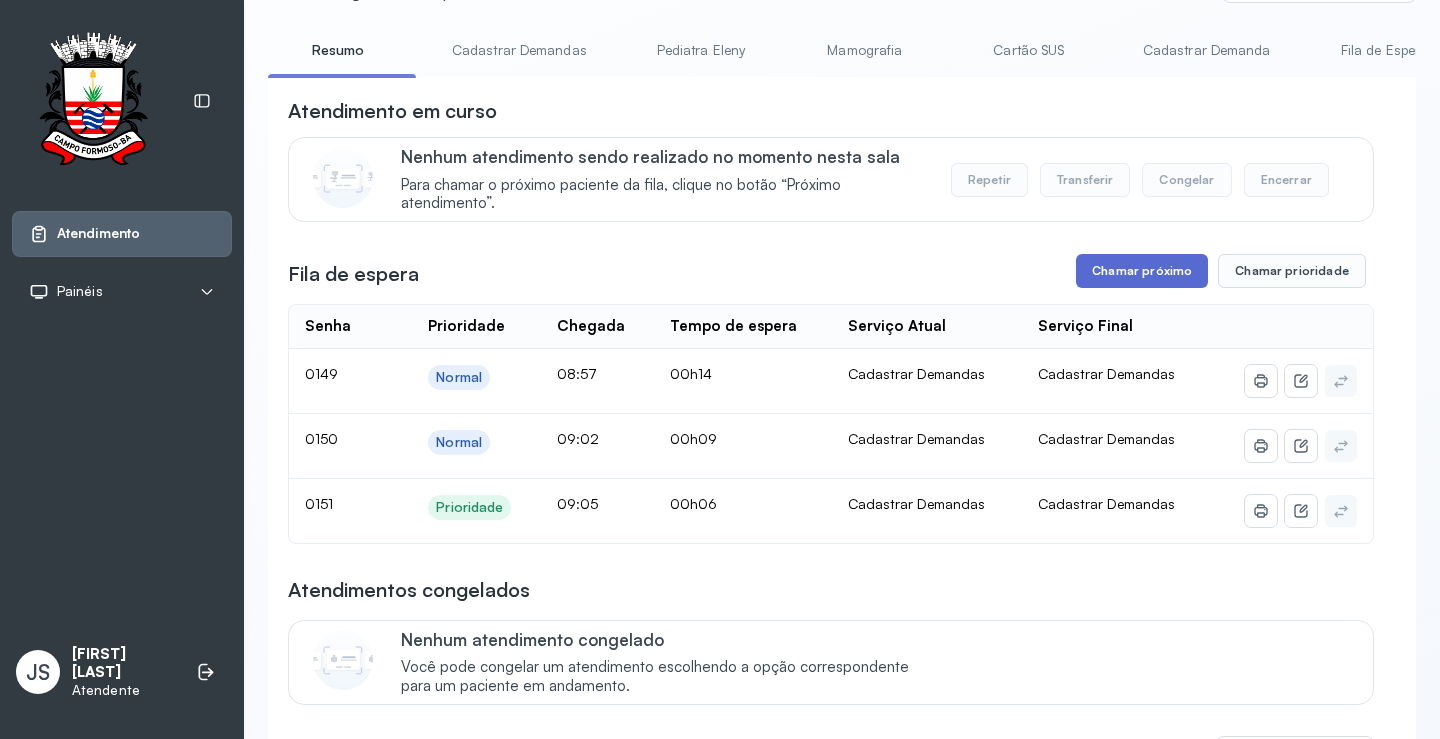 click on "Chamar próximo" at bounding box center [1142, 271] 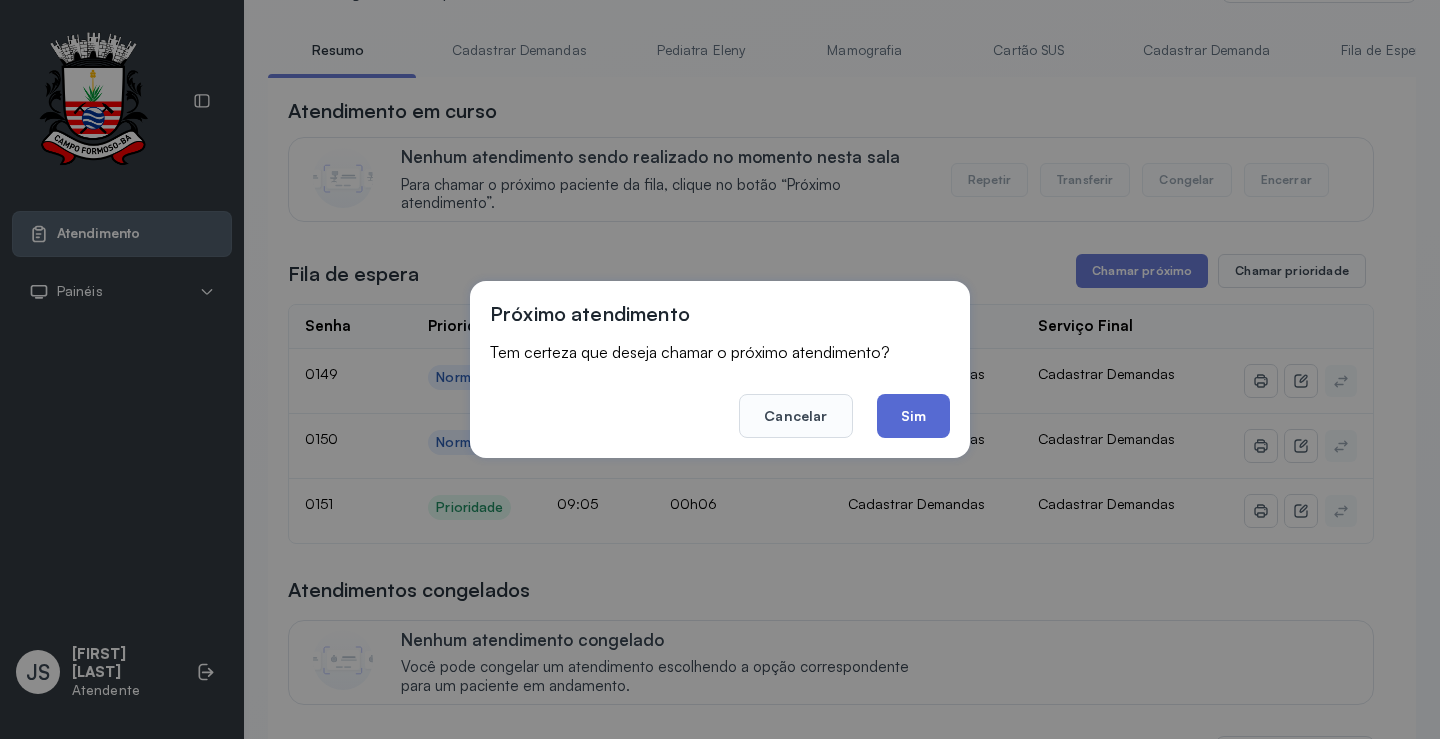 click on "Sim" 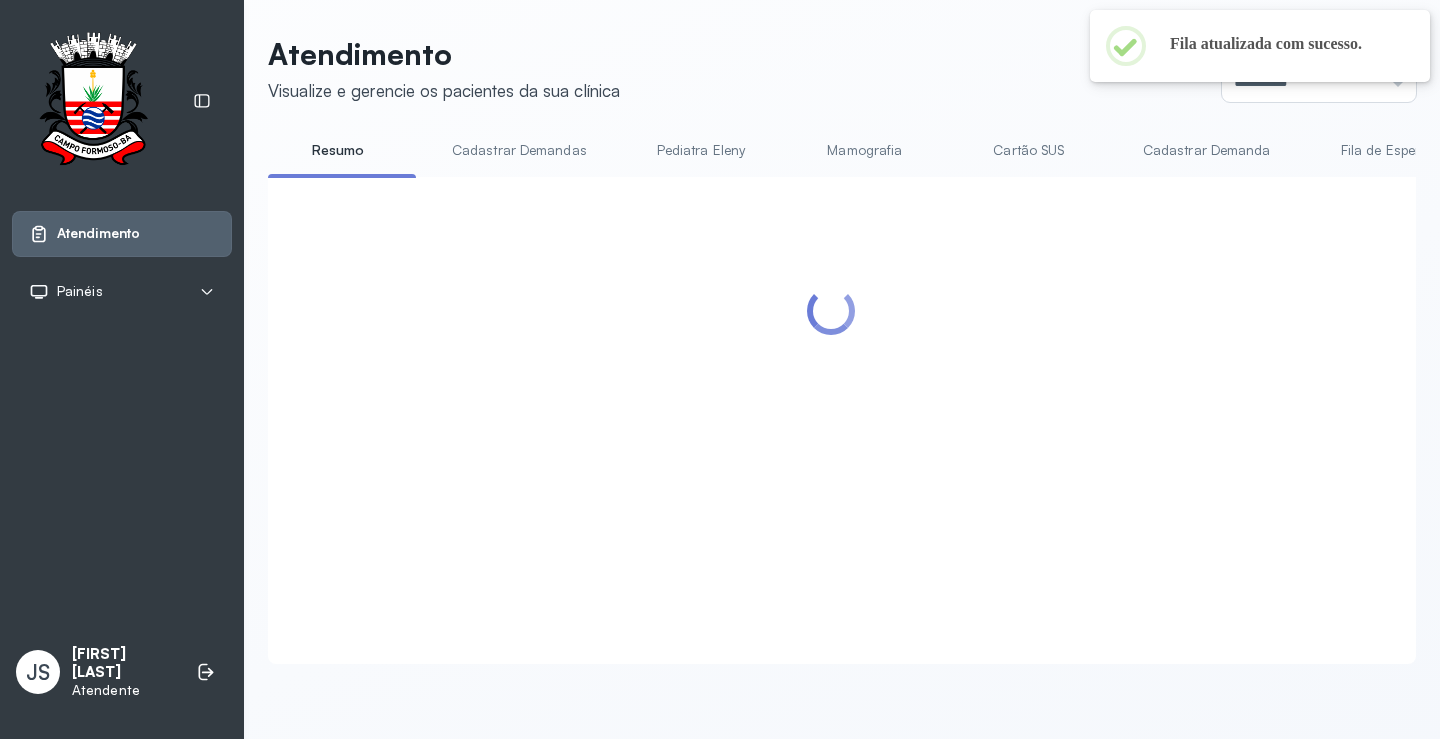 scroll, scrollTop: 100, scrollLeft: 0, axis: vertical 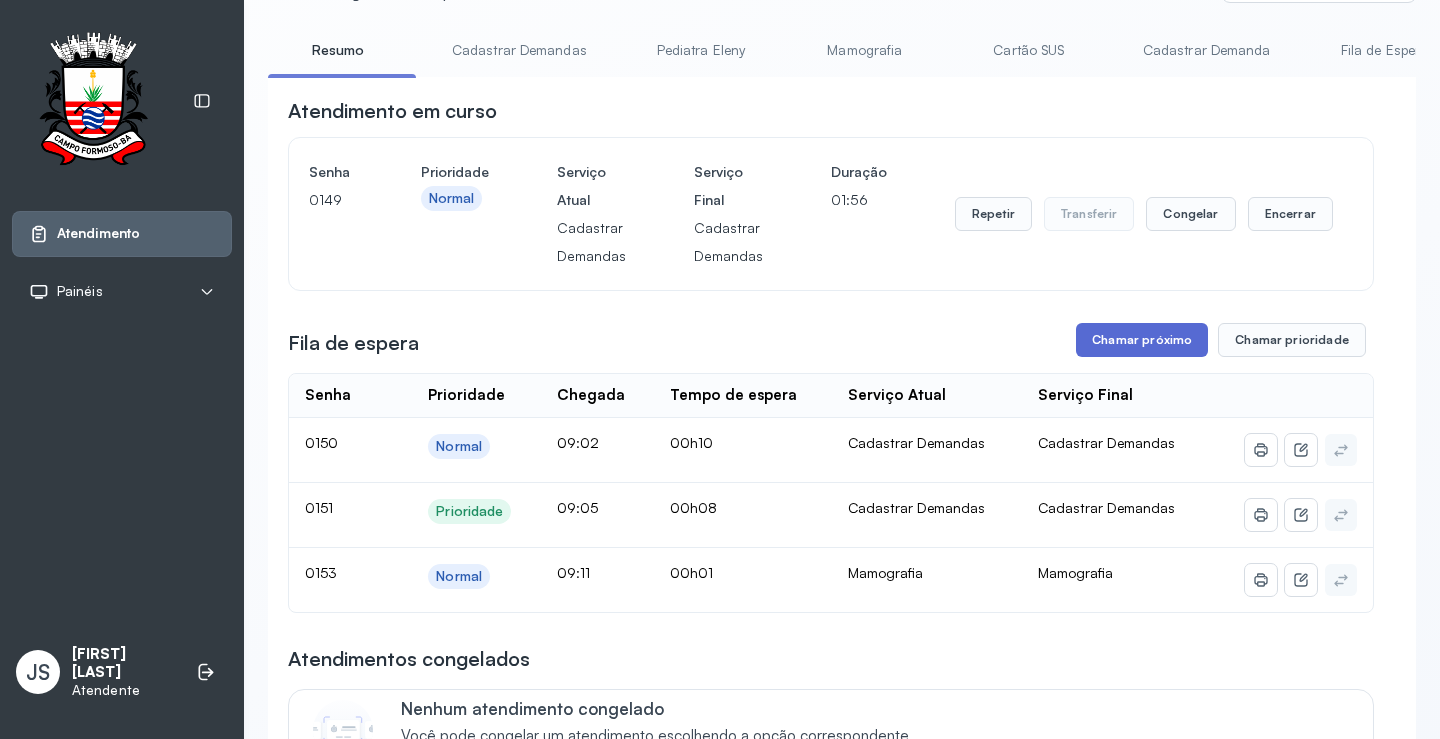click on "Chamar próximo" at bounding box center [1142, 340] 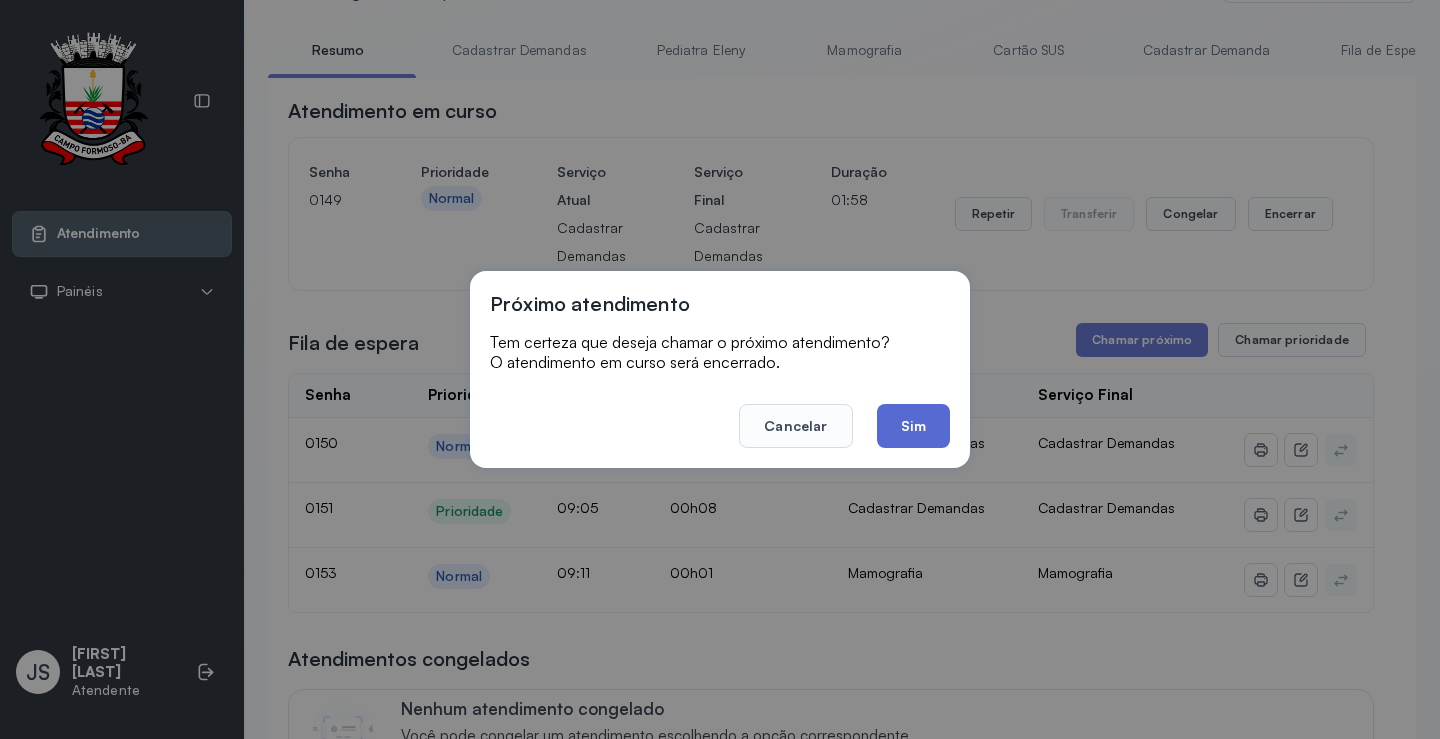 click on "Sim" 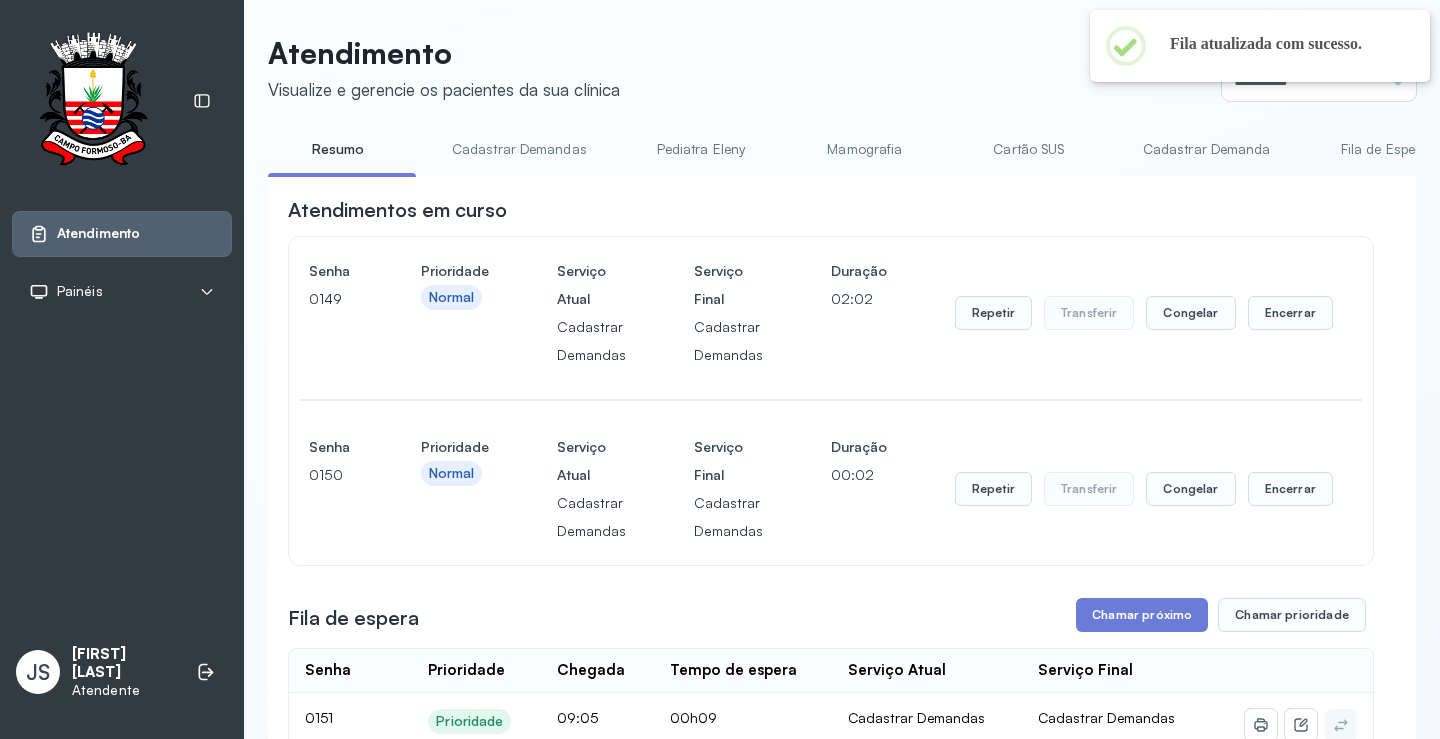 scroll, scrollTop: 100, scrollLeft: 0, axis: vertical 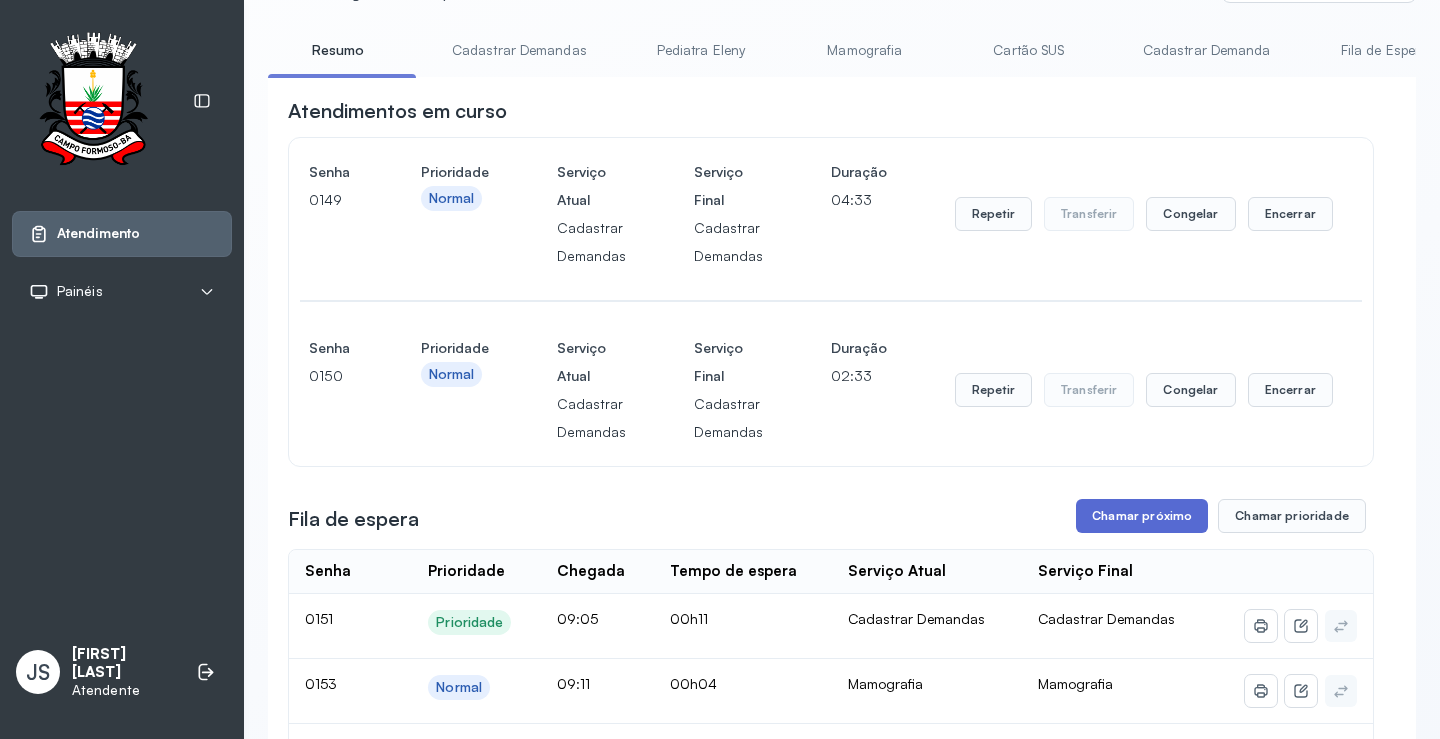 click on "Chamar próximo" at bounding box center [1142, 516] 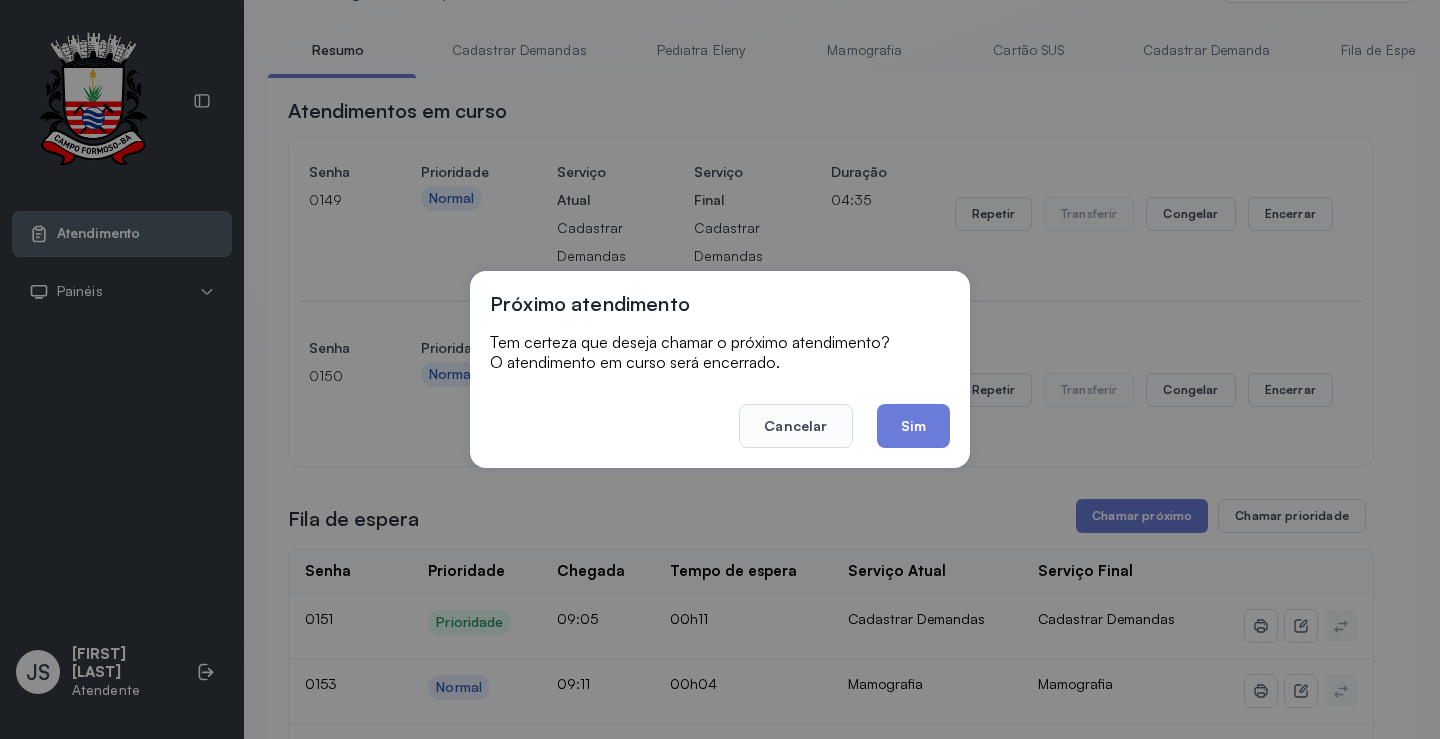 click on "Próximo atendimento Tem certeza que deseja chamar o próximo atendimento?  O atendimento em curso será encerrado.  Cancelar Sim" at bounding box center (720, 369) 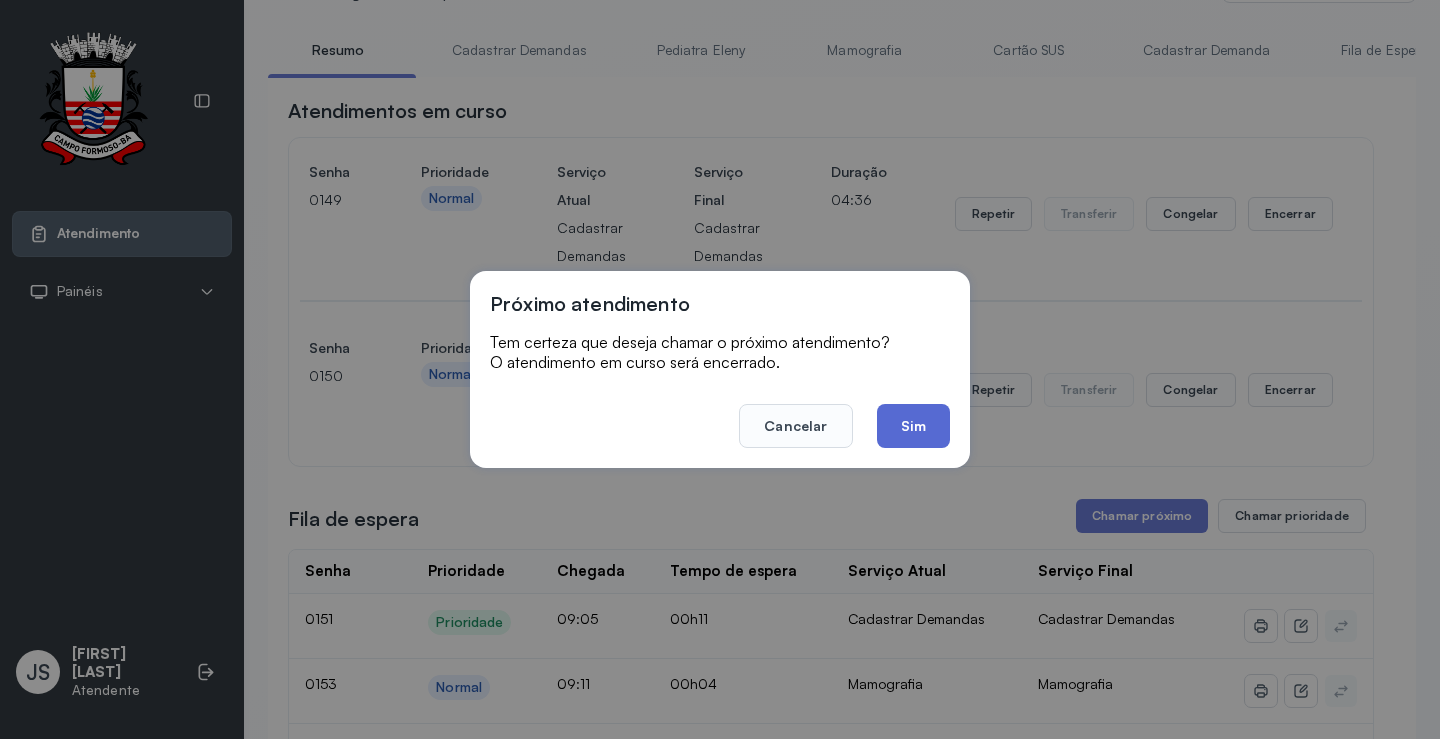 click on "Sim" 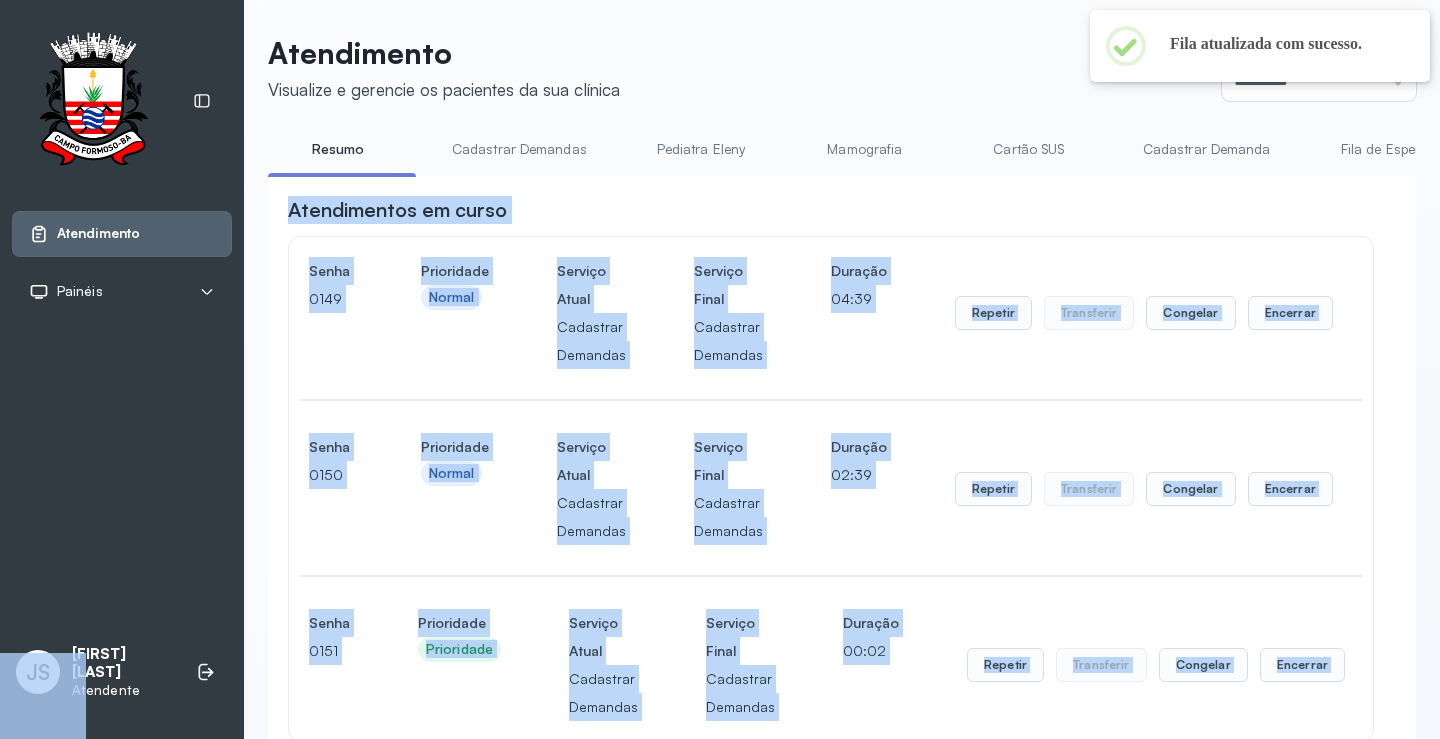 scroll, scrollTop: 100, scrollLeft: 0, axis: vertical 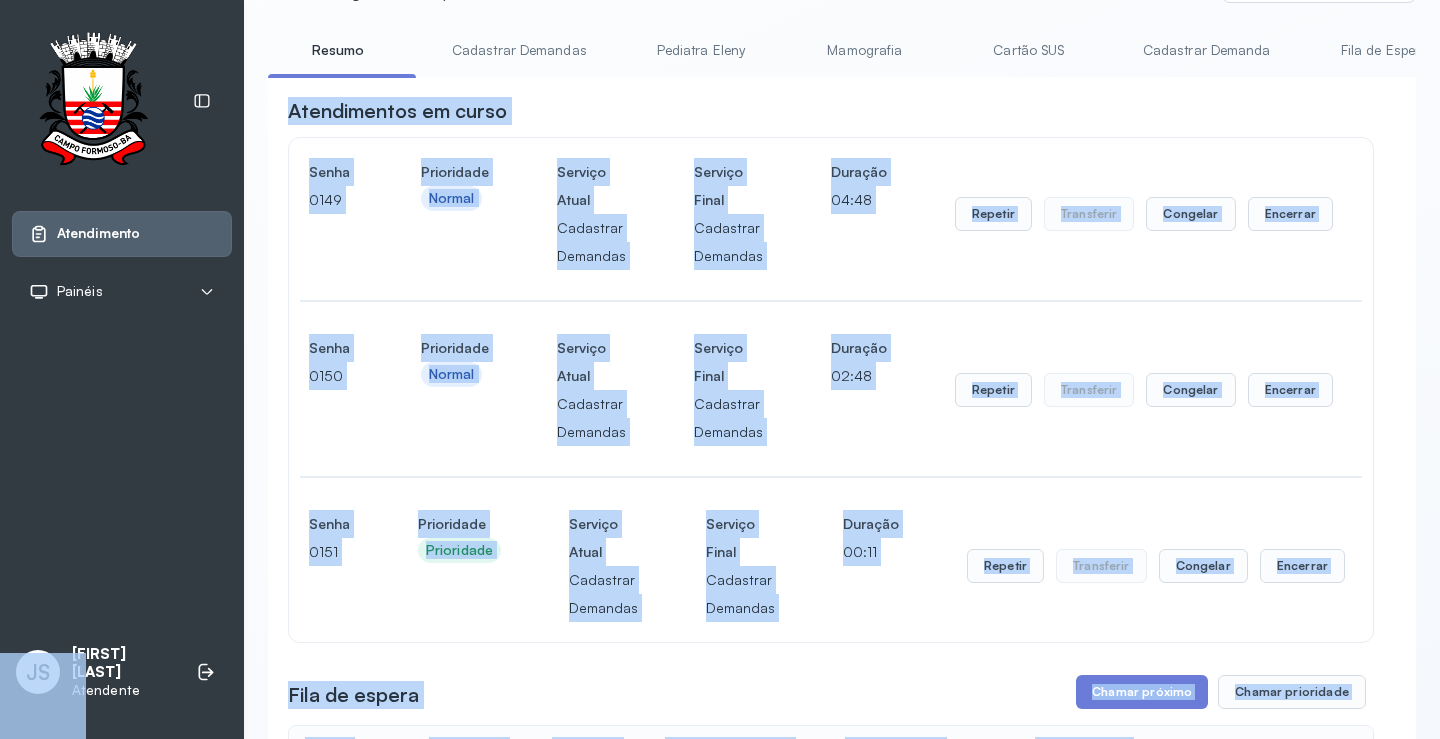 click on "Atendimentos em curso" at bounding box center (831, 111) 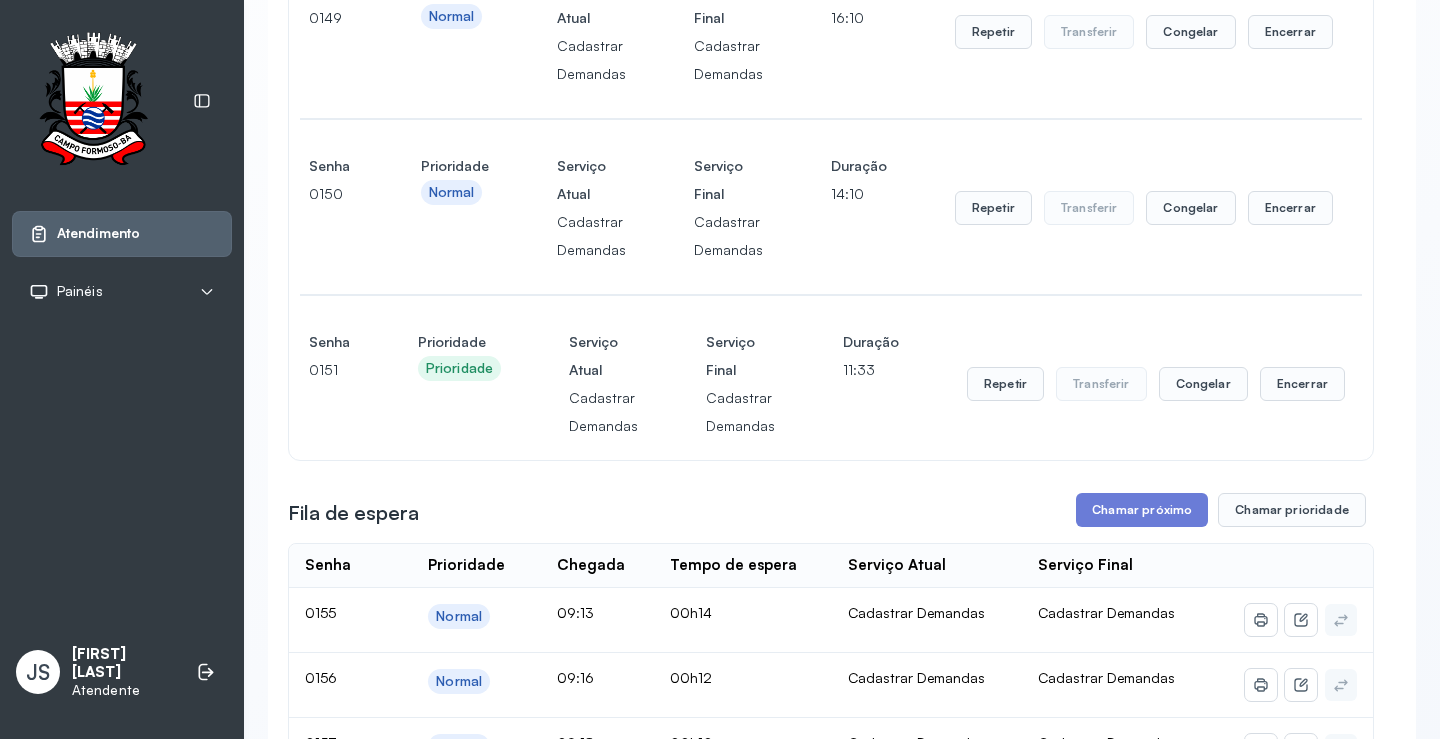 scroll, scrollTop: 500, scrollLeft: 0, axis: vertical 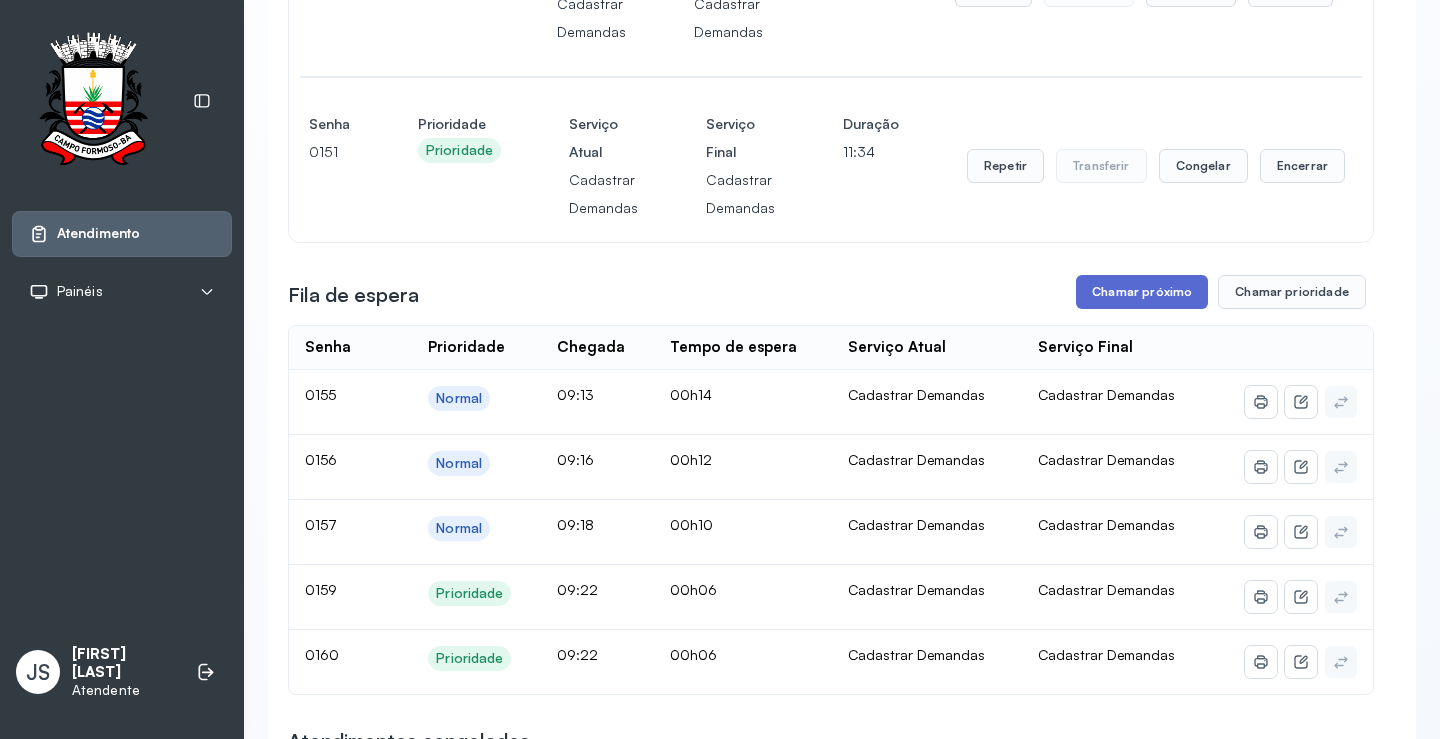 click on "Chamar próximo" at bounding box center (1142, 292) 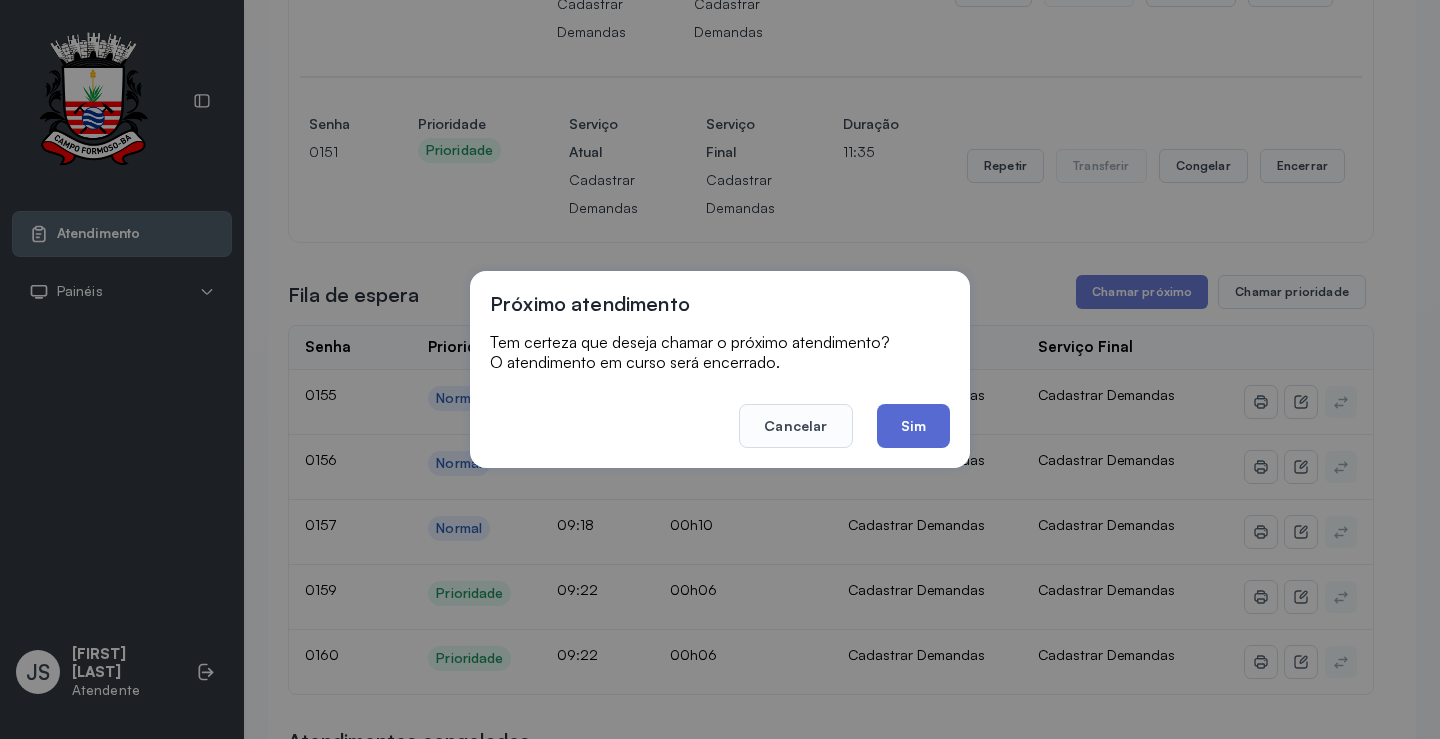 click on "Sim" 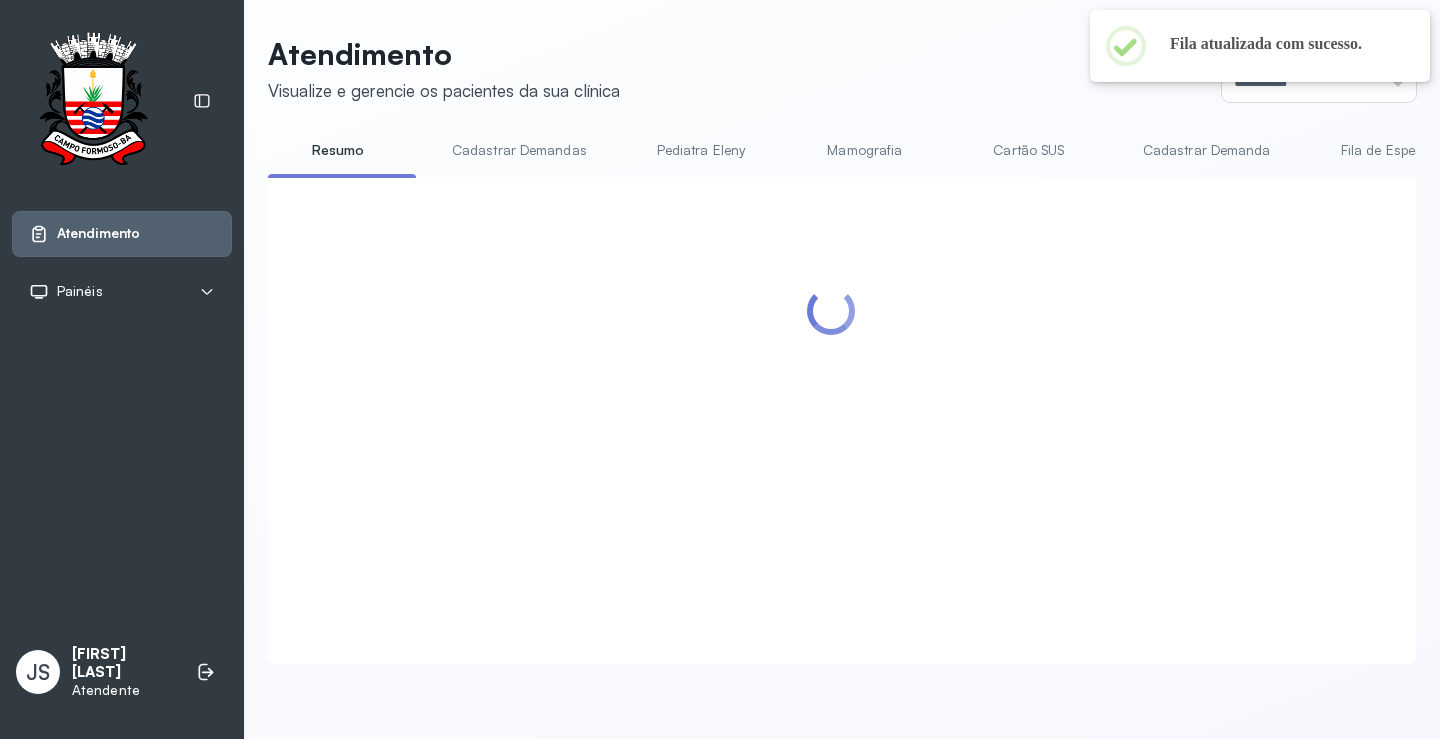scroll, scrollTop: 500, scrollLeft: 0, axis: vertical 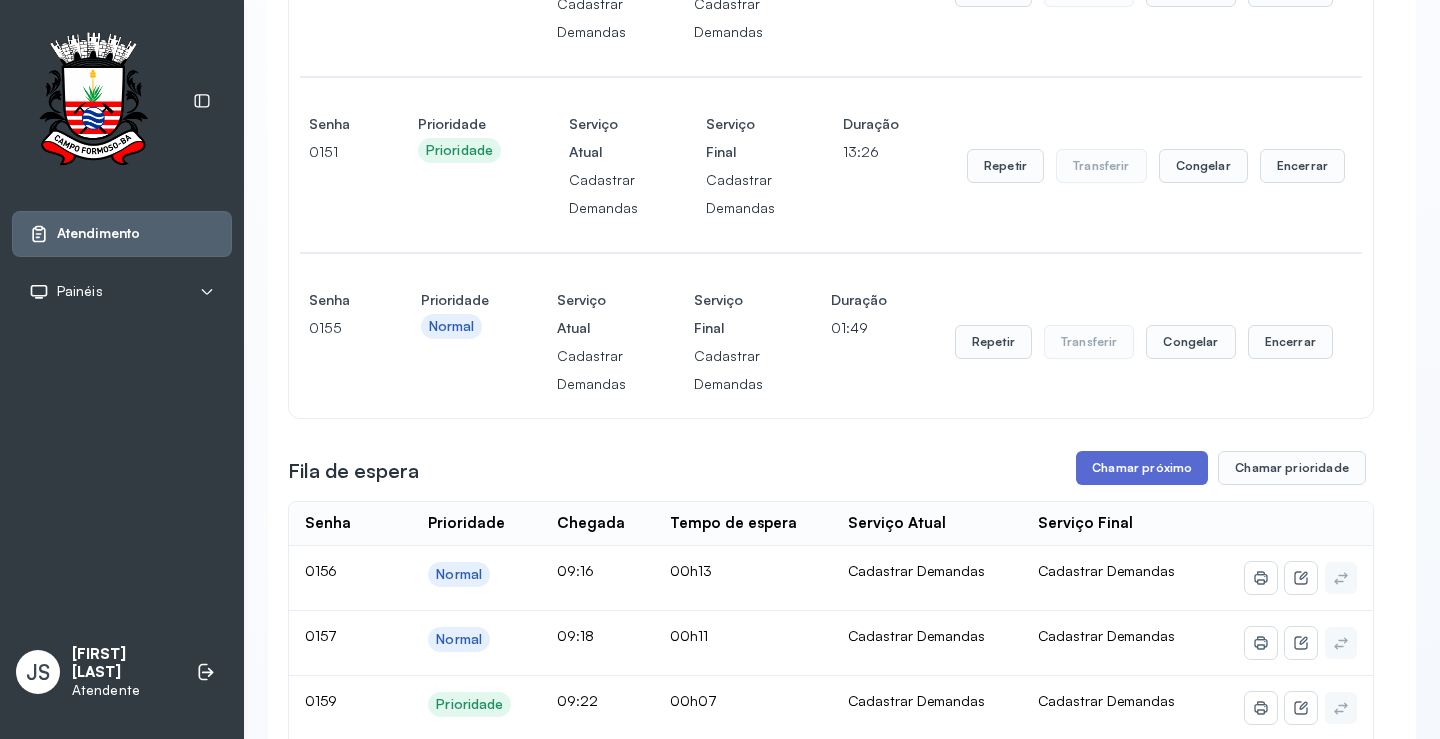 click on "Chamar próximo" at bounding box center (1142, 468) 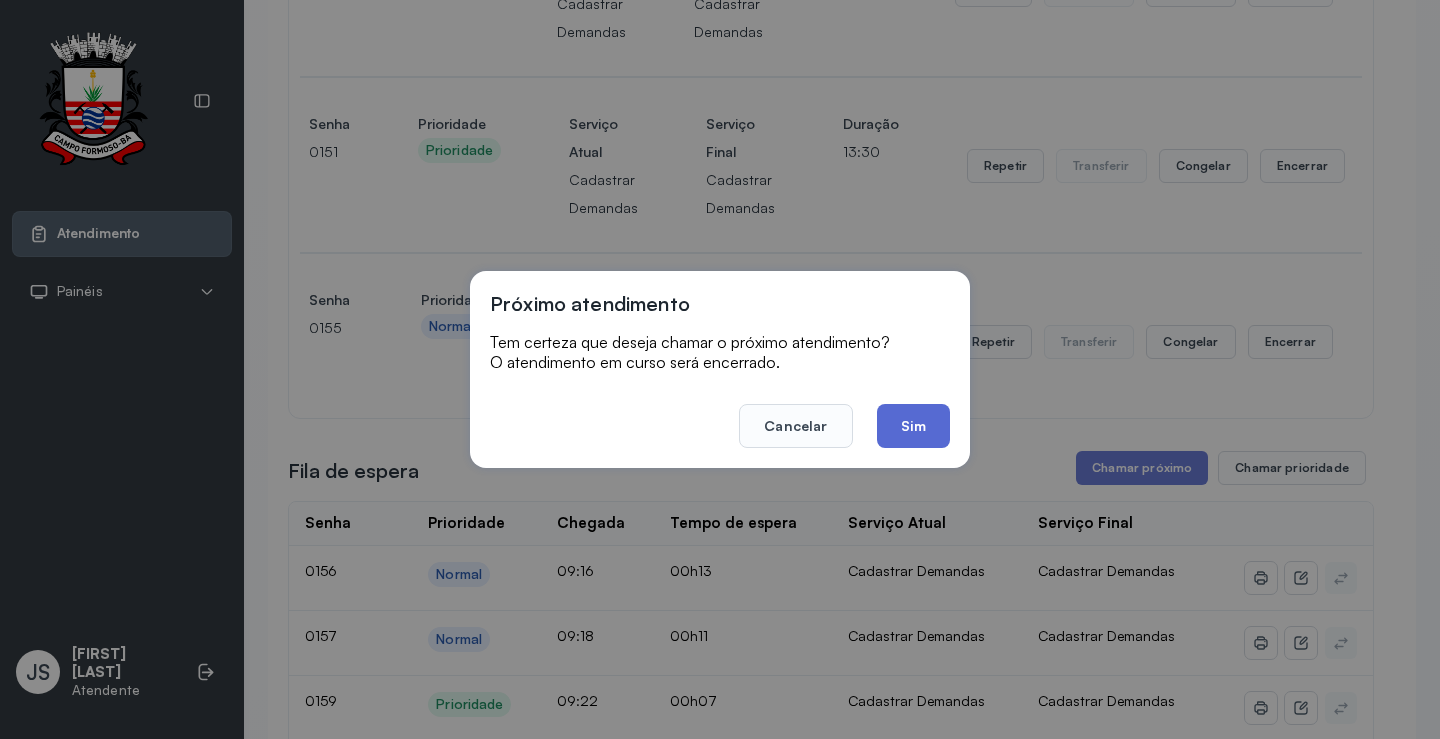 click on "Sim" 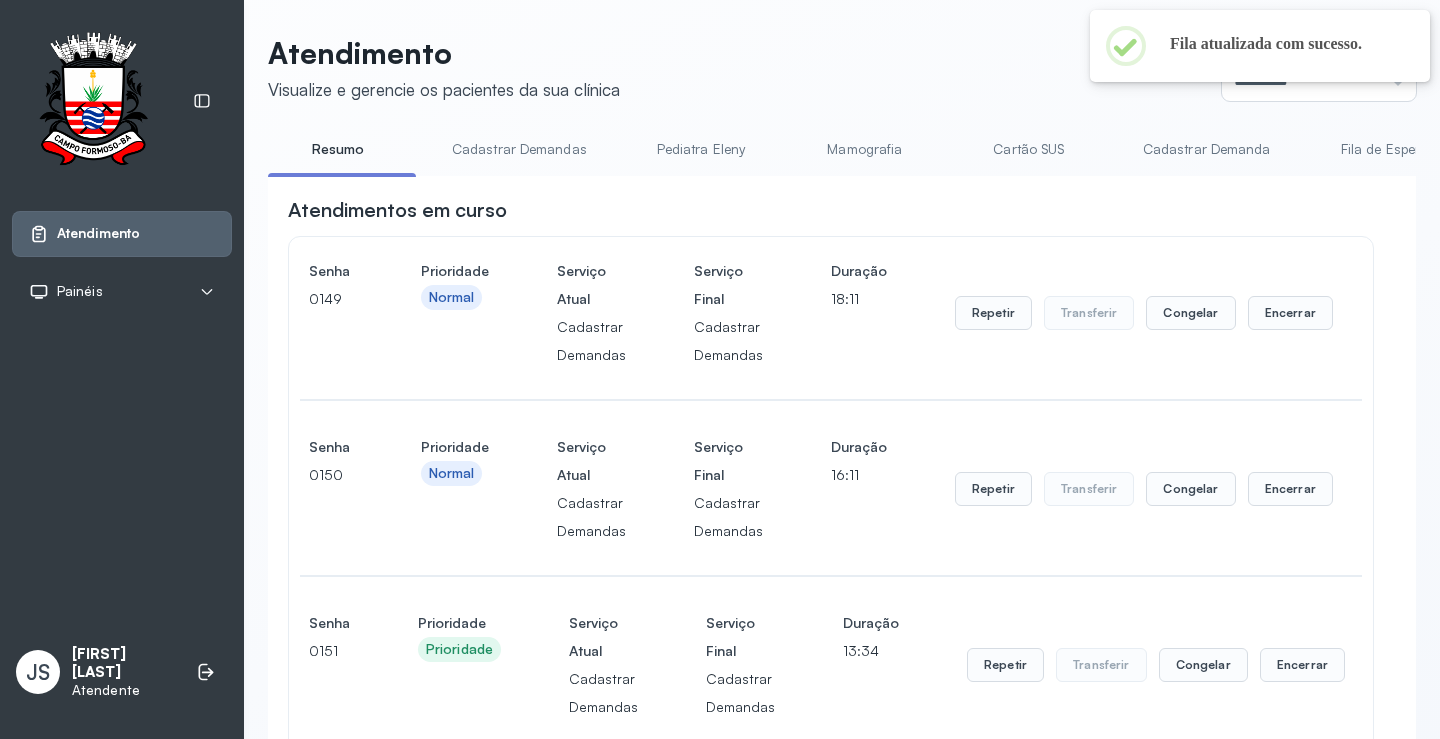 scroll, scrollTop: 500, scrollLeft: 0, axis: vertical 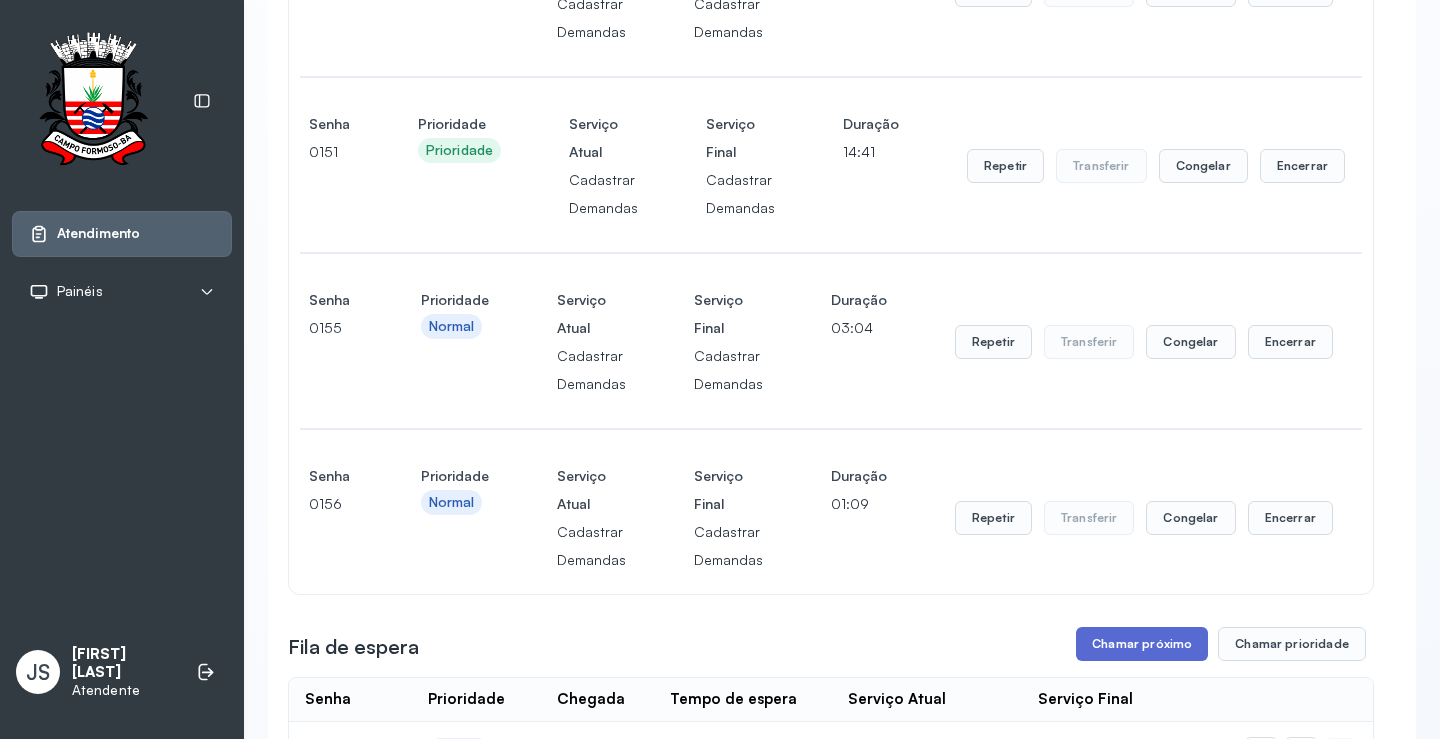 click on "Chamar próximo" at bounding box center (1142, 644) 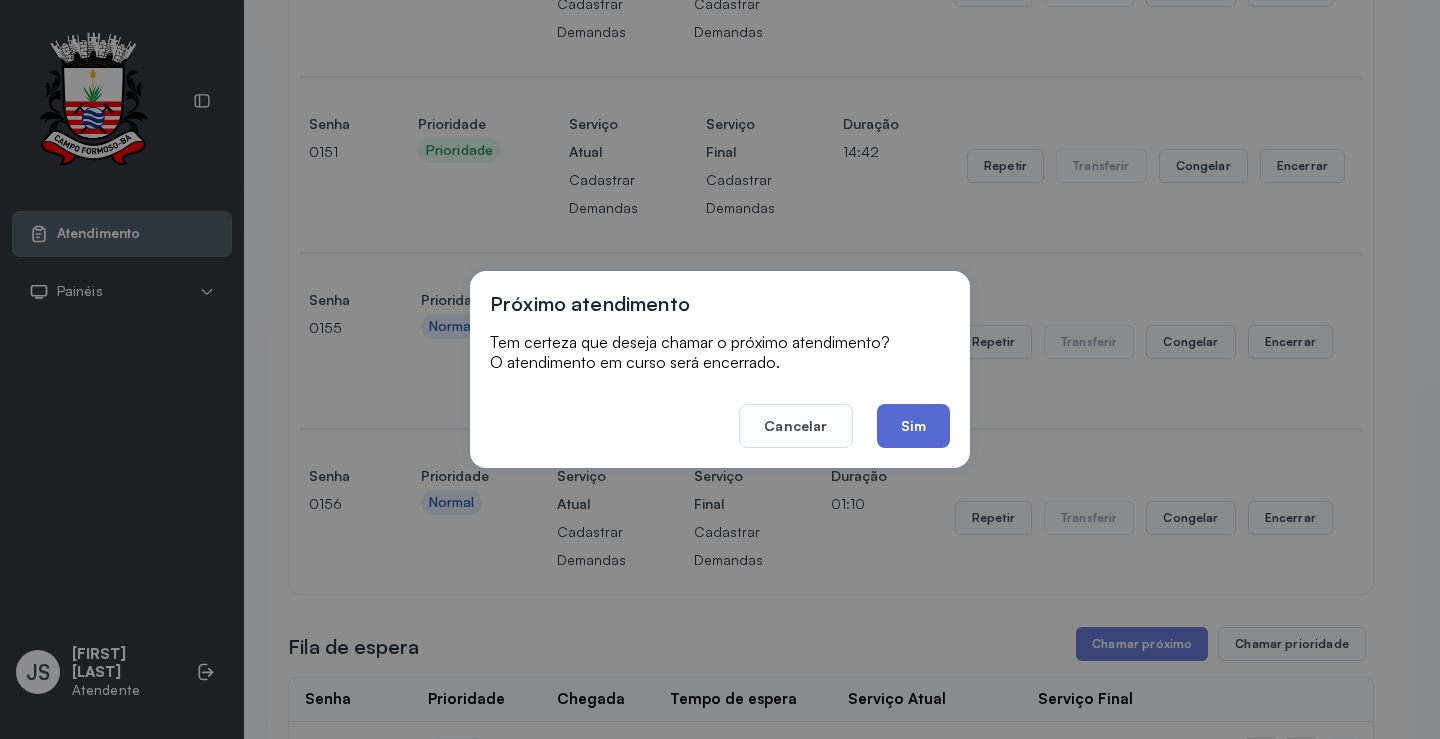 click on "Sim" 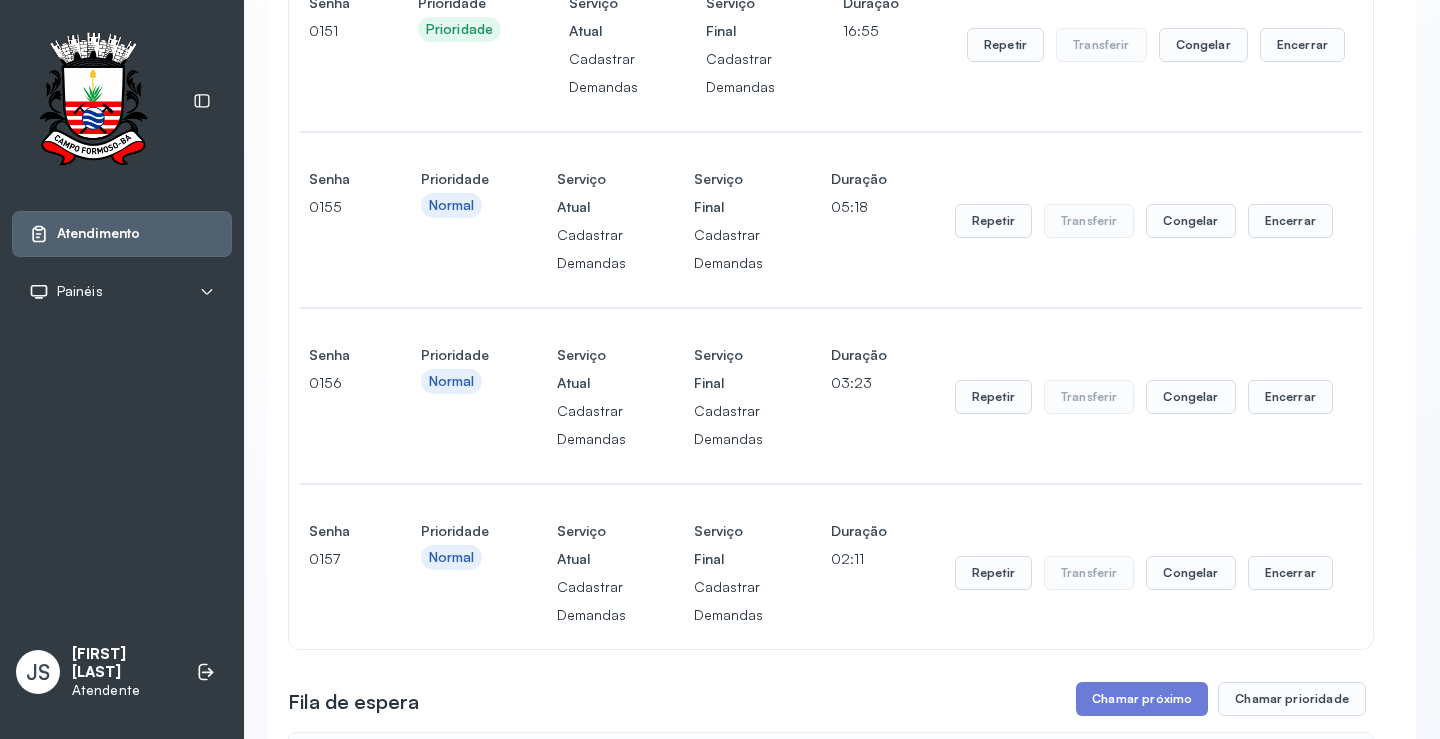 scroll, scrollTop: 800, scrollLeft: 0, axis: vertical 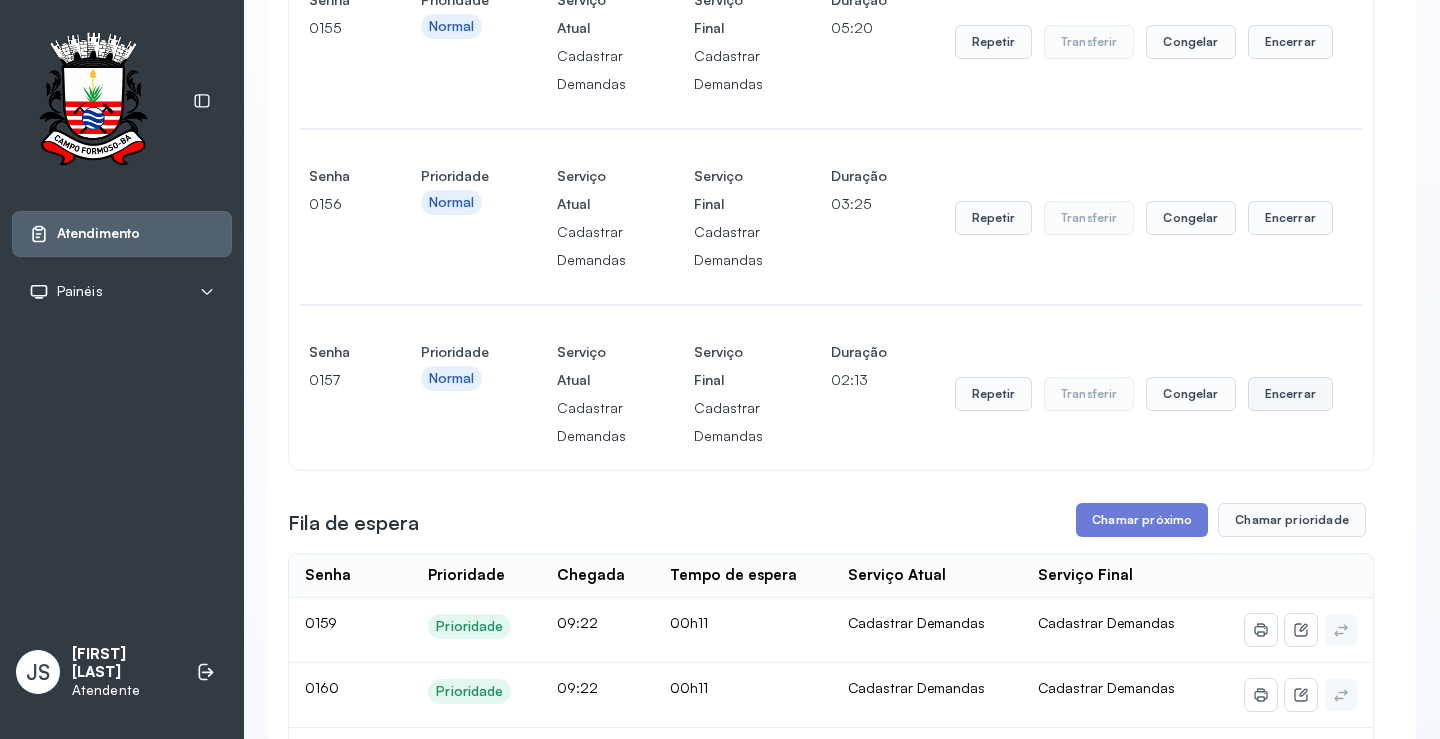 click on "Encerrar" at bounding box center [1290, -486] 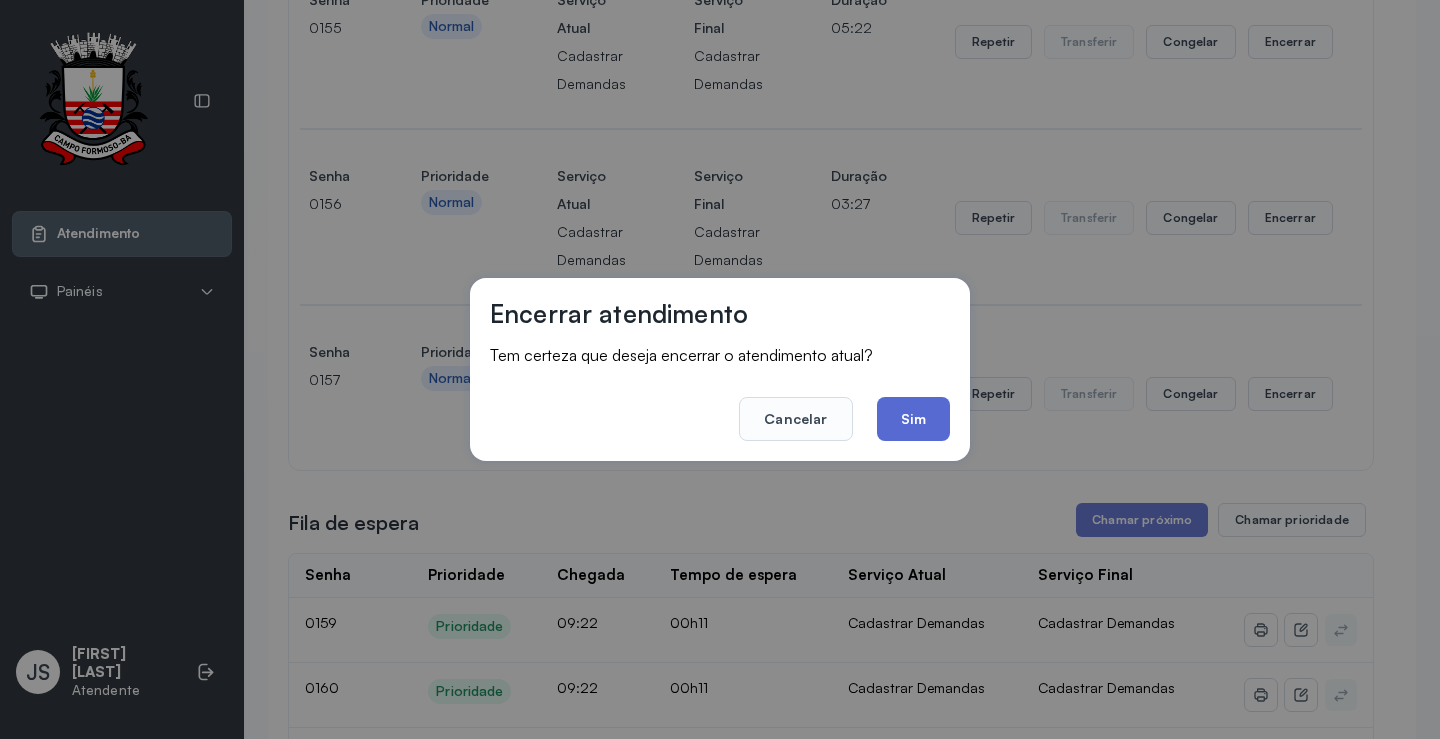 click on "Sim" 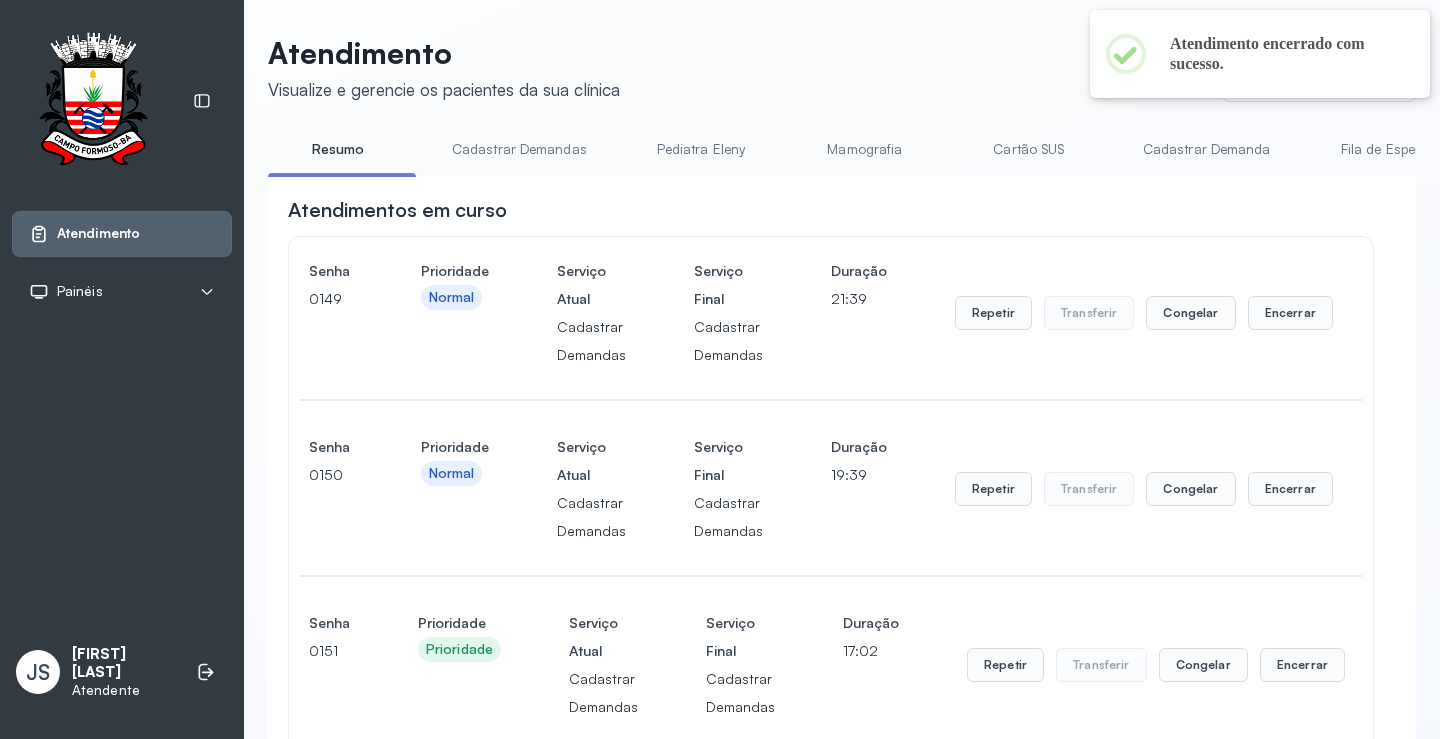 scroll, scrollTop: 800, scrollLeft: 0, axis: vertical 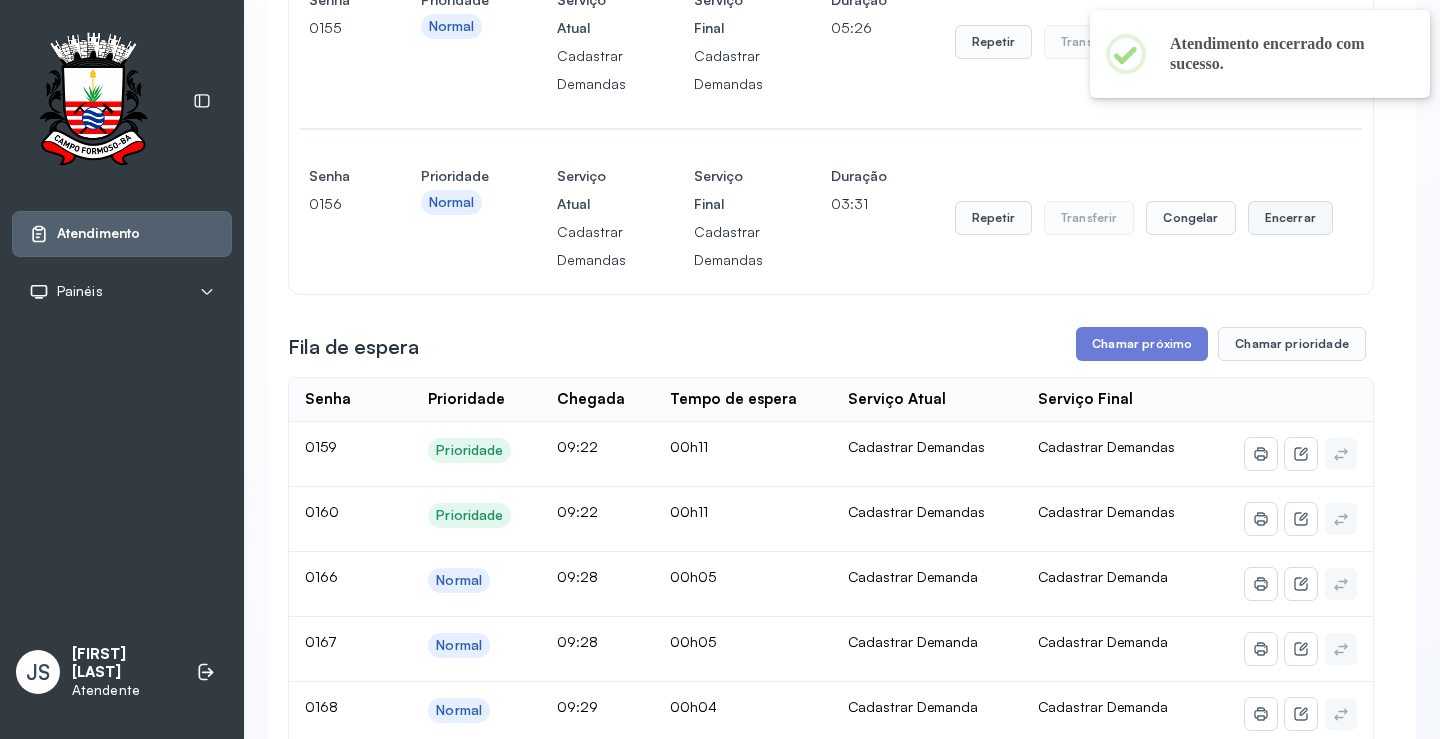 click on "Encerrar" at bounding box center [1290, -486] 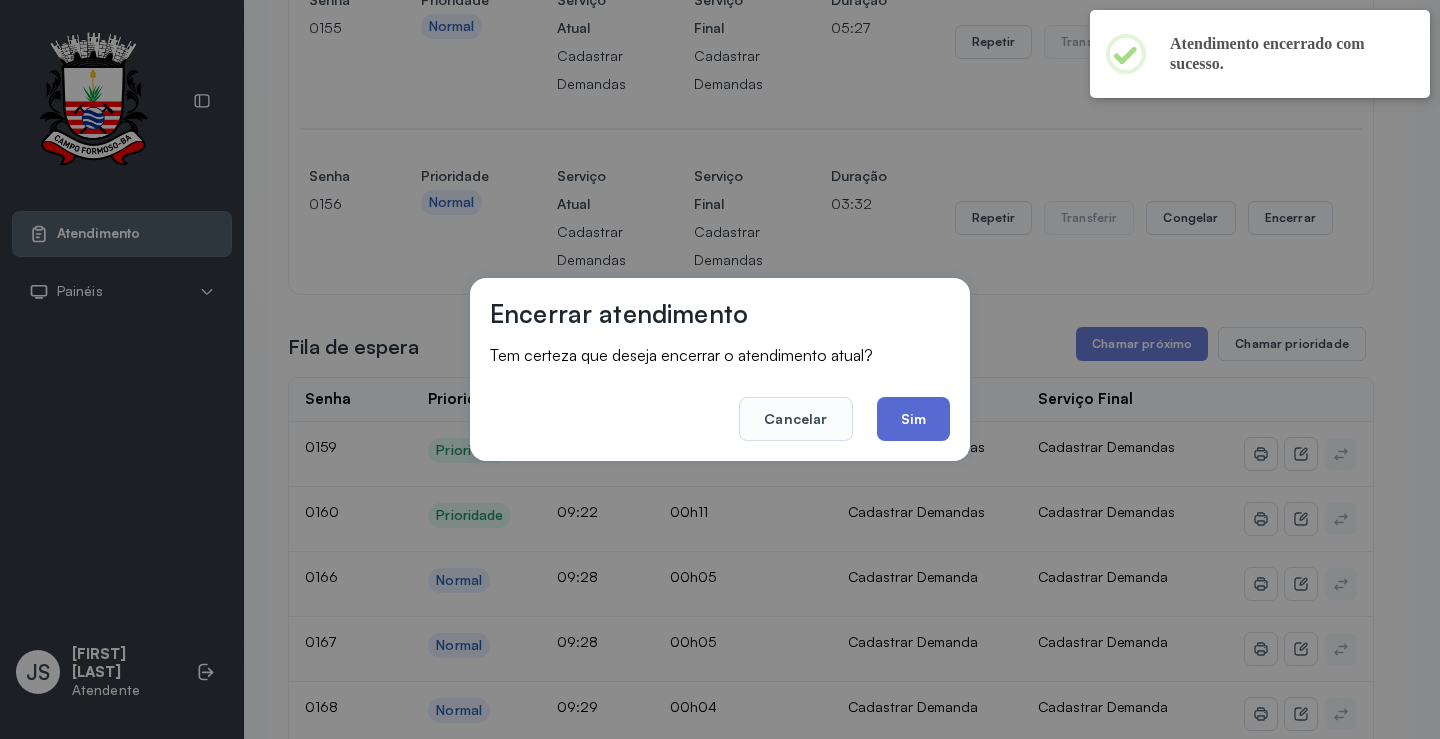 click on "Sim" 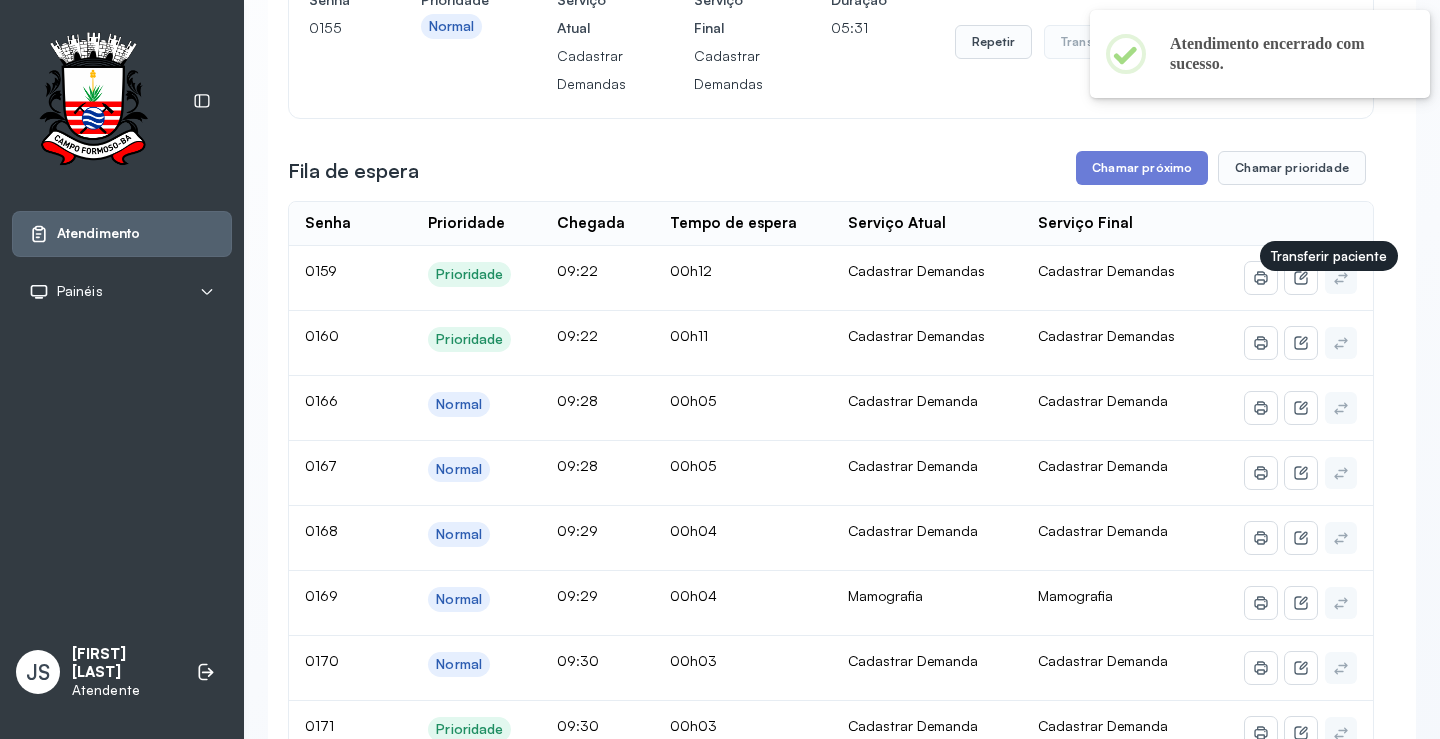 scroll, scrollTop: 600, scrollLeft: 0, axis: vertical 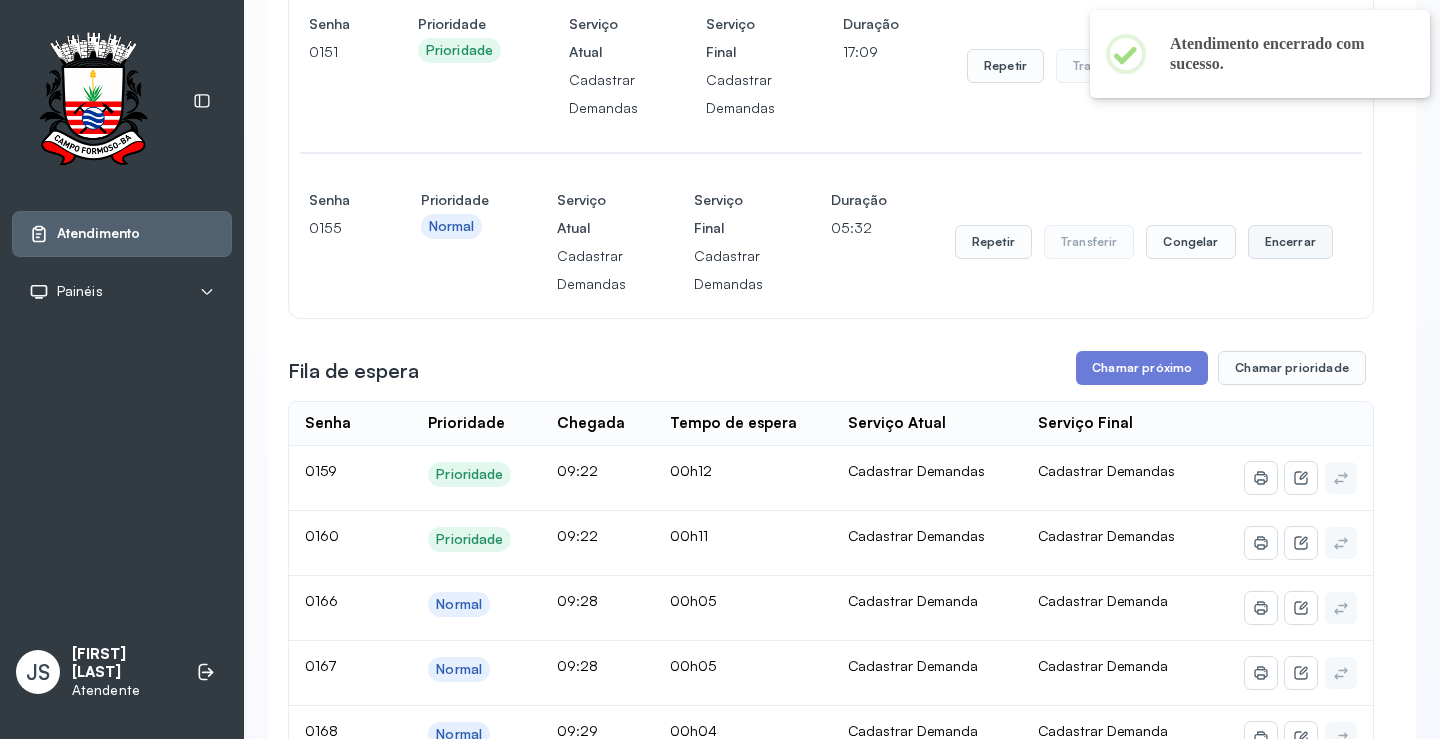 click on "Encerrar" at bounding box center [1290, -286] 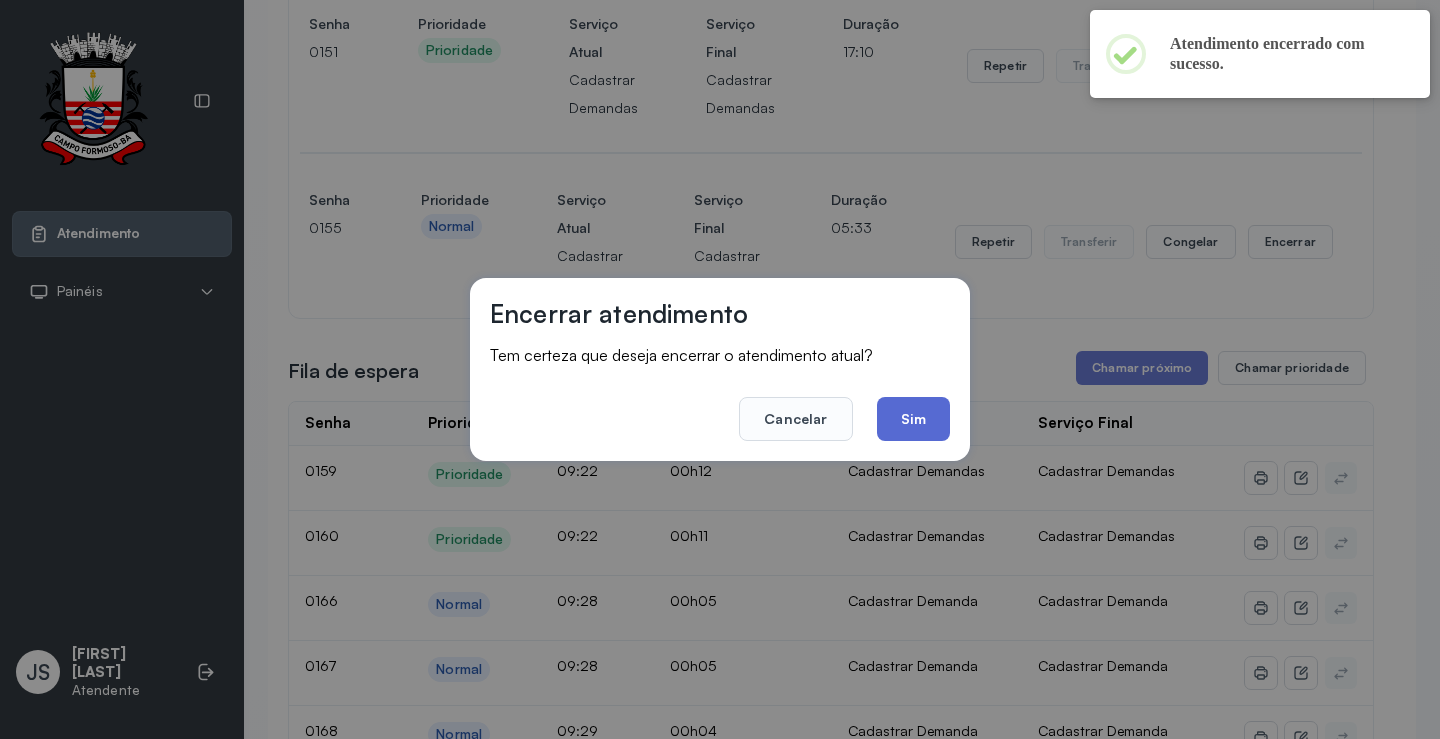 click on "Sim" 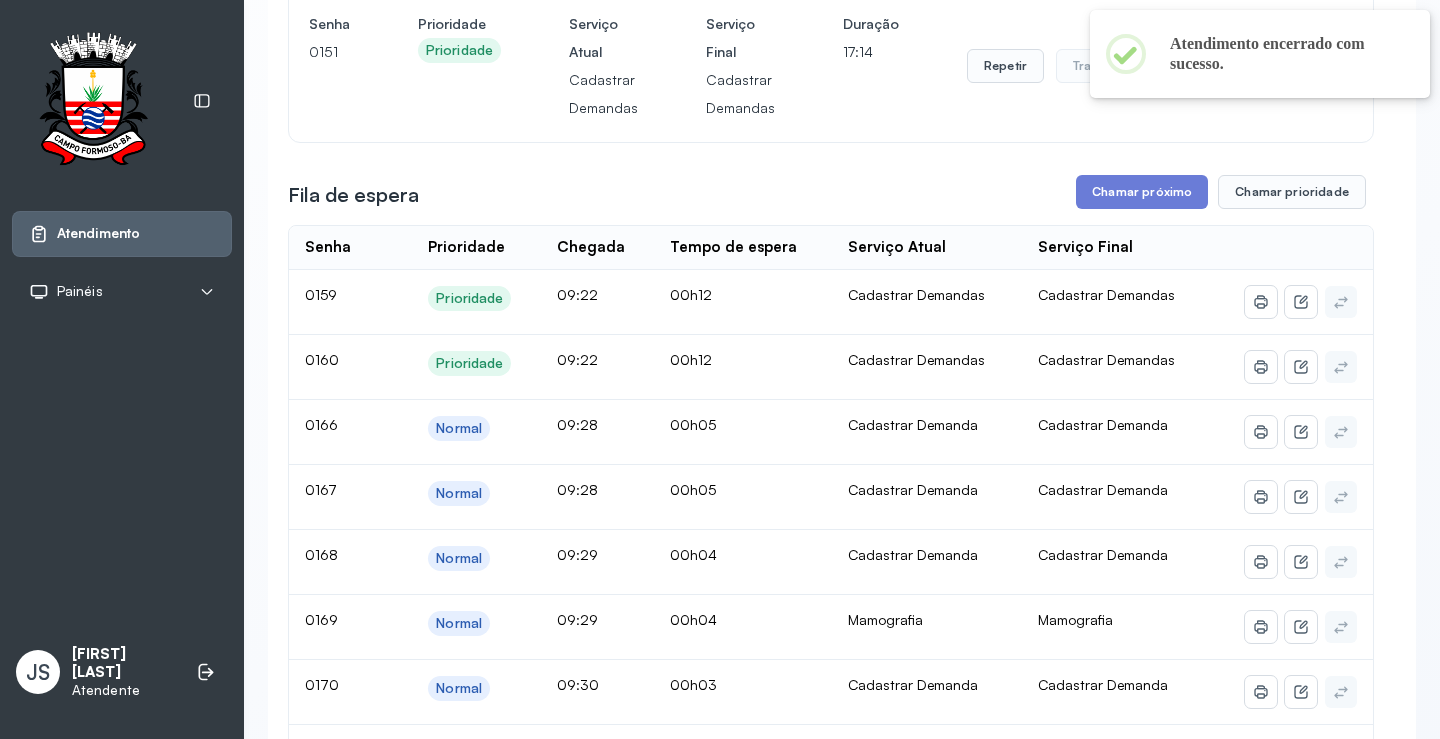 scroll, scrollTop: 400, scrollLeft: 0, axis: vertical 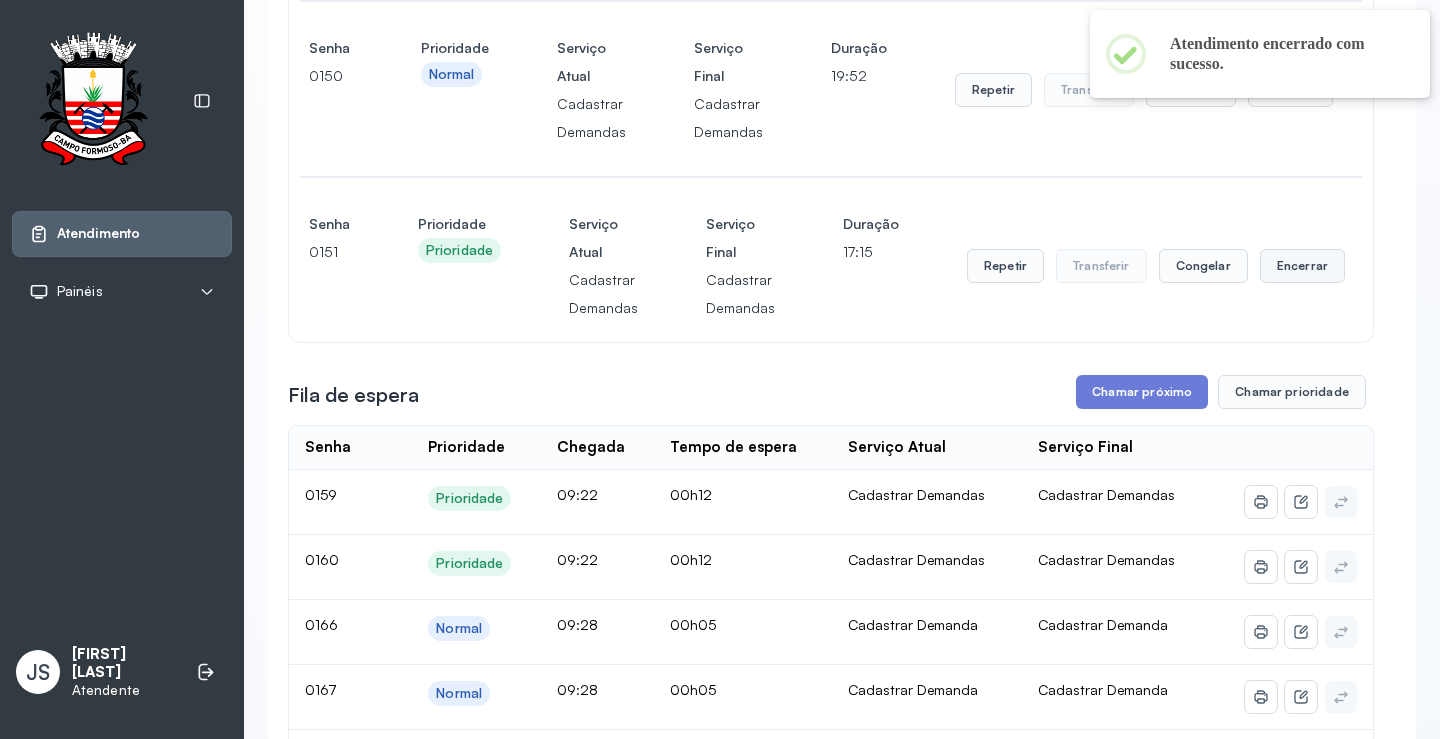 click on "Encerrar" at bounding box center (1290, -86) 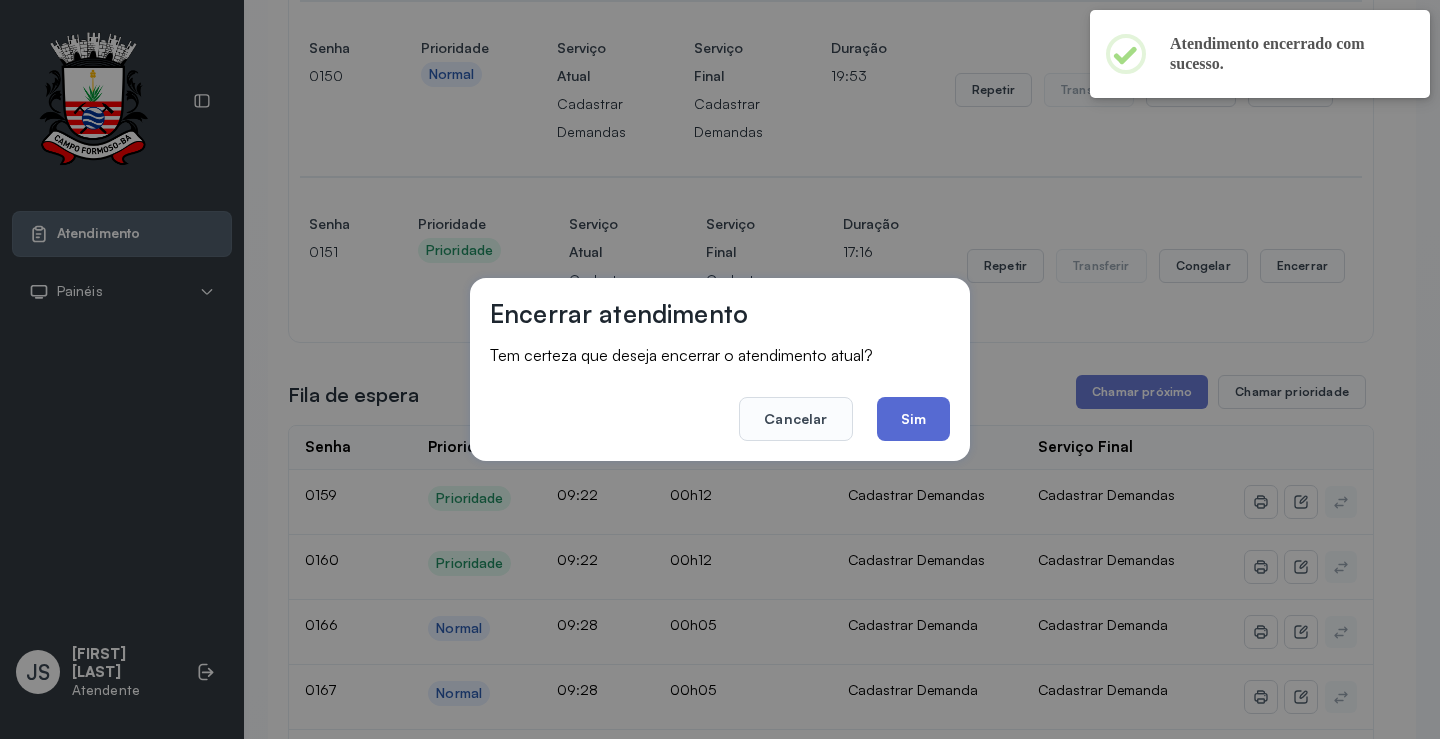 click on "Sim" 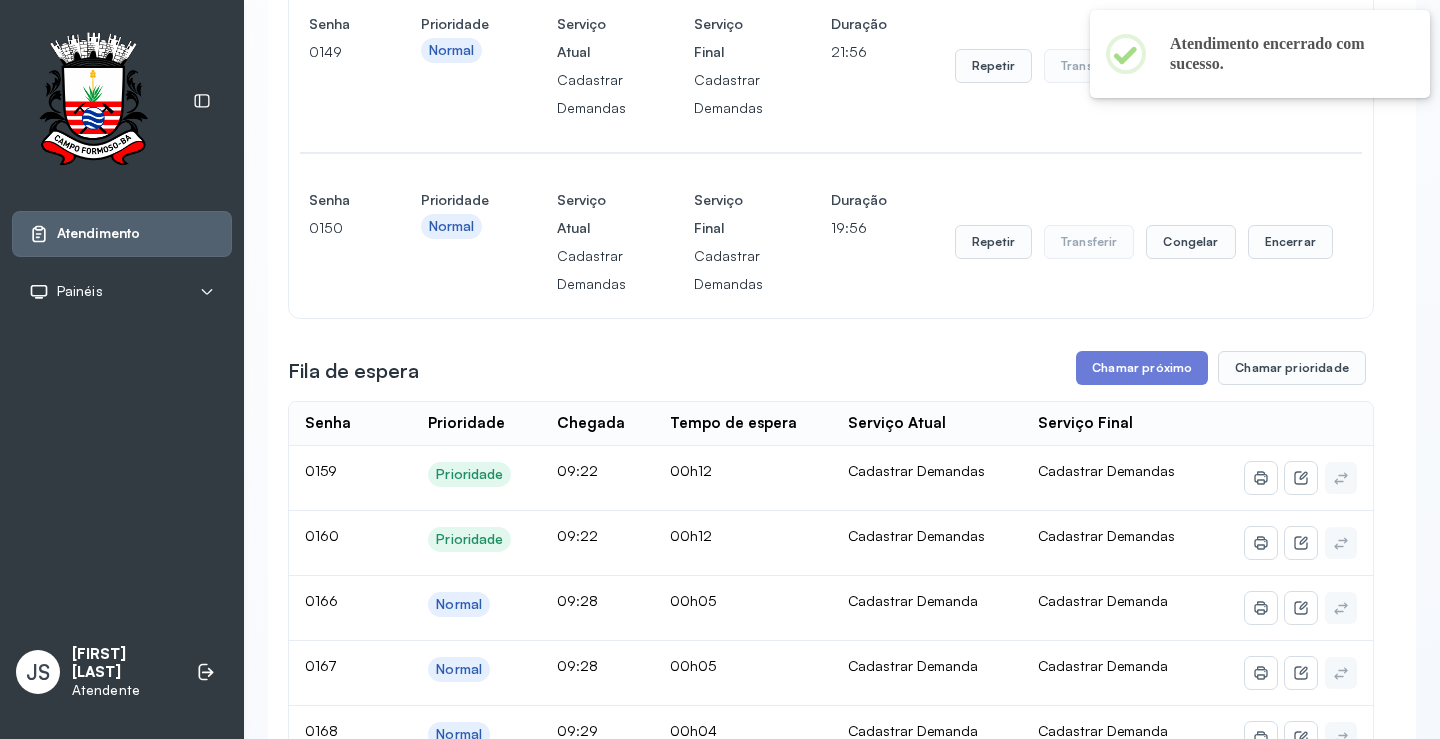 scroll, scrollTop: 200, scrollLeft: 0, axis: vertical 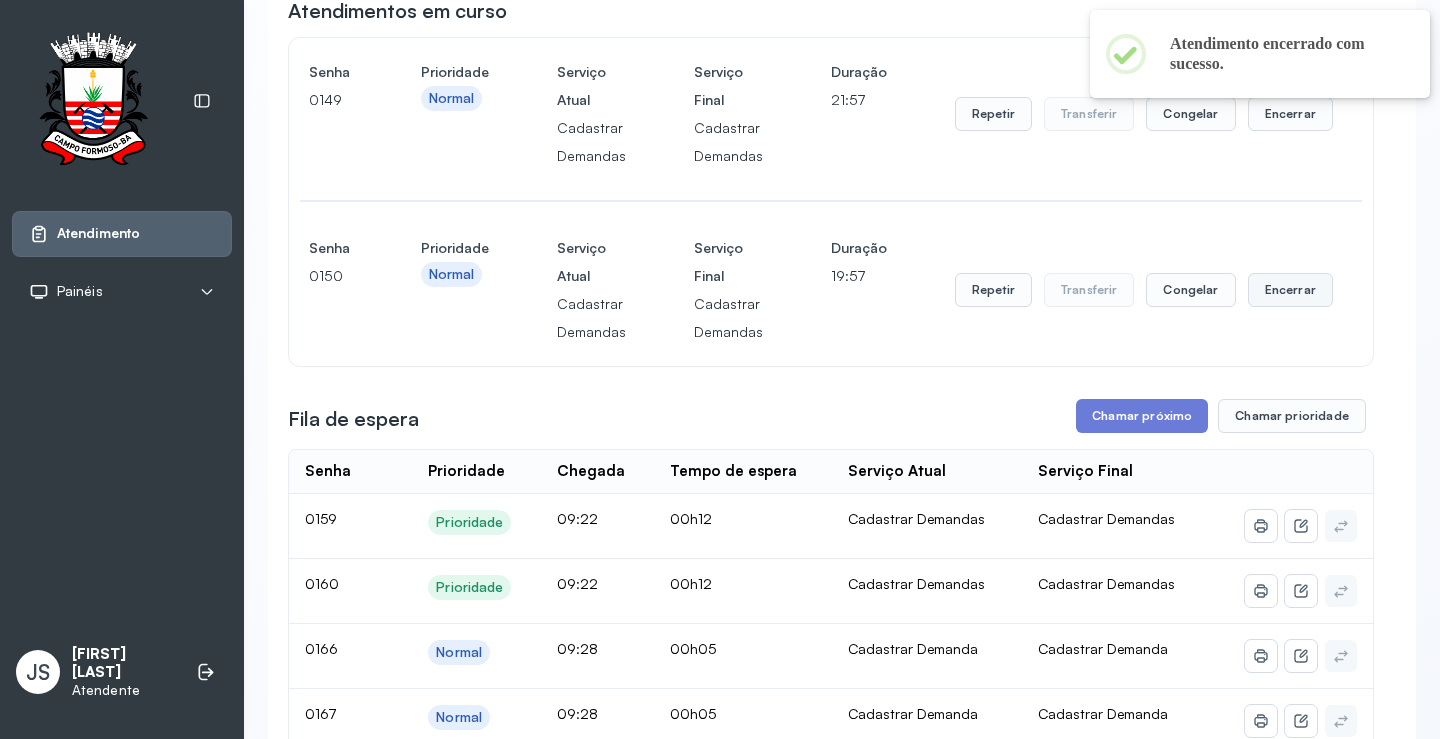 click on "Encerrar" at bounding box center (1290, 114) 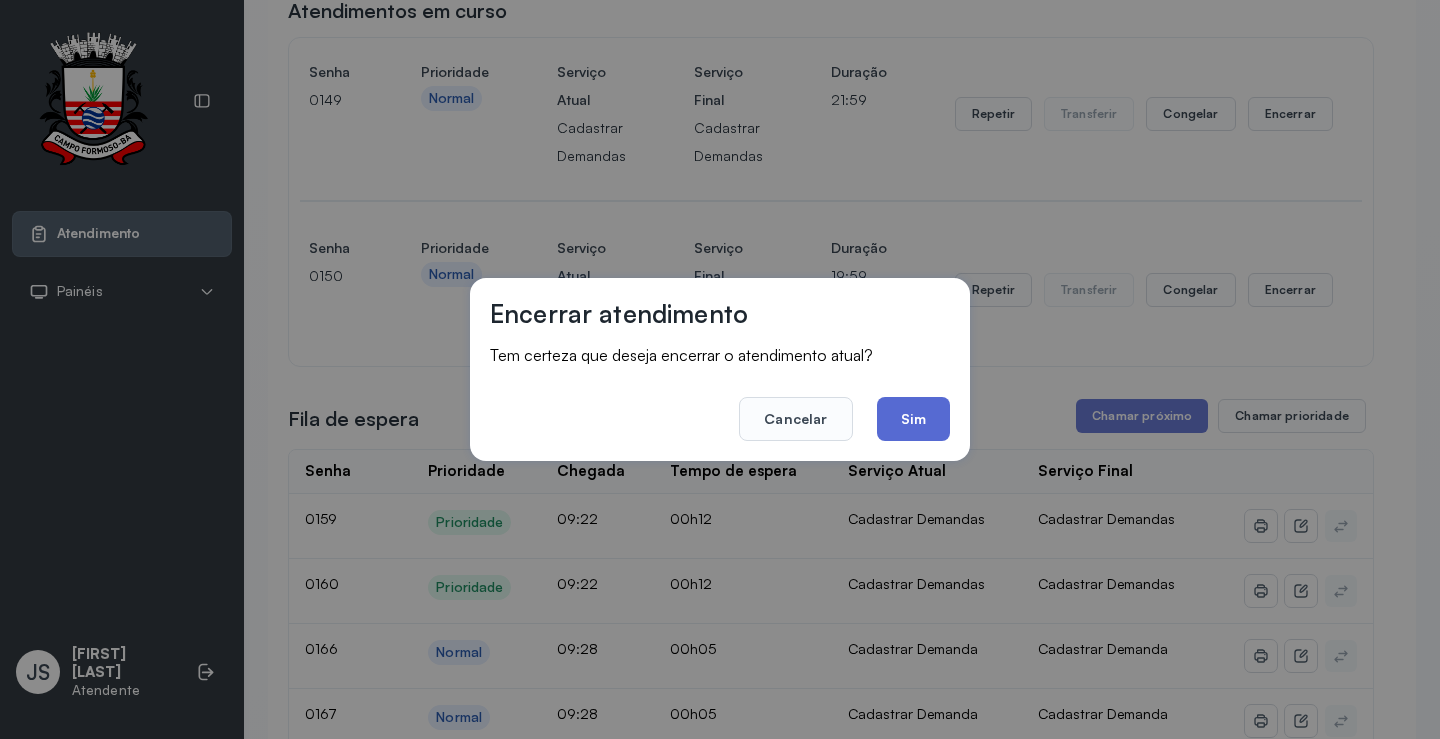 click on "Sim" 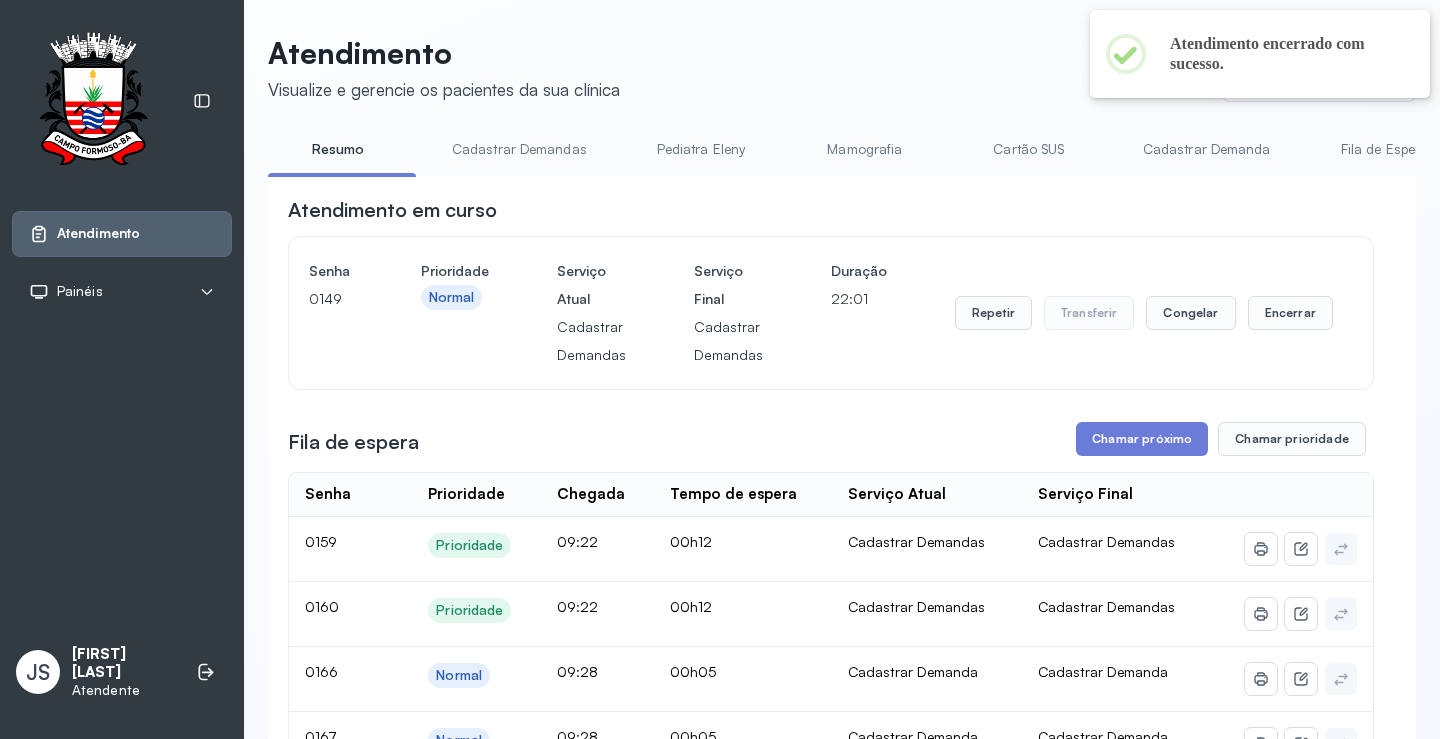 scroll, scrollTop: 200, scrollLeft: 0, axis: vertical 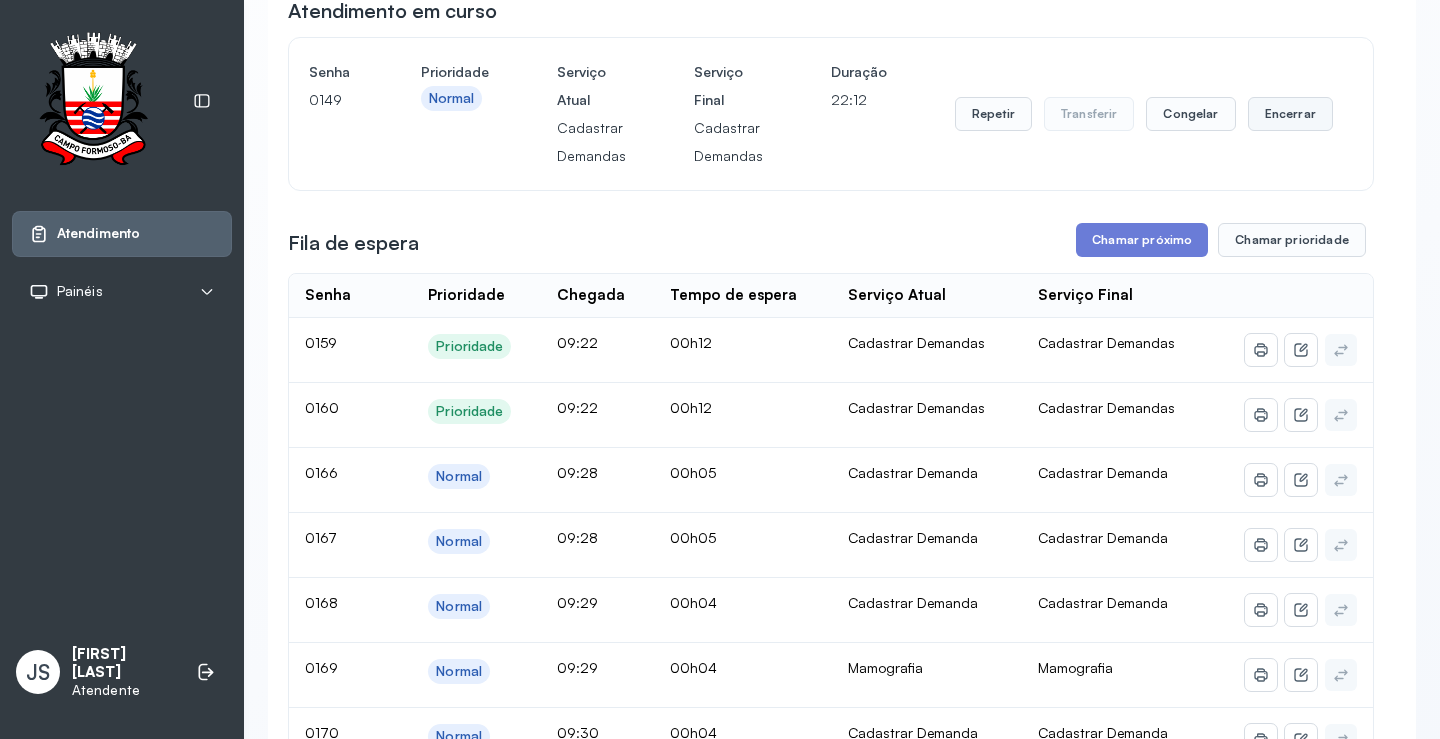 click on "Encerrar" at bounding box center [1290, 114] 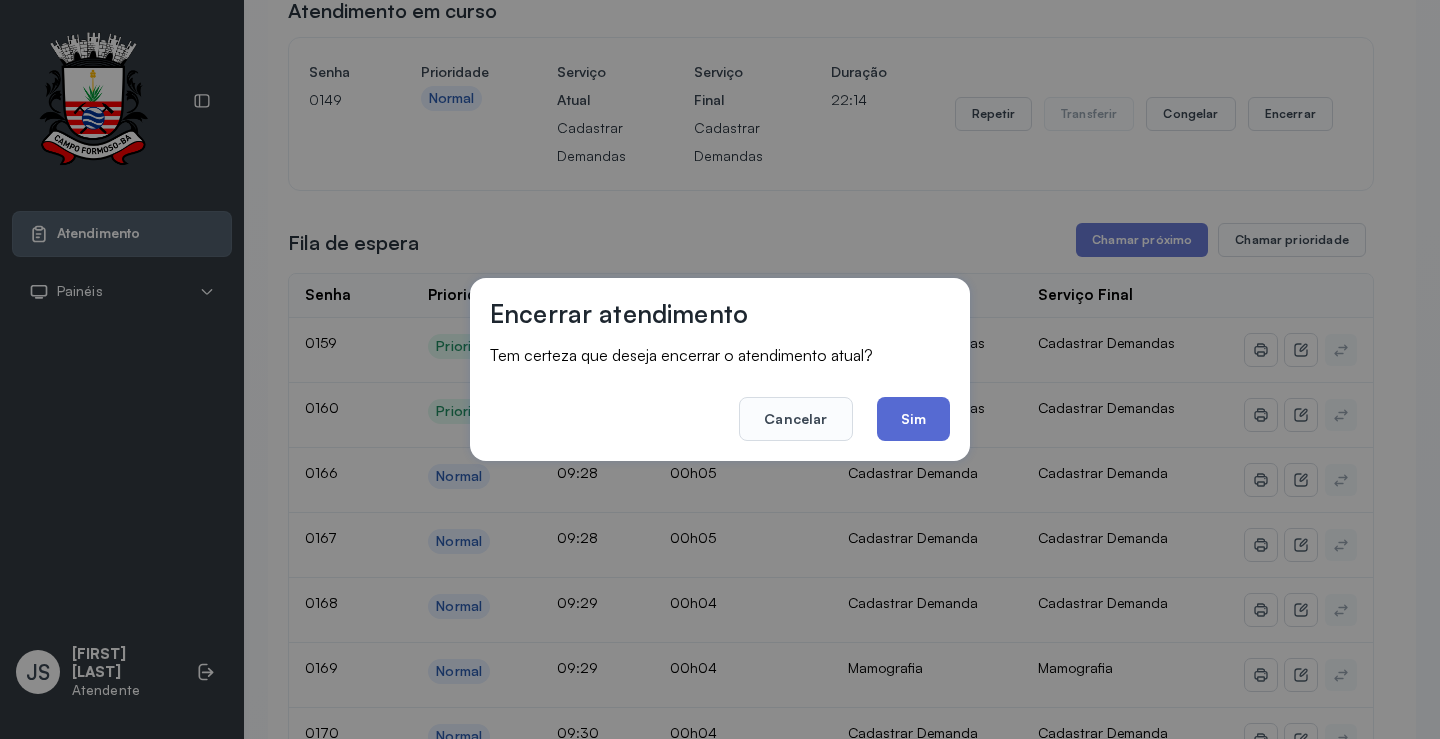 click on "Sim" 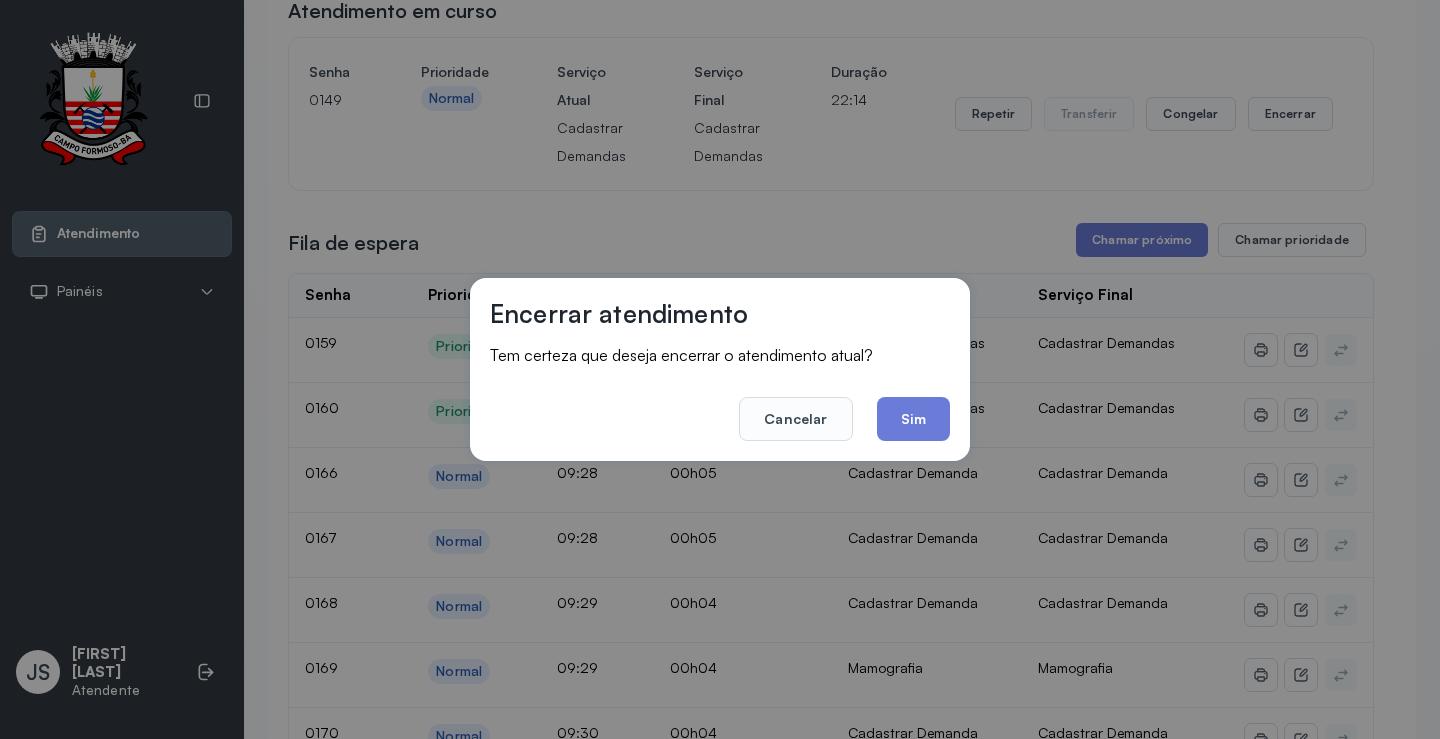 click on "Cadastrar Demandas" 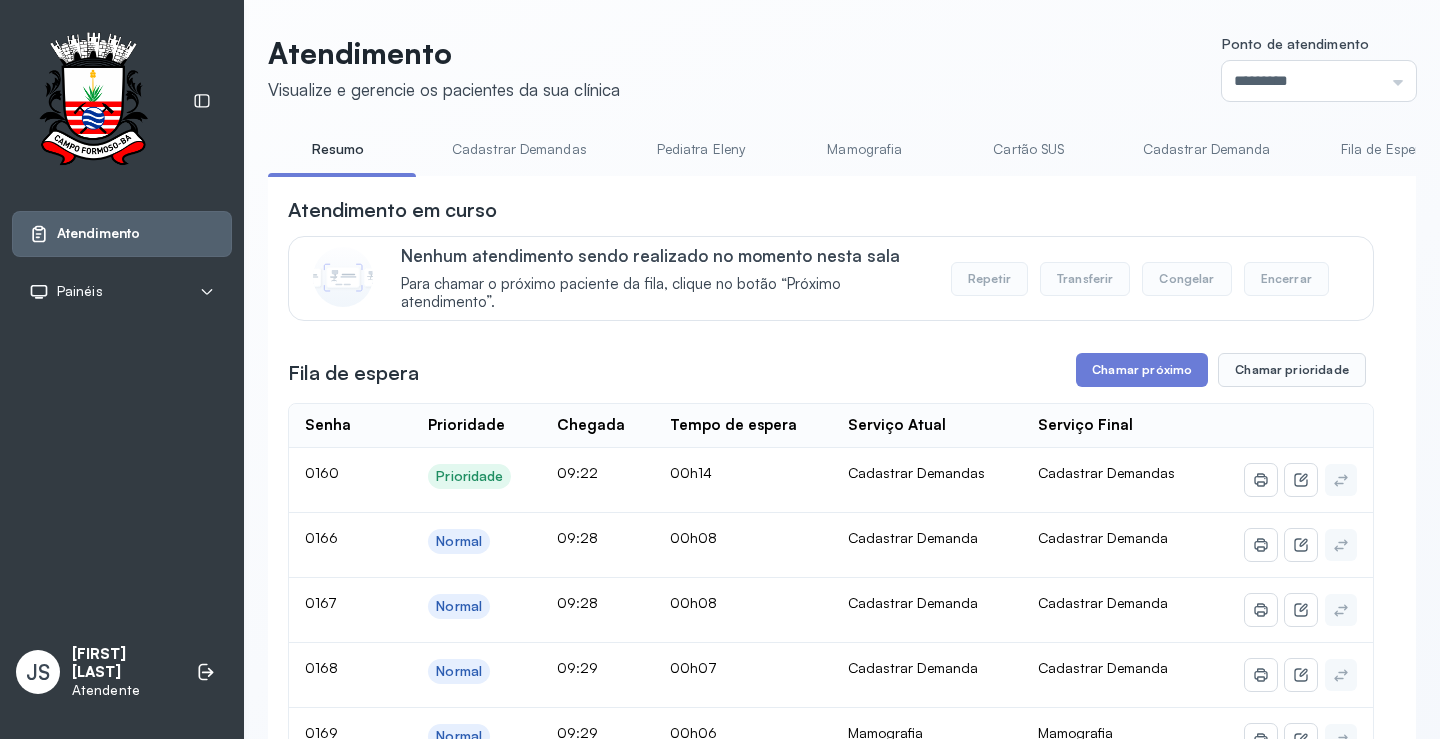 scroll, scrollTop: 200, scrollLeft: 0, axis: vertical 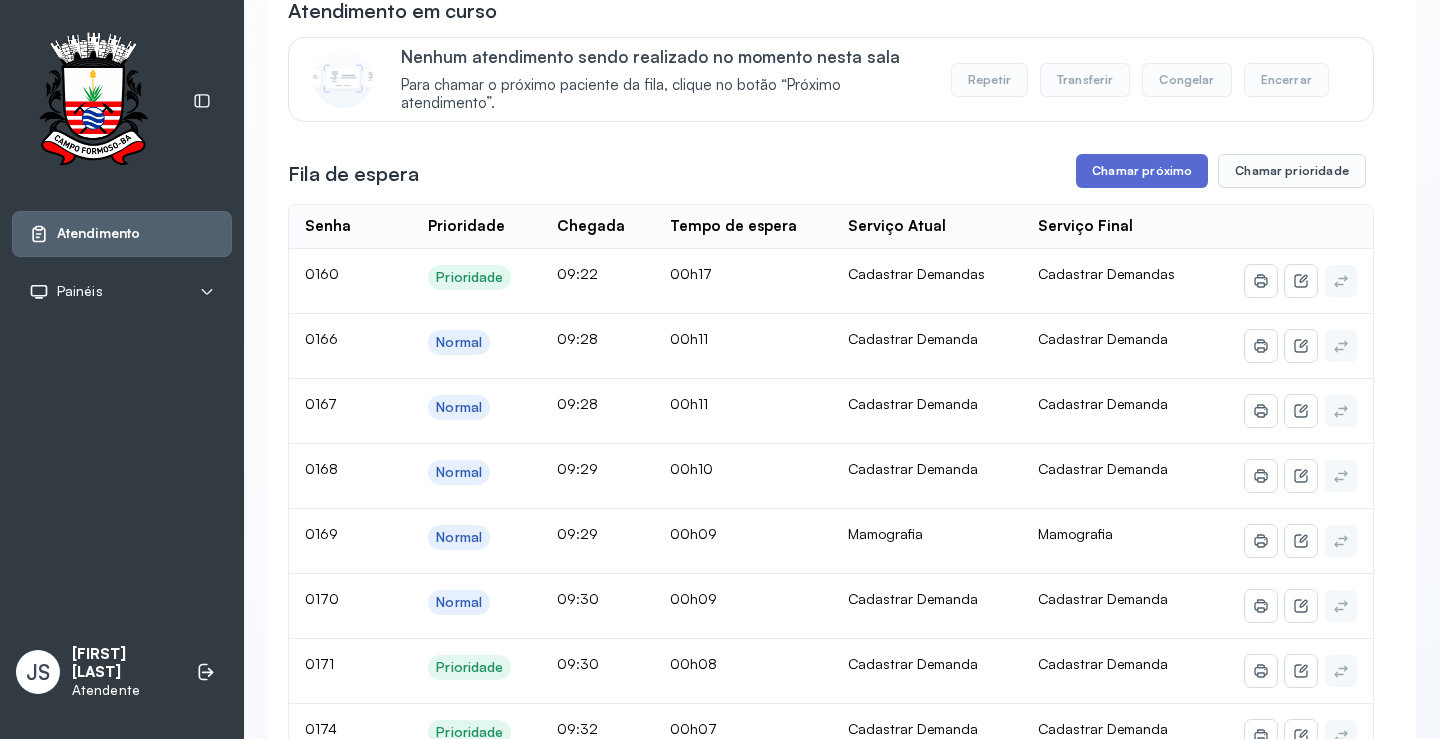 click on "Chamar próximo" at bounding box center [1142, 171] 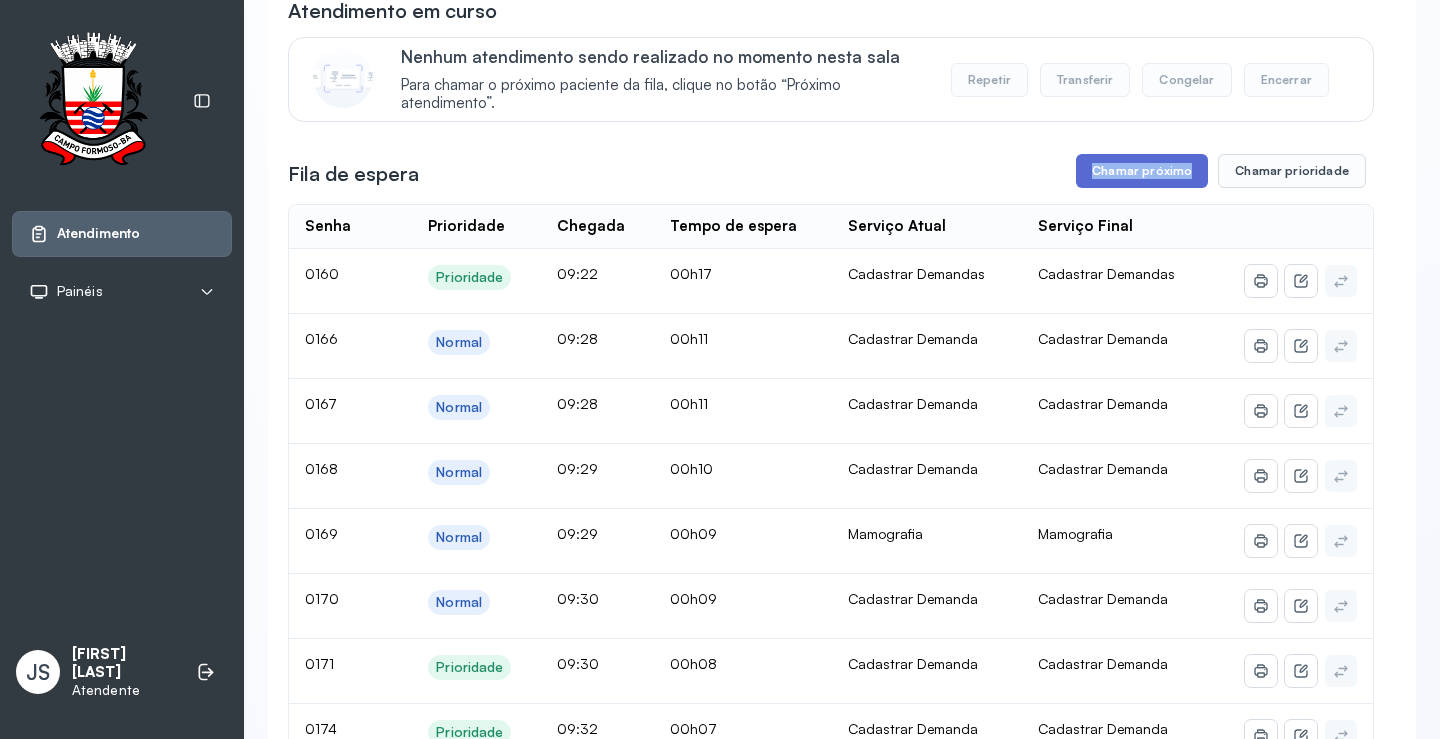 click on "Chamar próximo" at bounding box center [1142, 171] 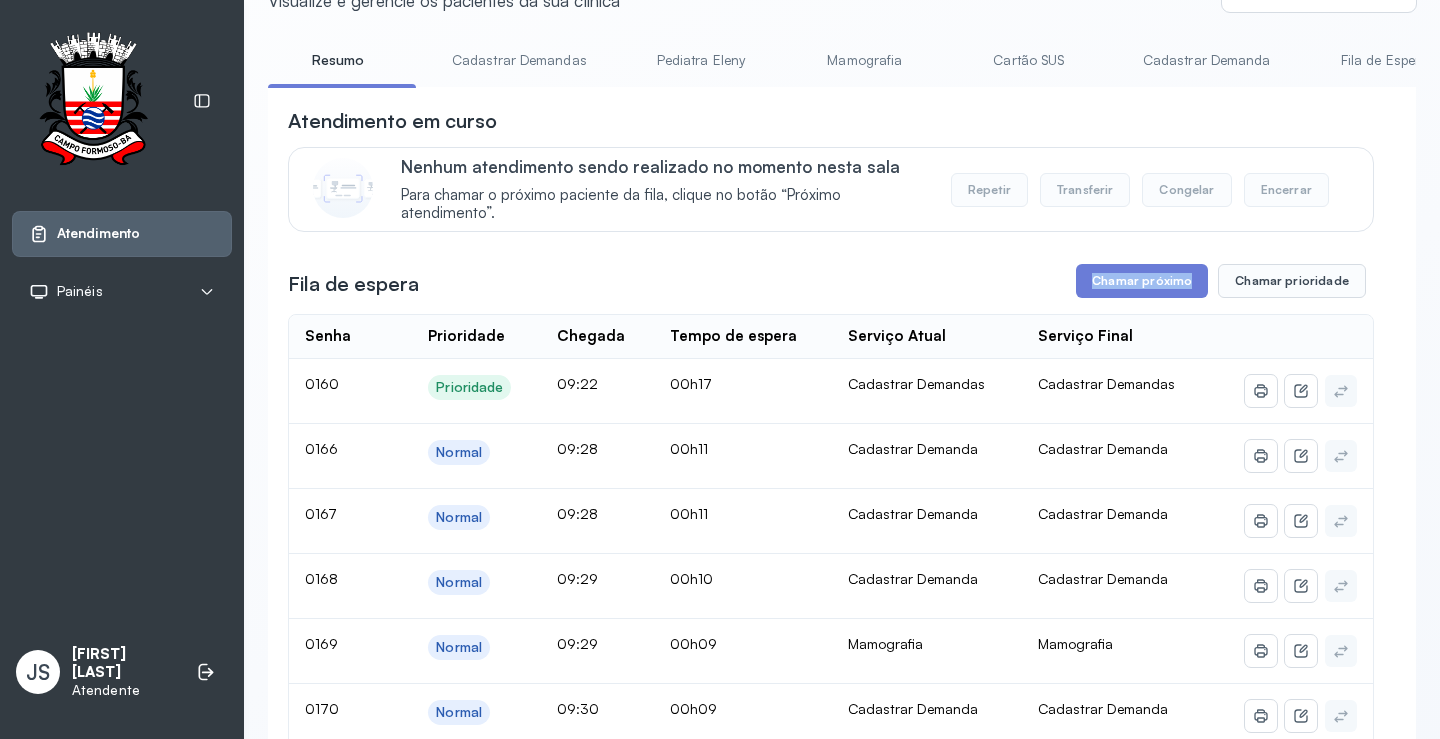 scroll, scrollTop: 0, scrollLeft: 0, axis: both 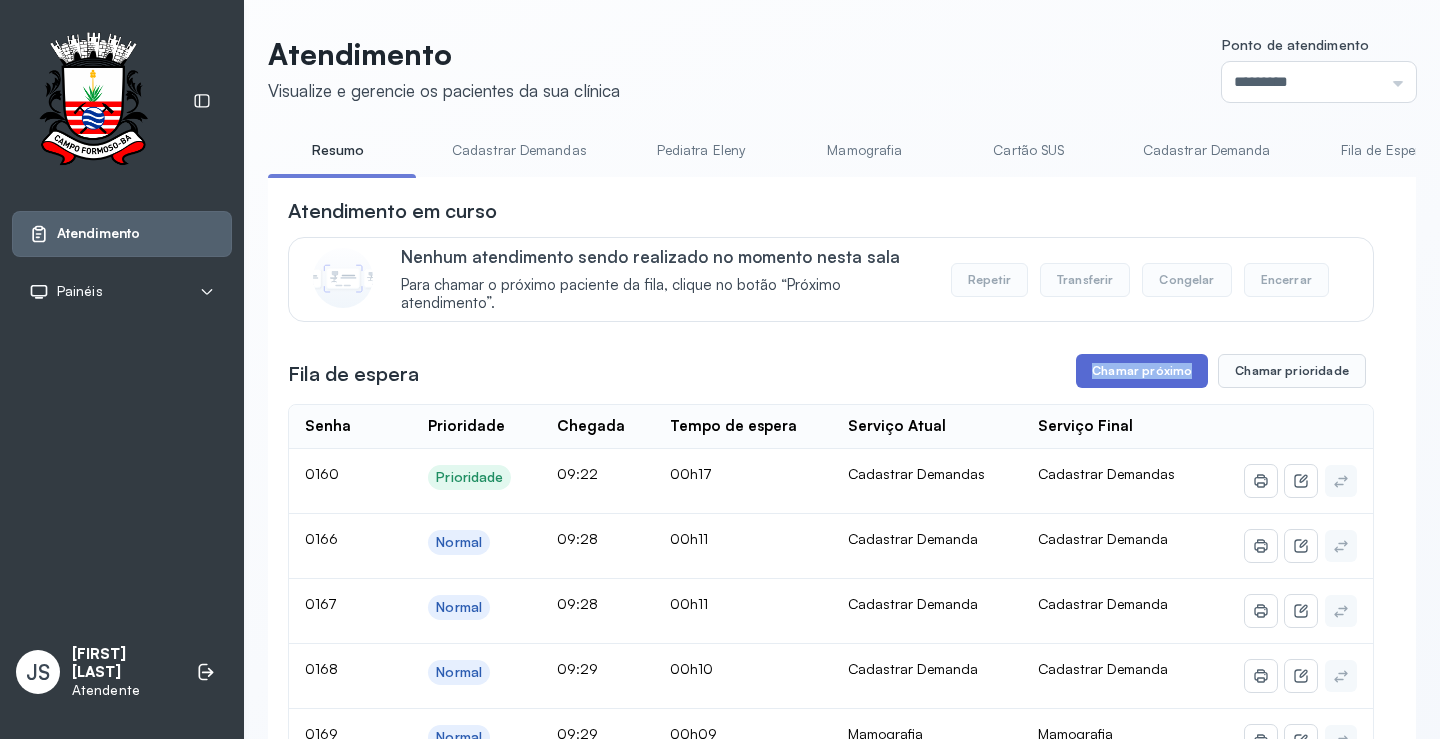 click on "Chamar próximo" at bounding box center [1142, 371] 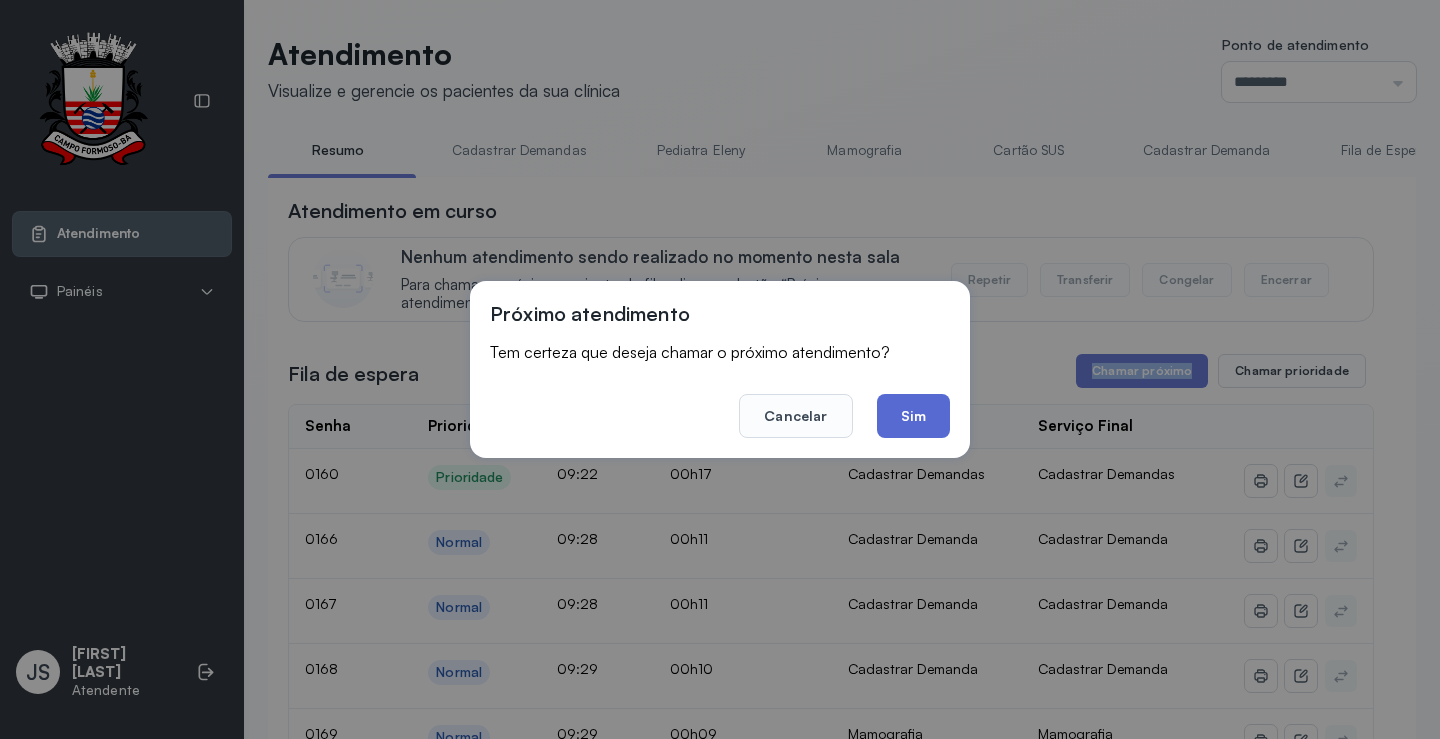click on "Sim" 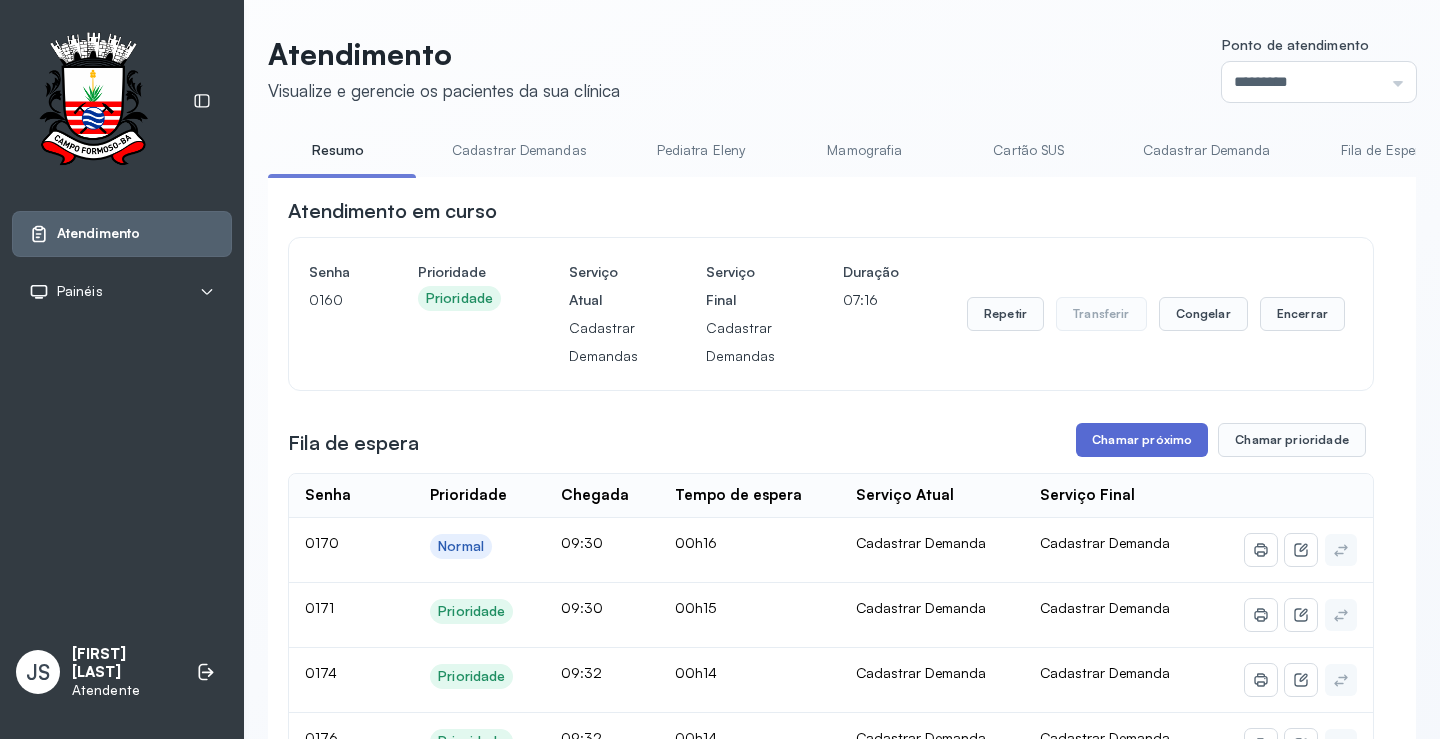 click on "Chamar próximo" at bounding box center [1142, 440] 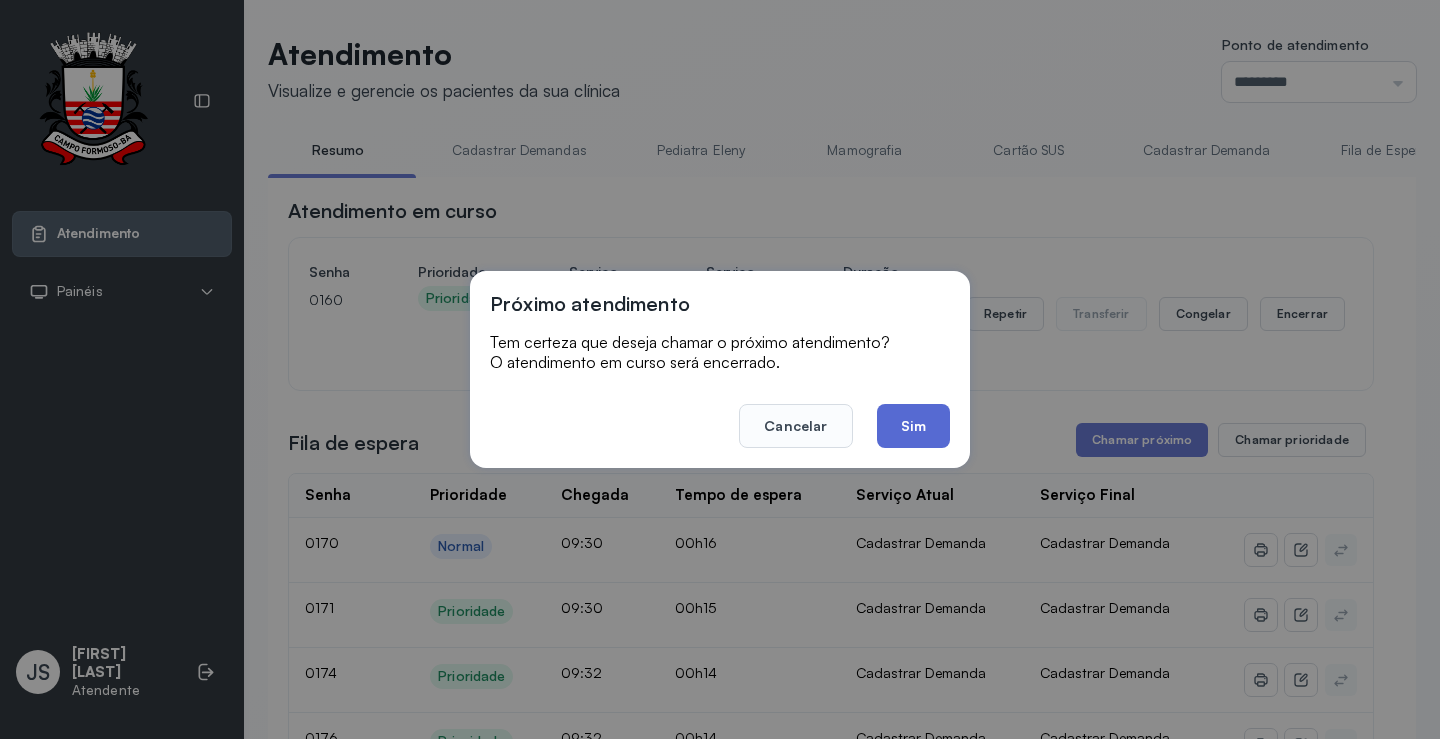 click on "Sim" 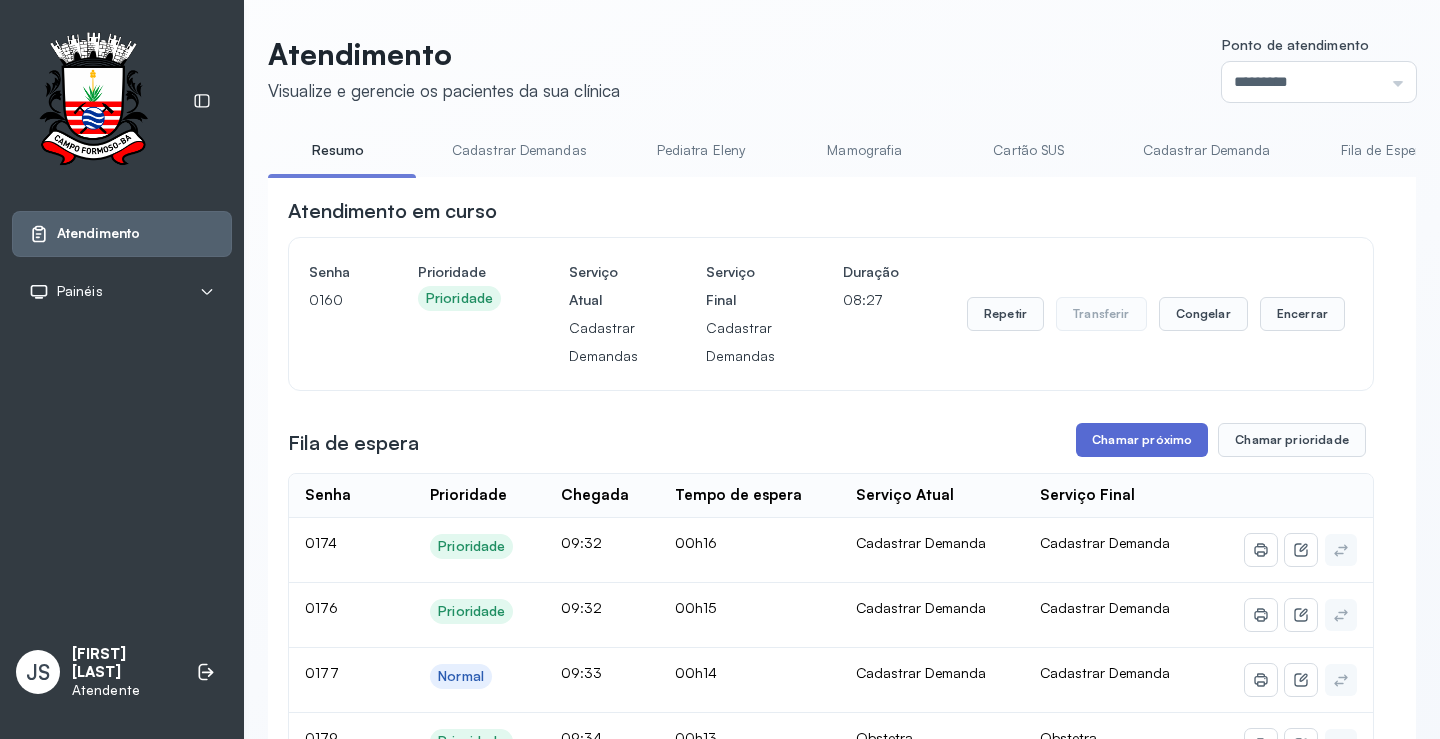 click on "Chamar próximo" at bounding box center (1142, 440) 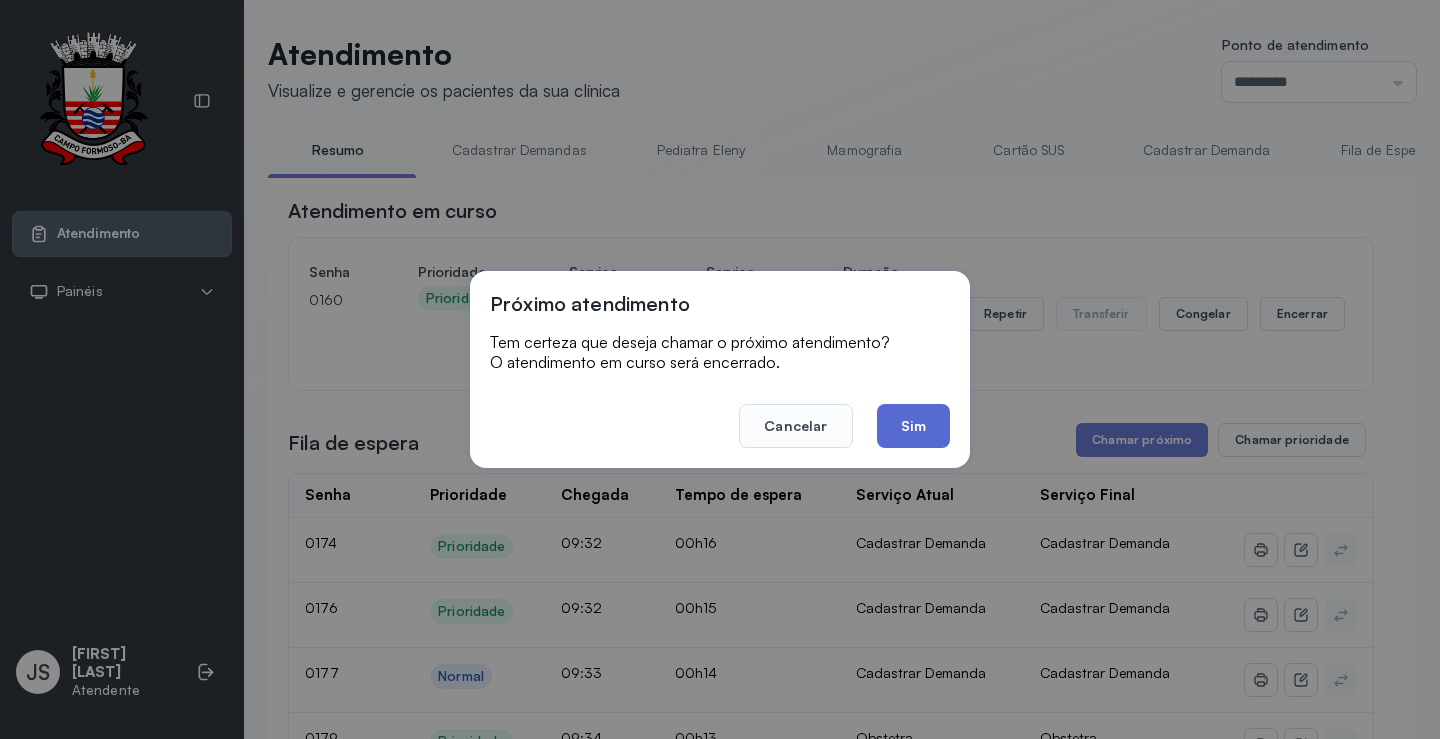 click on "Sim" 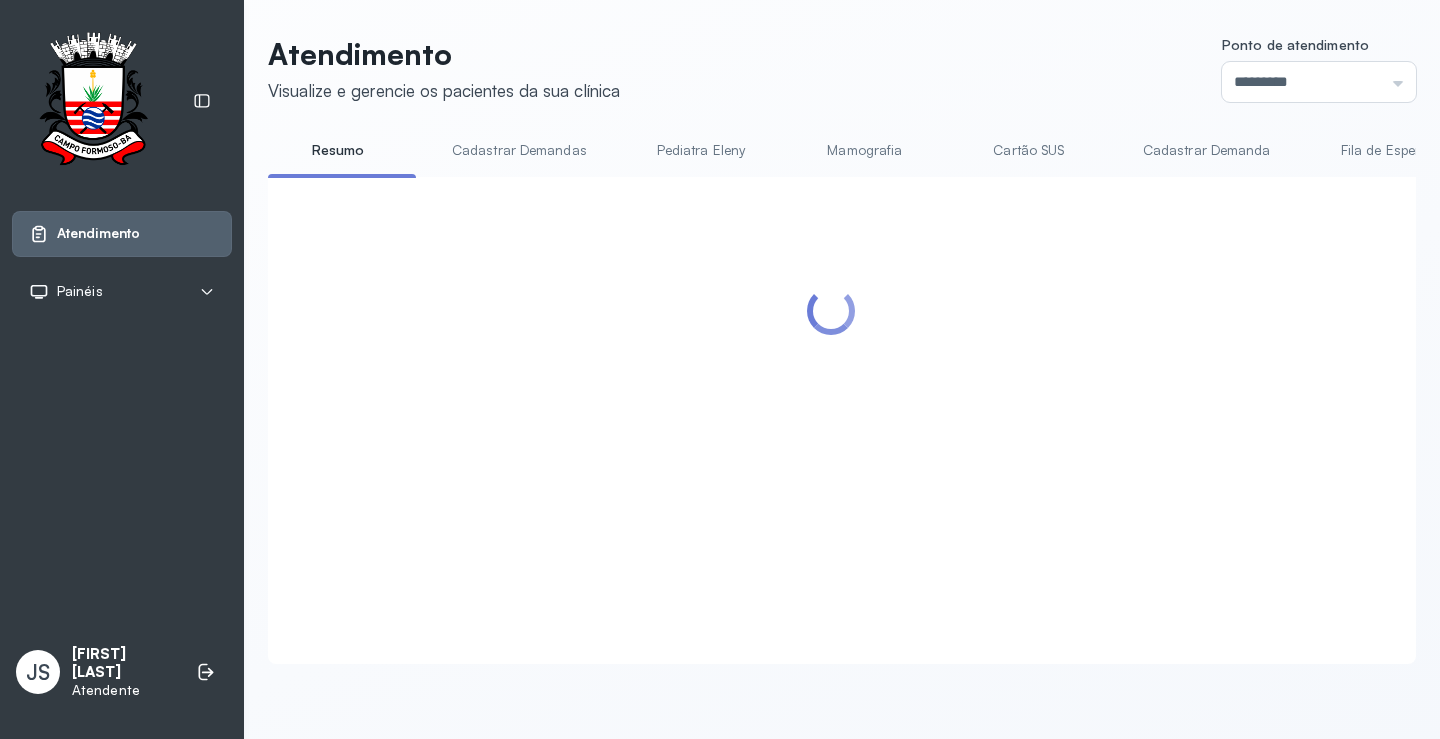 scroll, scrollTop: 400, scrollLeft: 0, axis: vertical 